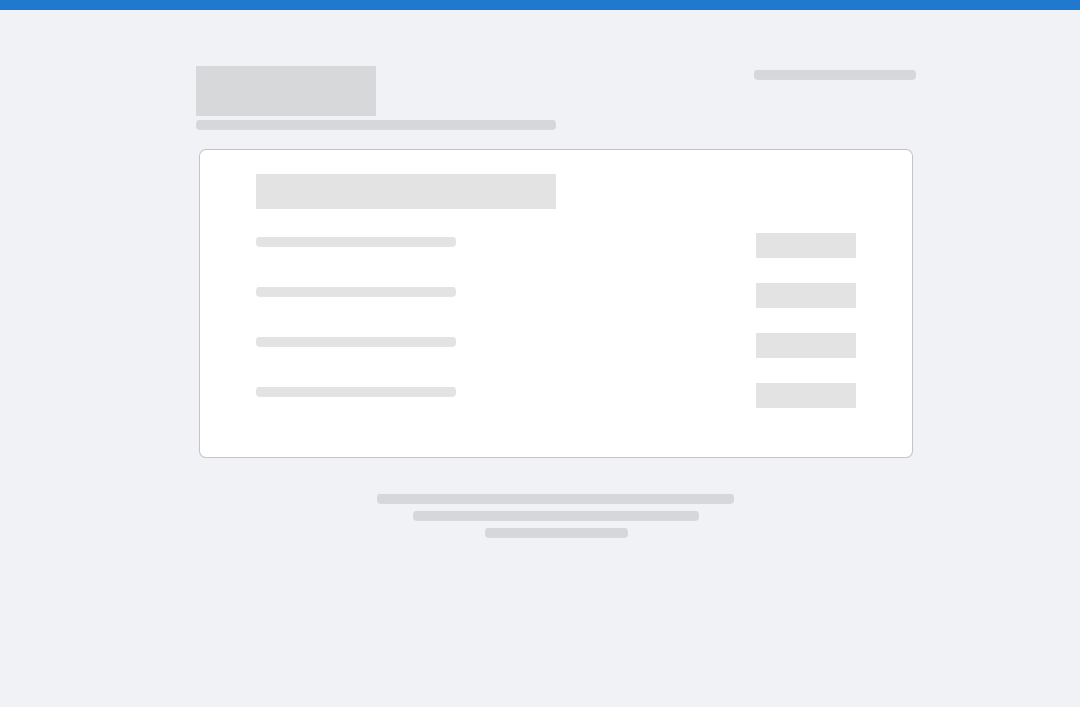 scroll, scrollTop: 0, scrollLeft: 0, axis: both 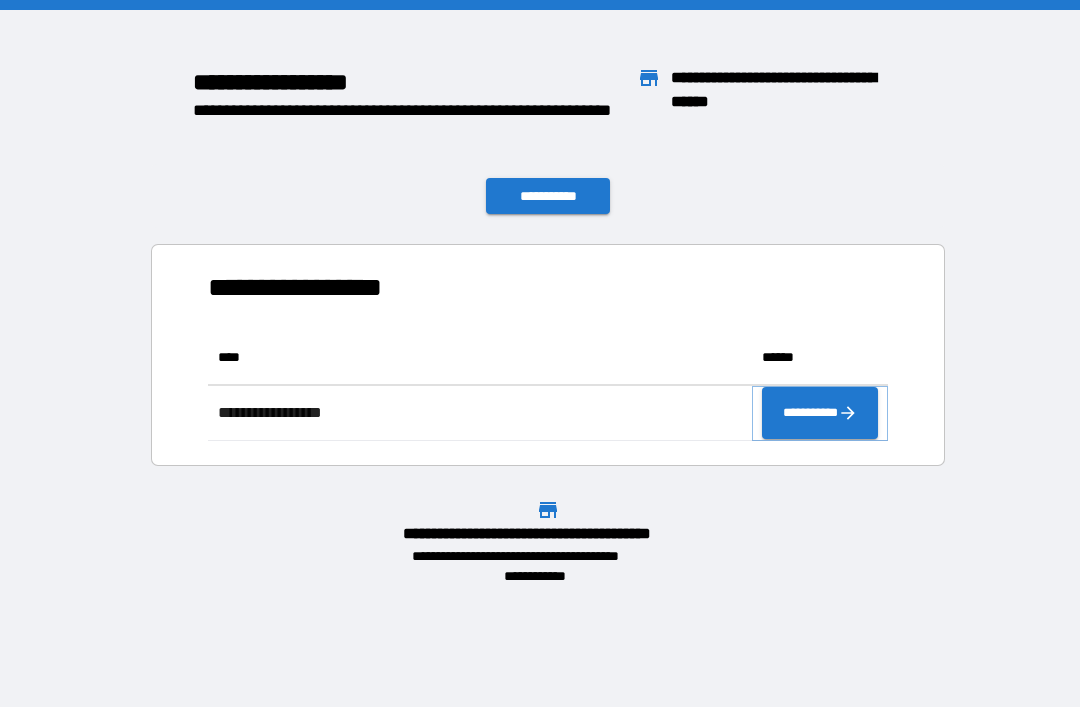 click on "**********" at bounding box center (820, 413) 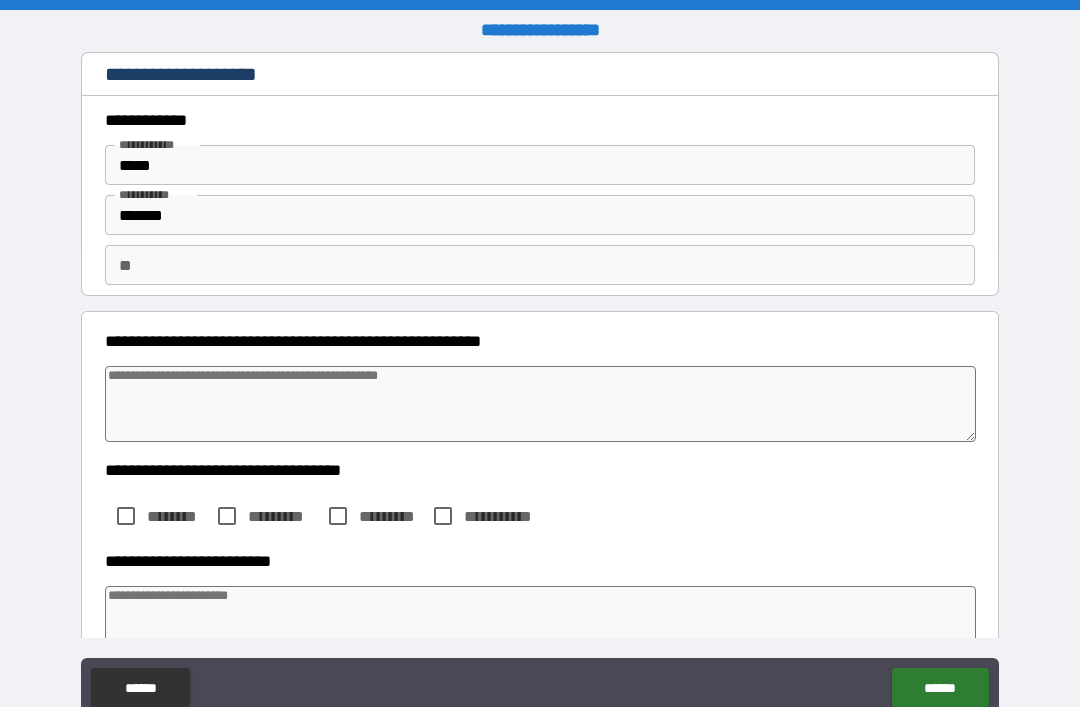 type on "*" 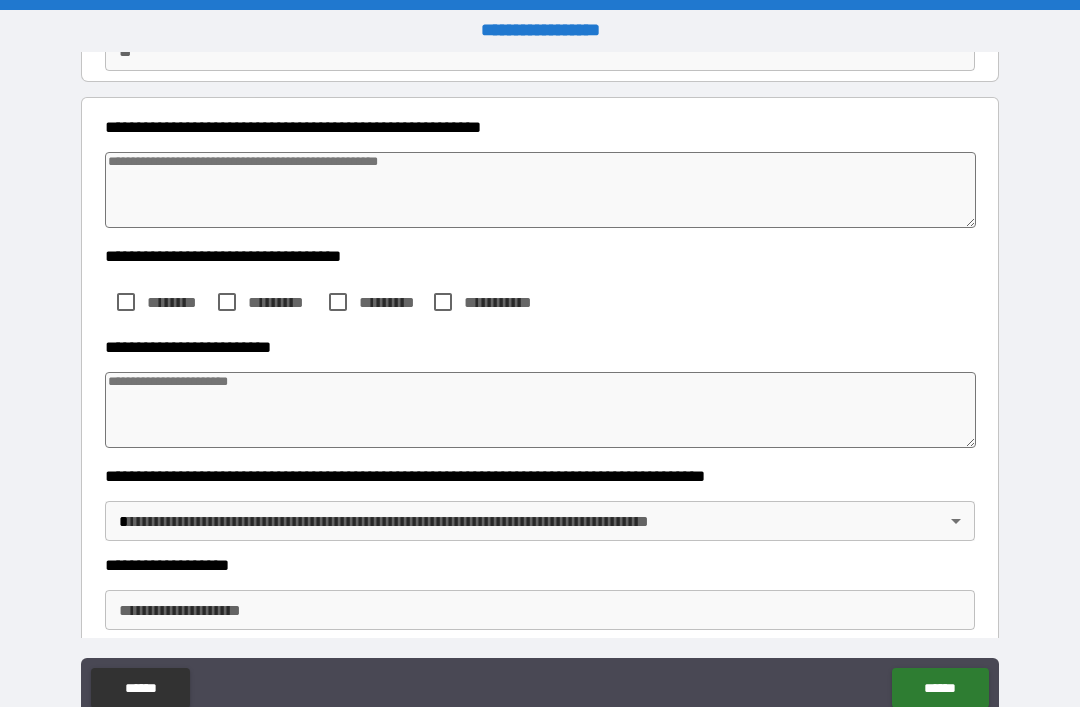 scroll, scrollTop: 217, scrollLeft: 0, axis: vertical 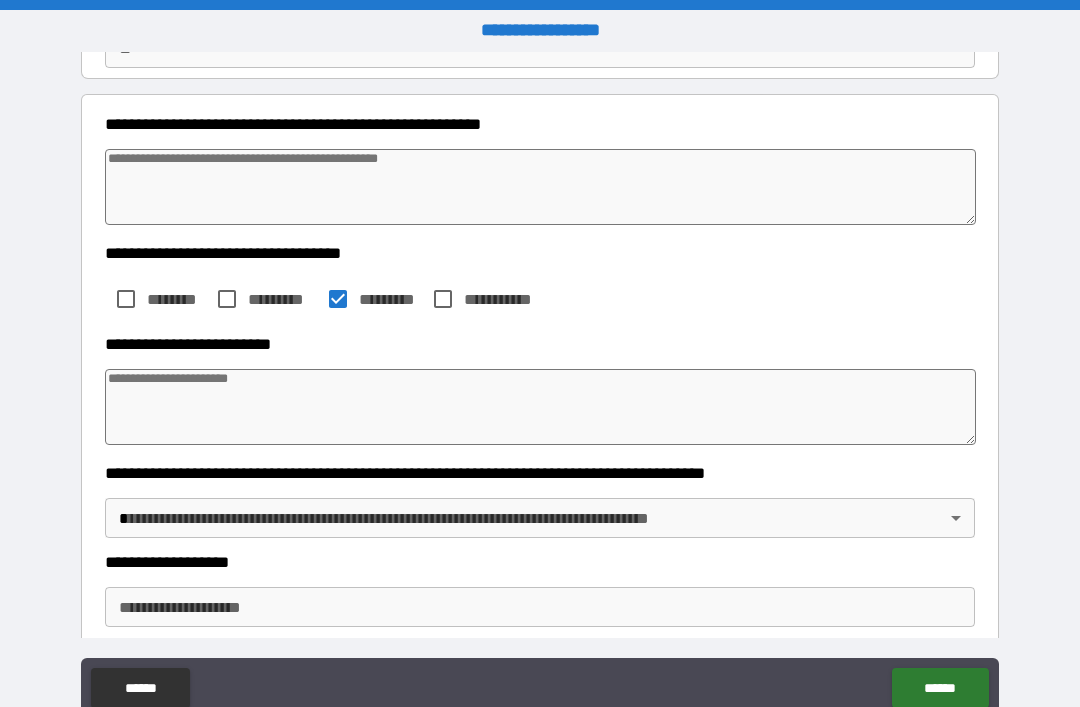 type on "*" 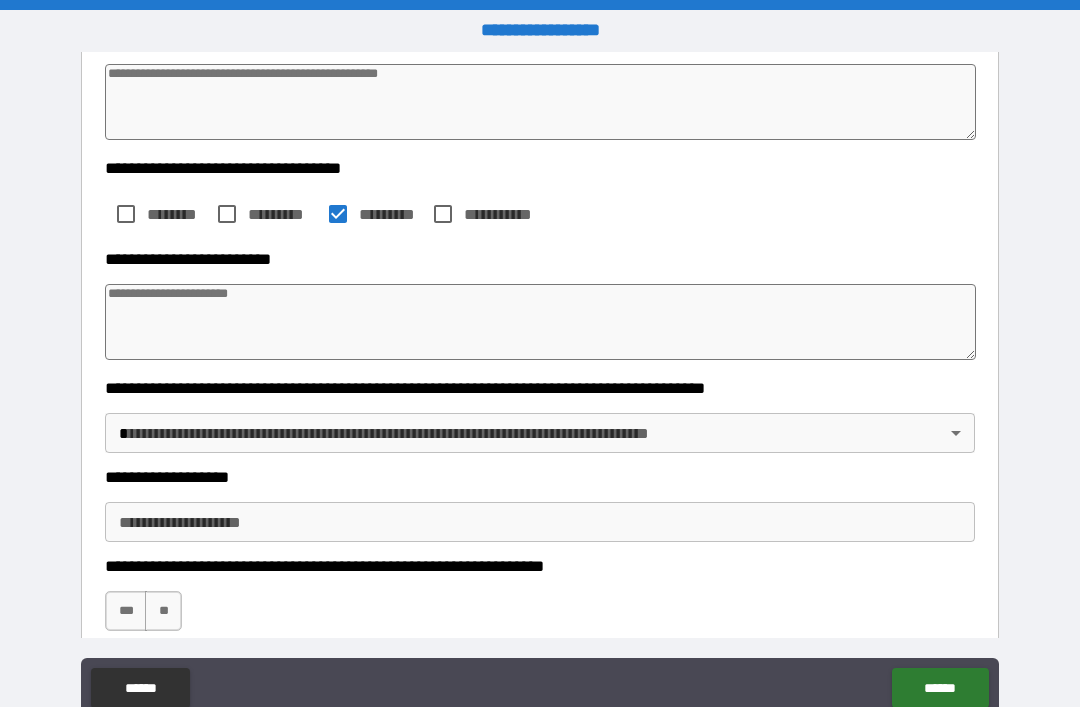 scroll, scrollTop: 303, scrollLeft: 0, axis: vertical 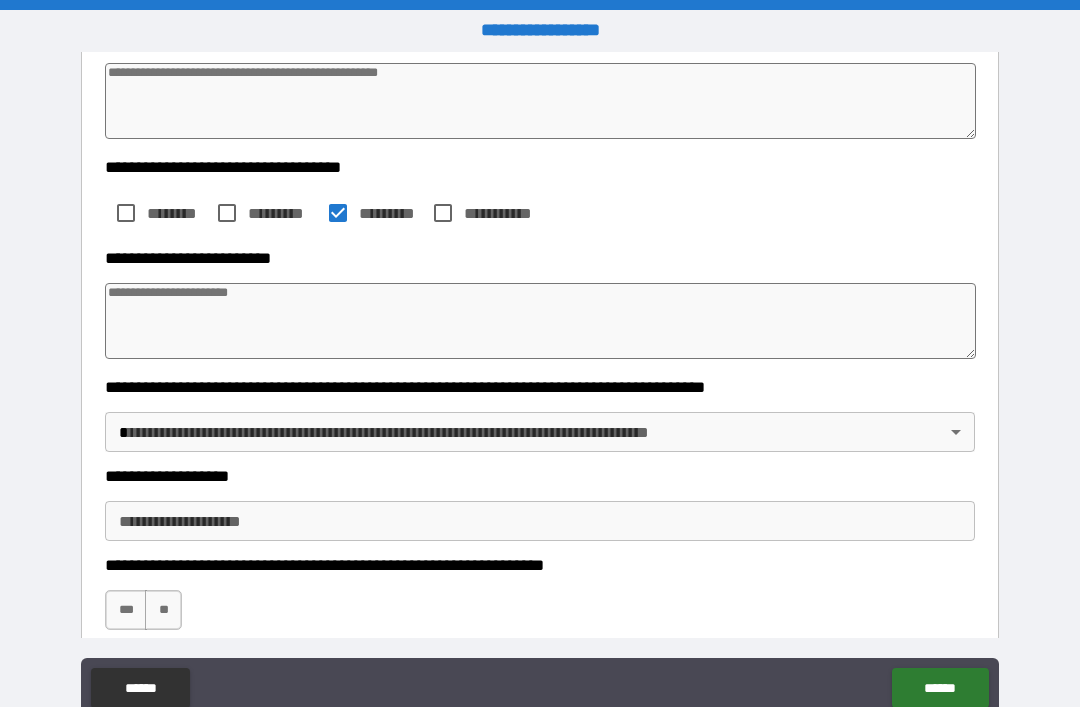 click at bounding box center (540, 321) 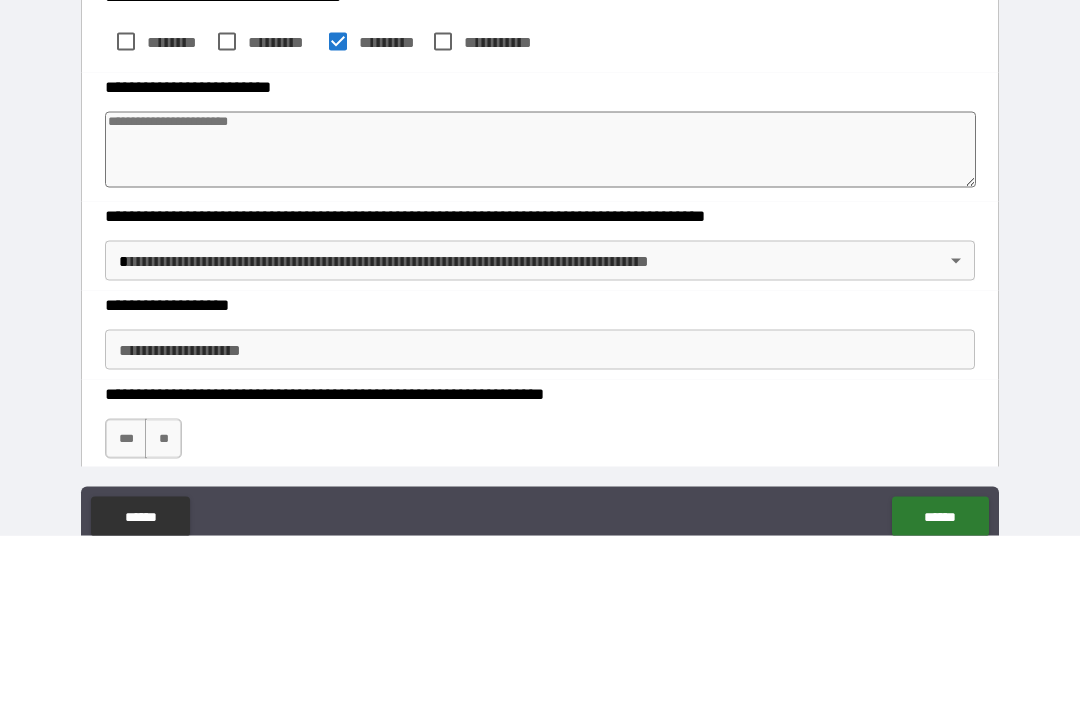 type on "*" 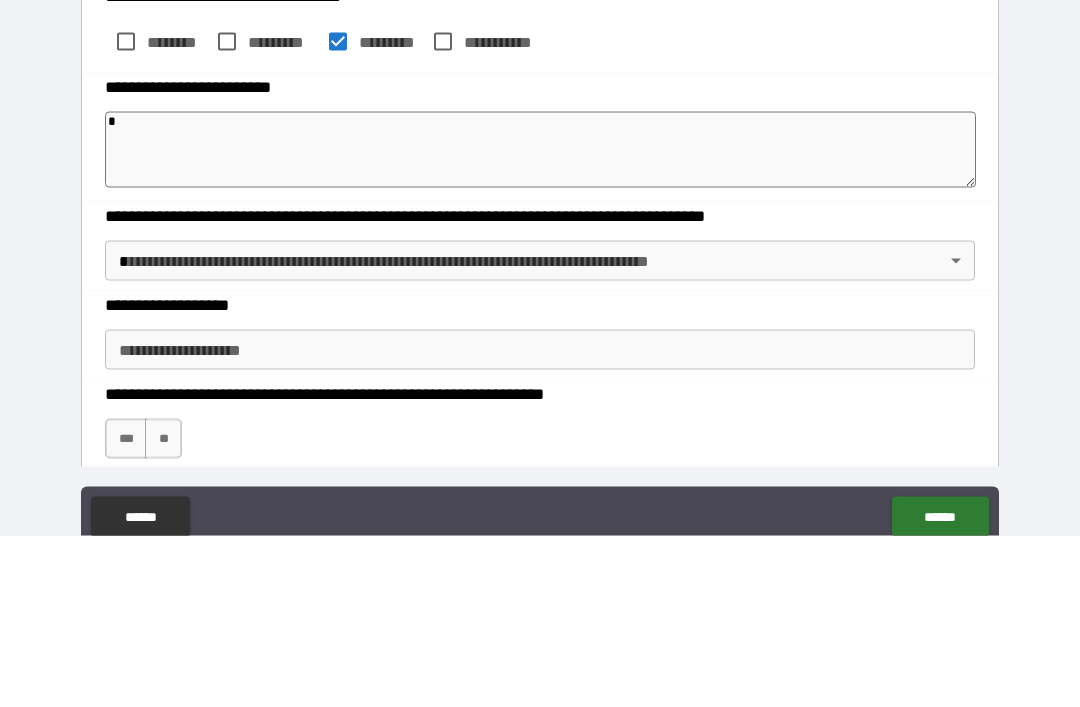 type on "*" 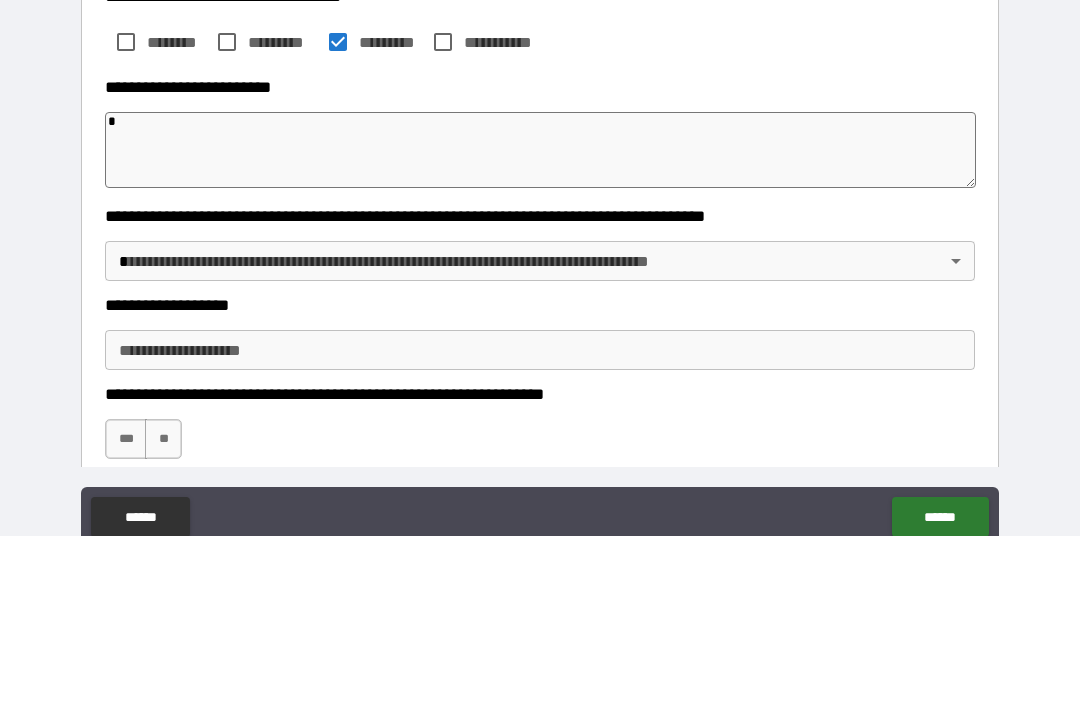type on "*" 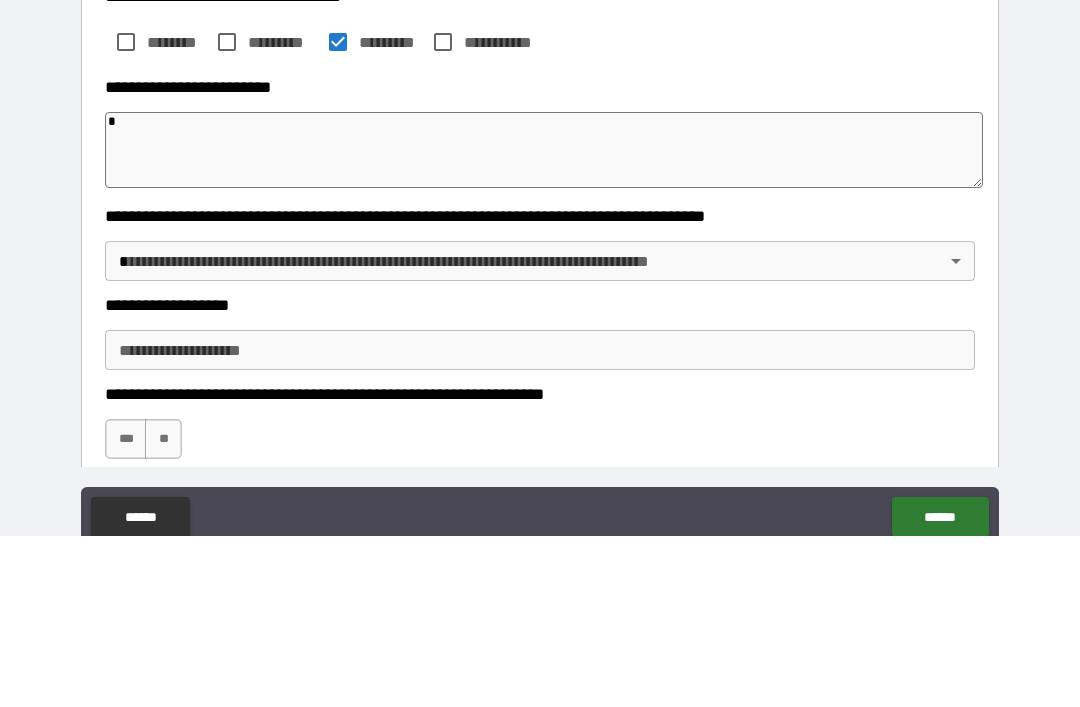 type on "**" 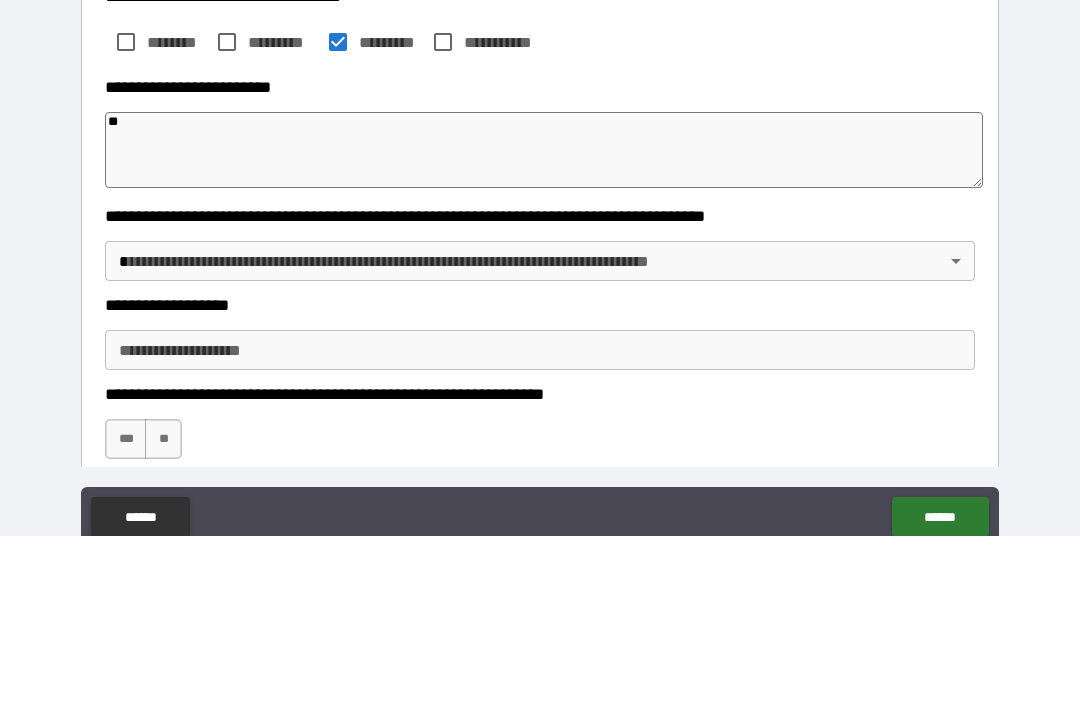 type on "*" 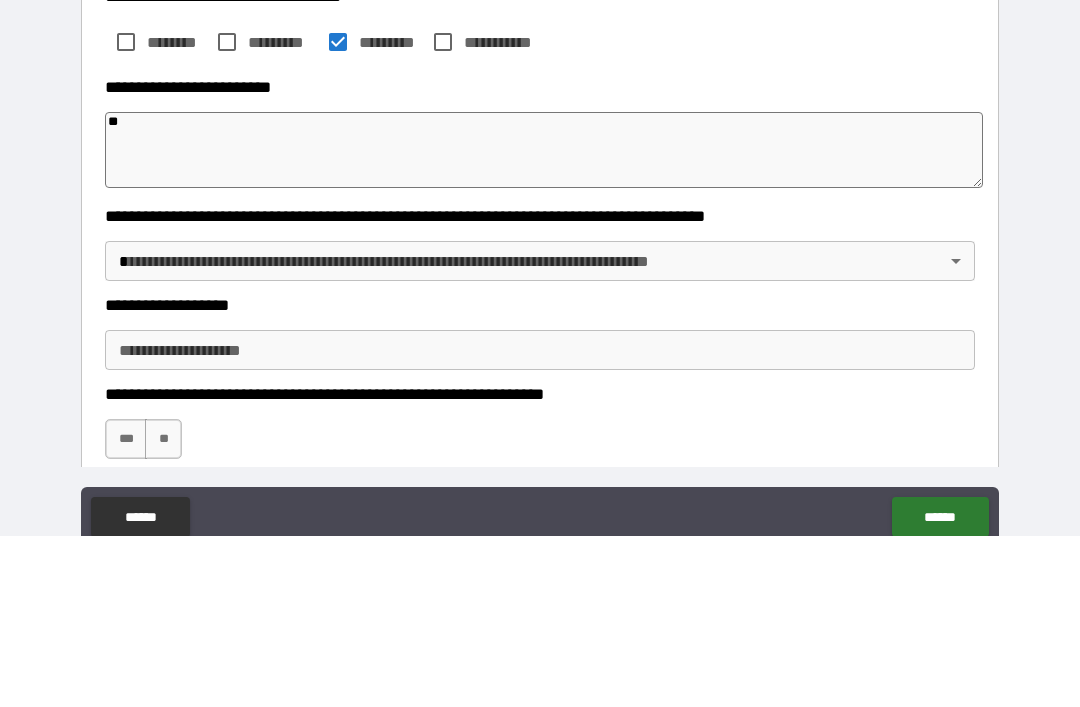 type on "*" 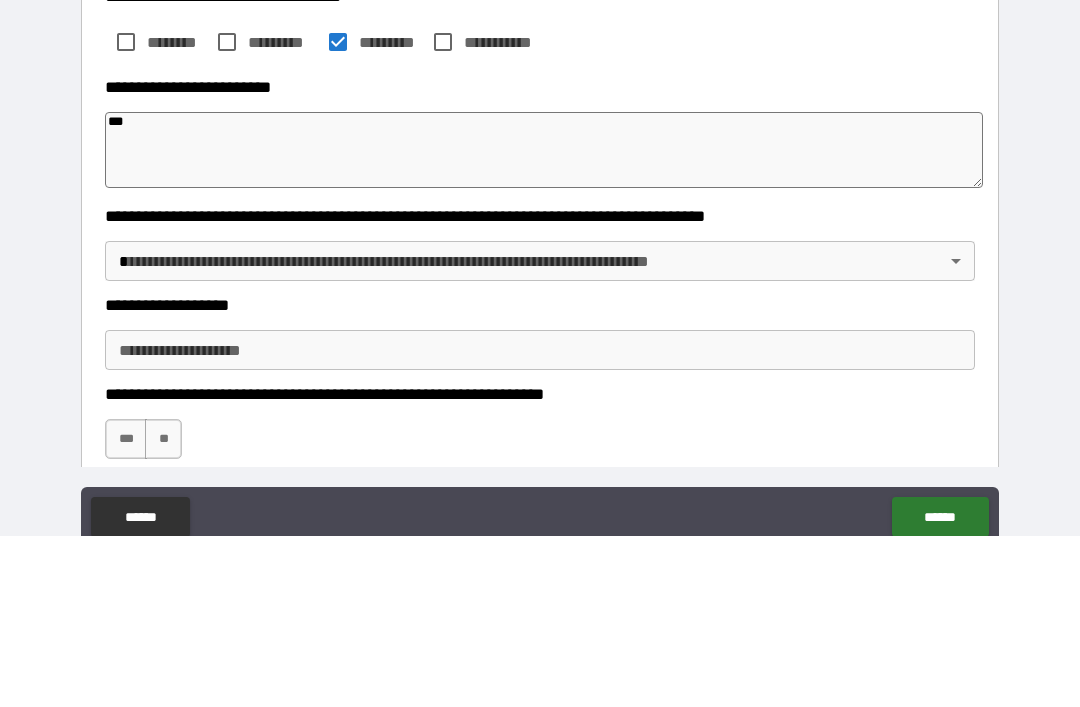 type on "*" 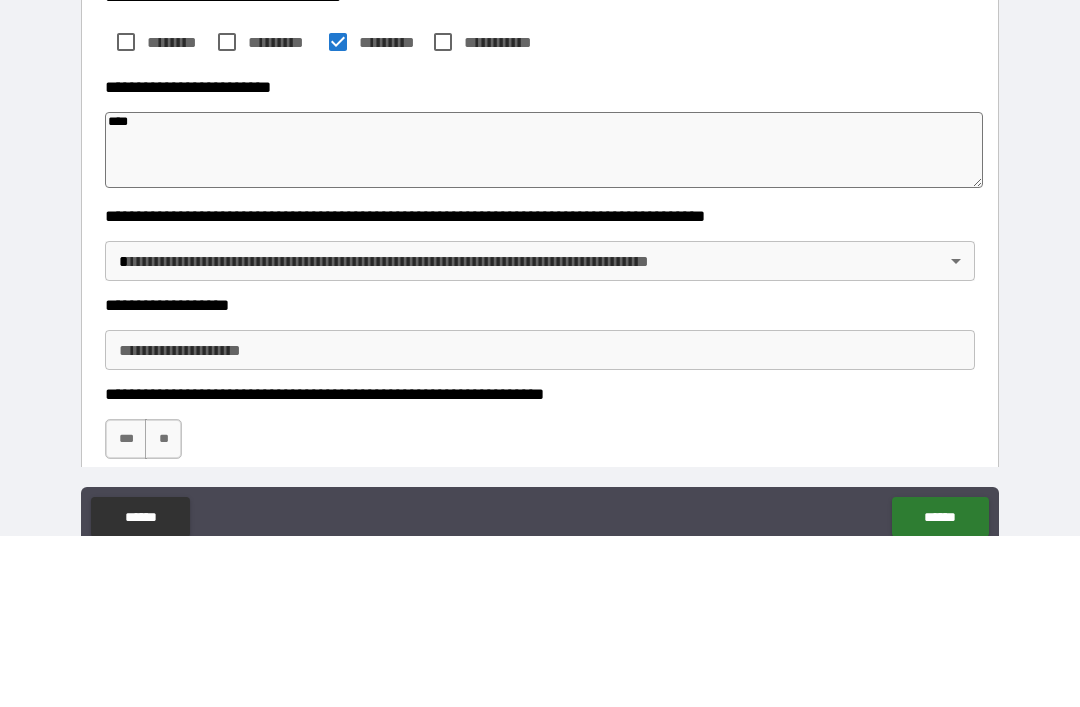 type on "*" 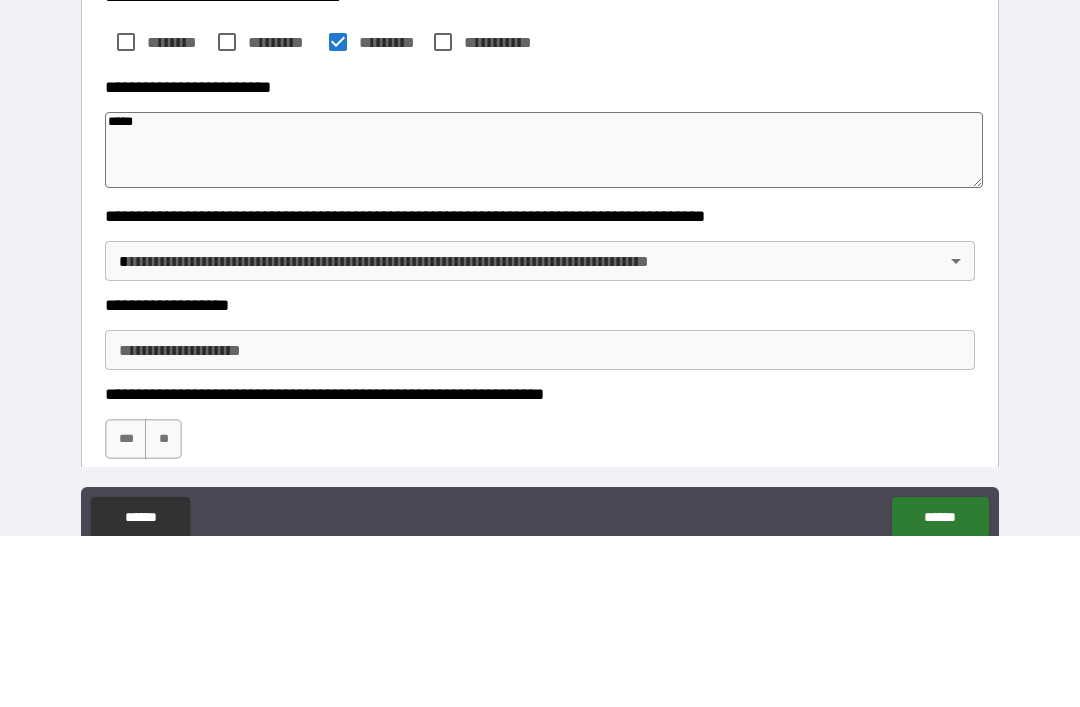 type on "*" 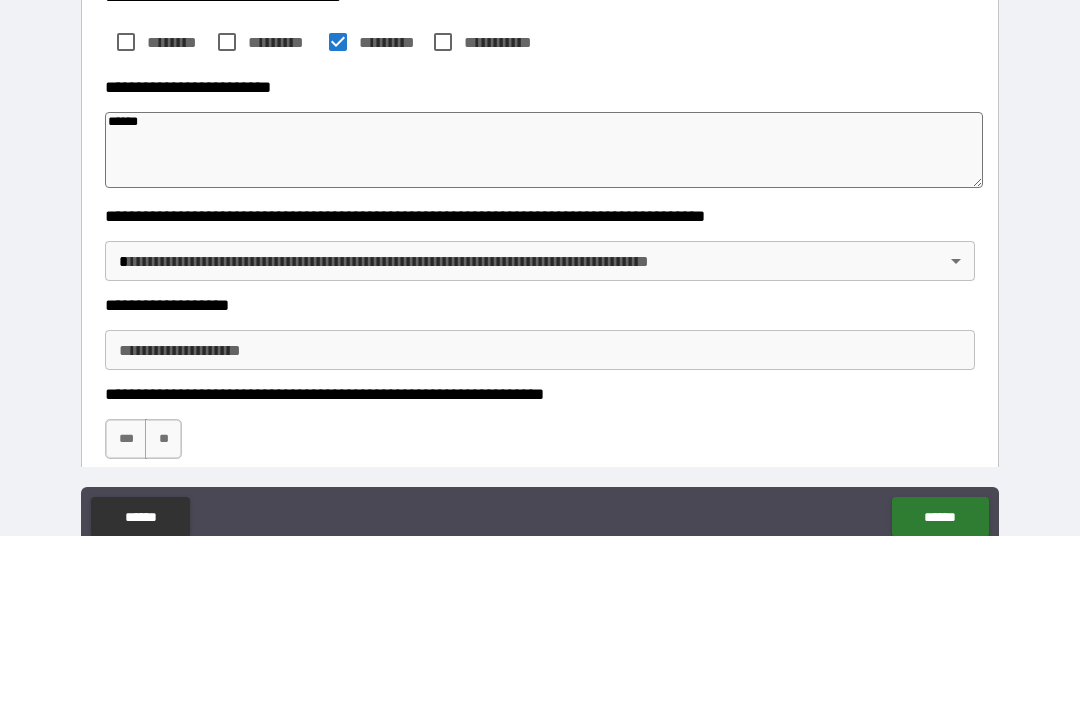 type on "*******" 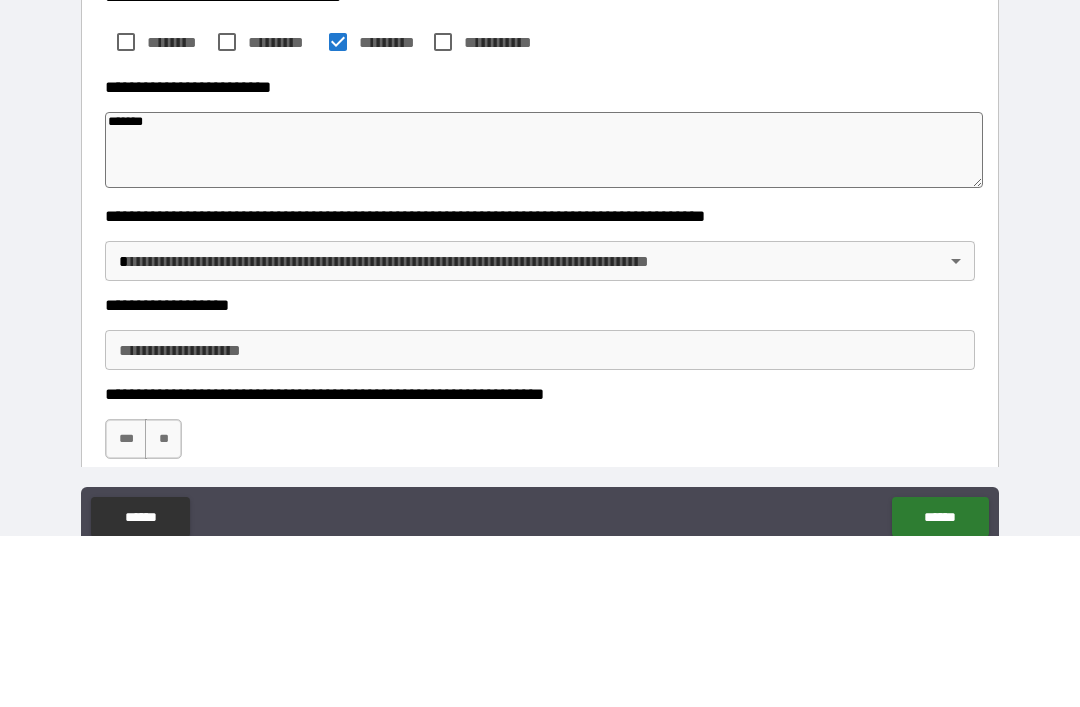 type on "*" 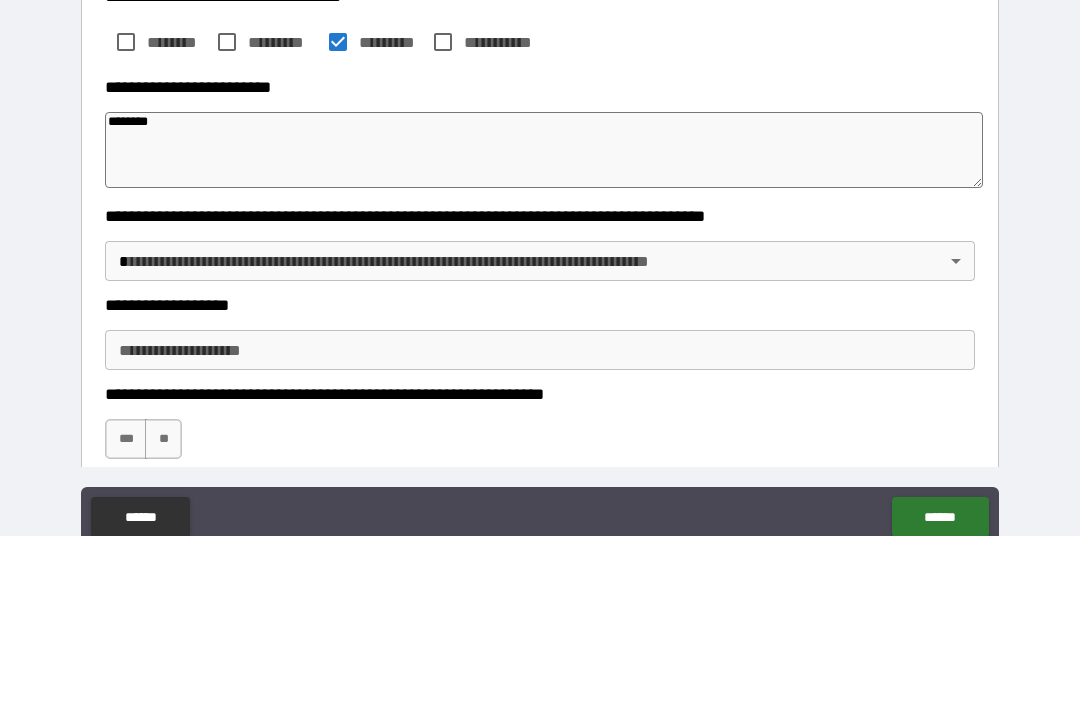 type on "*" 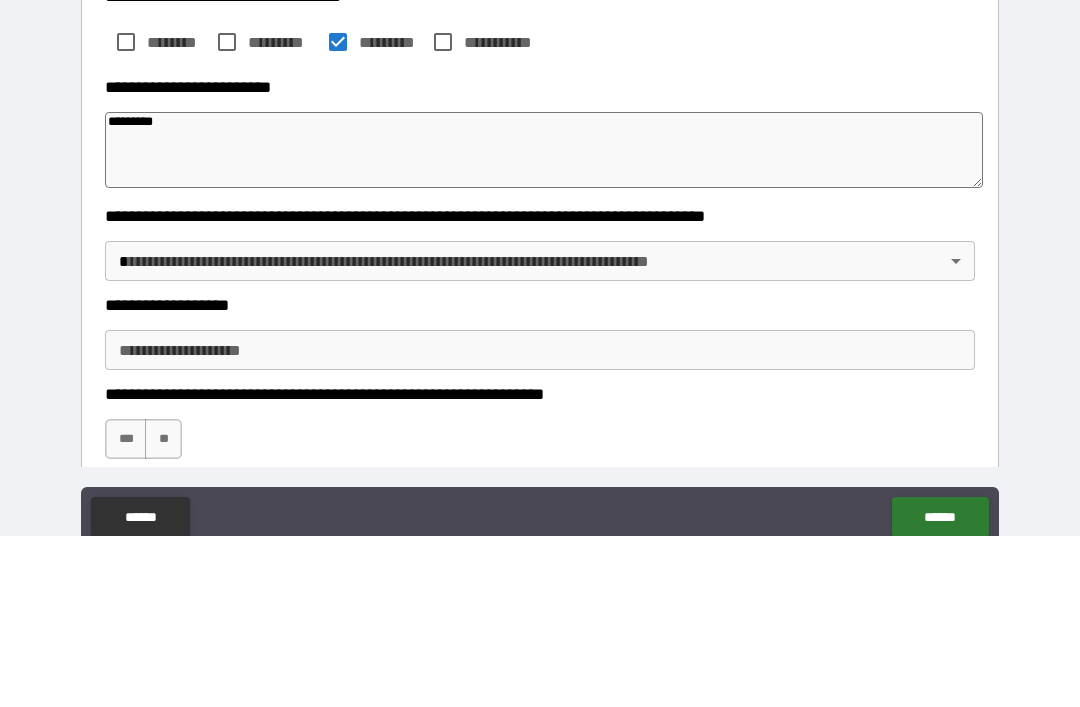 type on "*" 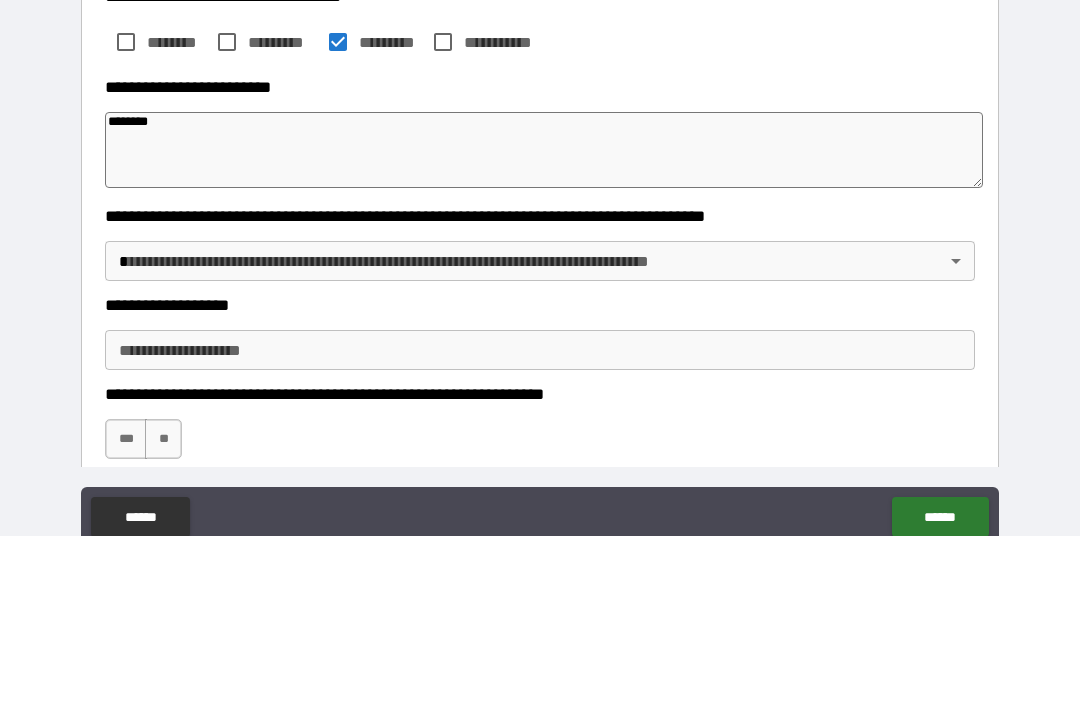 type on "*" 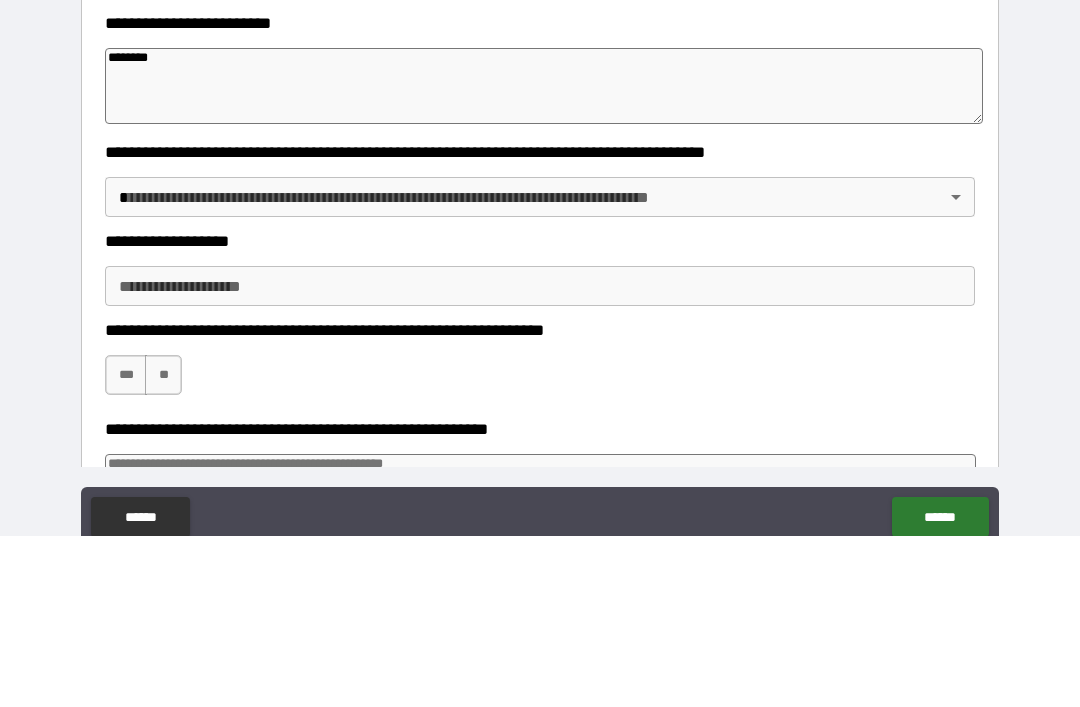 scroll, scrollTop: 368, scrollLeft: 0, axis: vertical 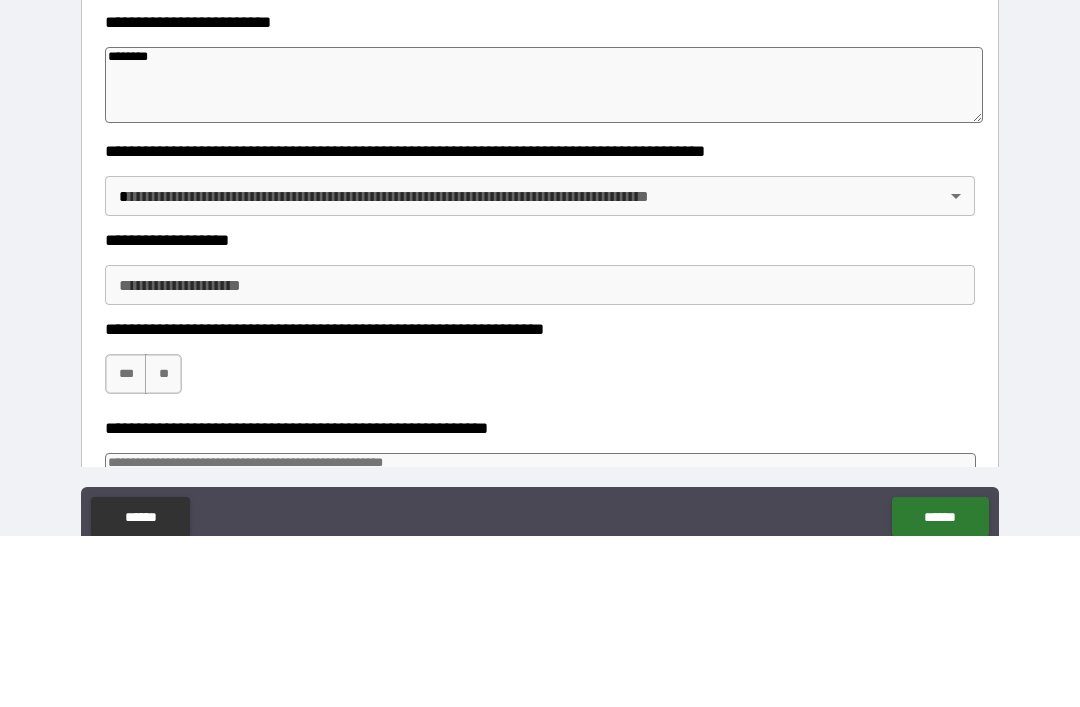 type on "********" 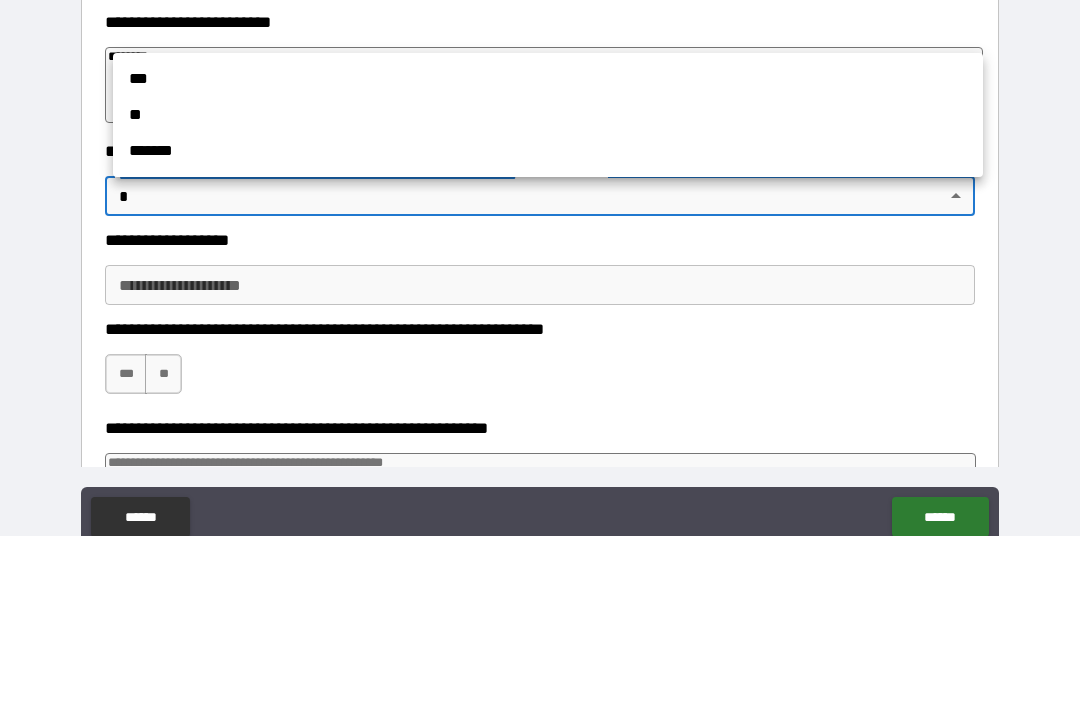 scroll, scrollTop: 64, scrollLeft: 0, axis: vertical 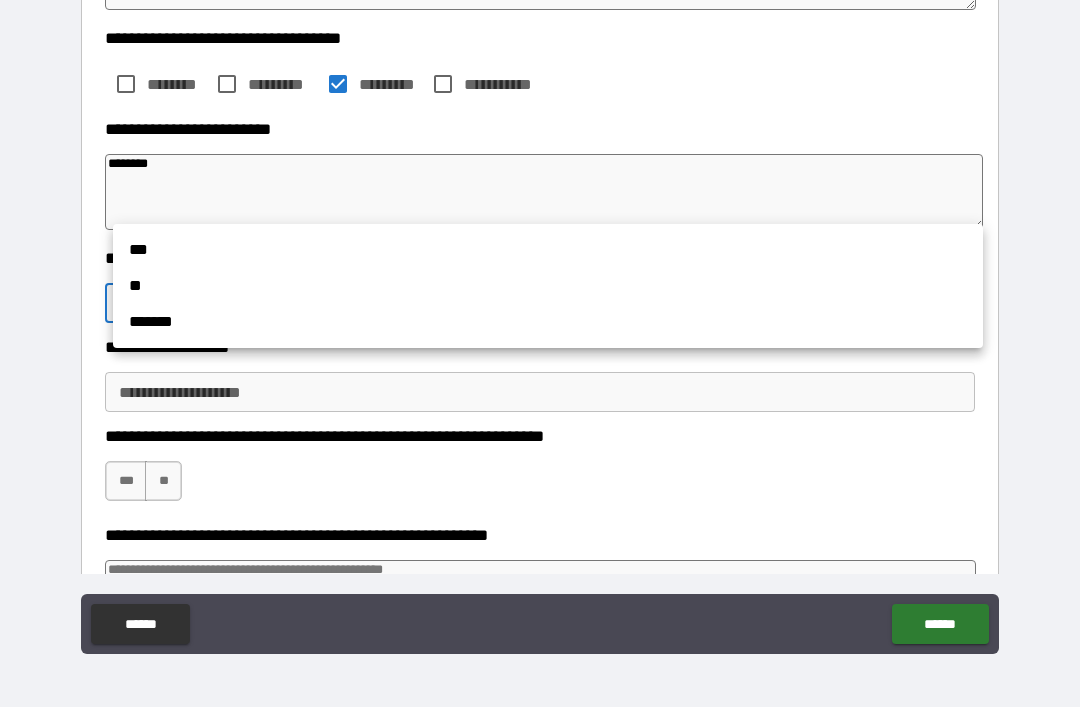 click on "**" at bounding box center [548, 286] 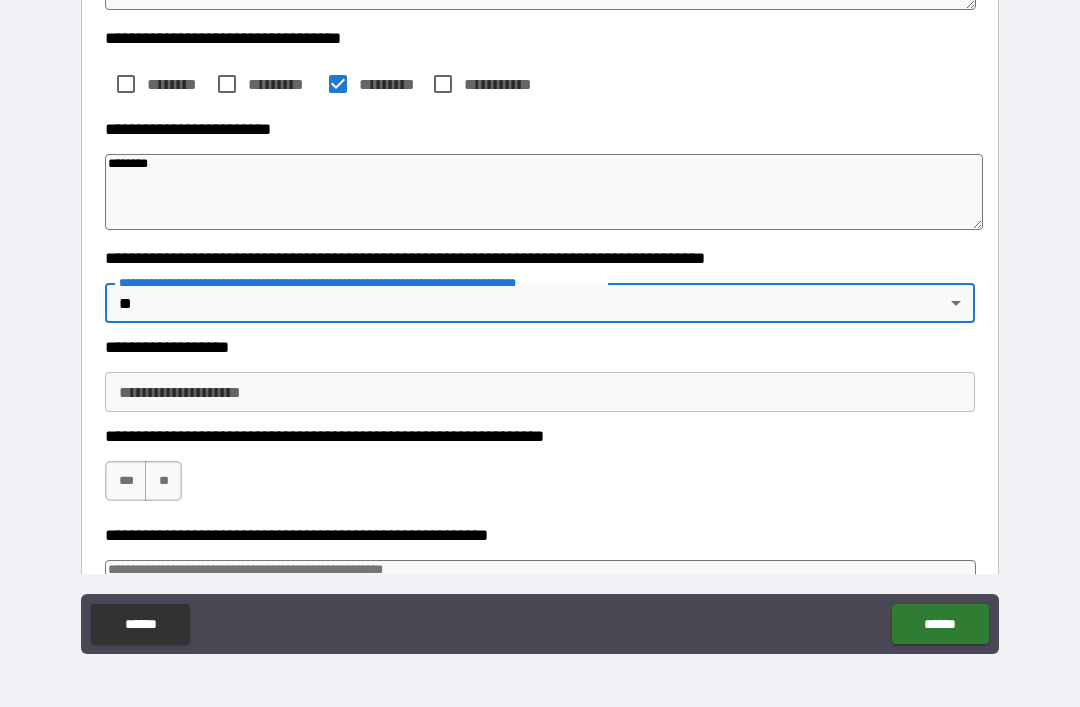 type on "*" 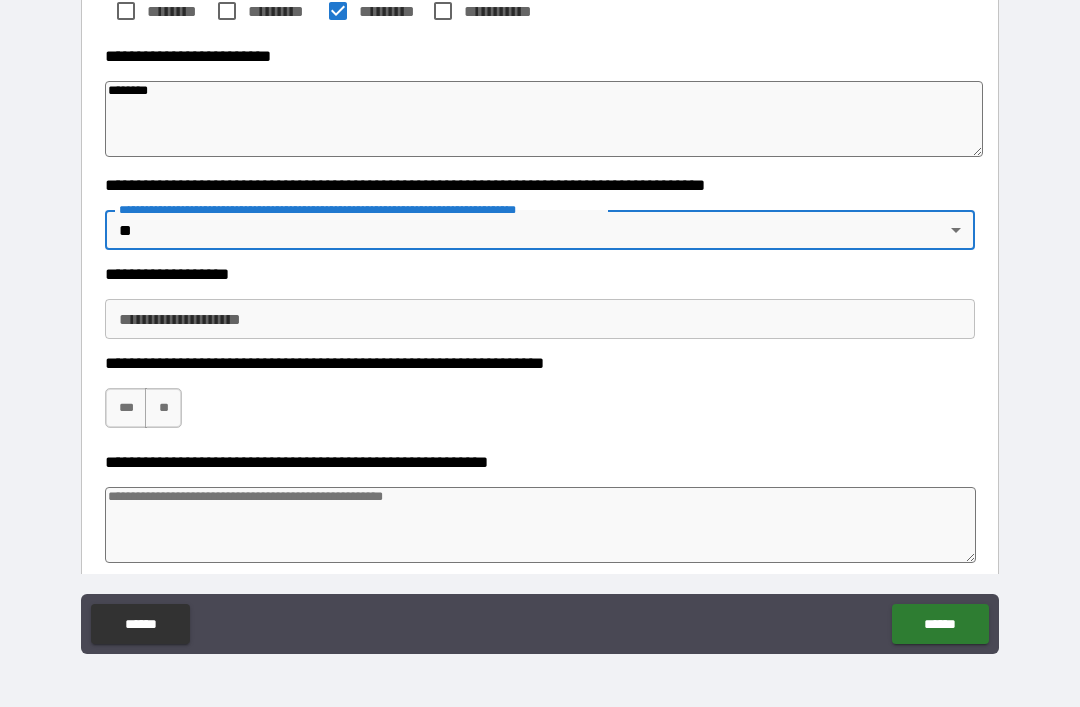 click on "**********" at bounding box center [540, 319] 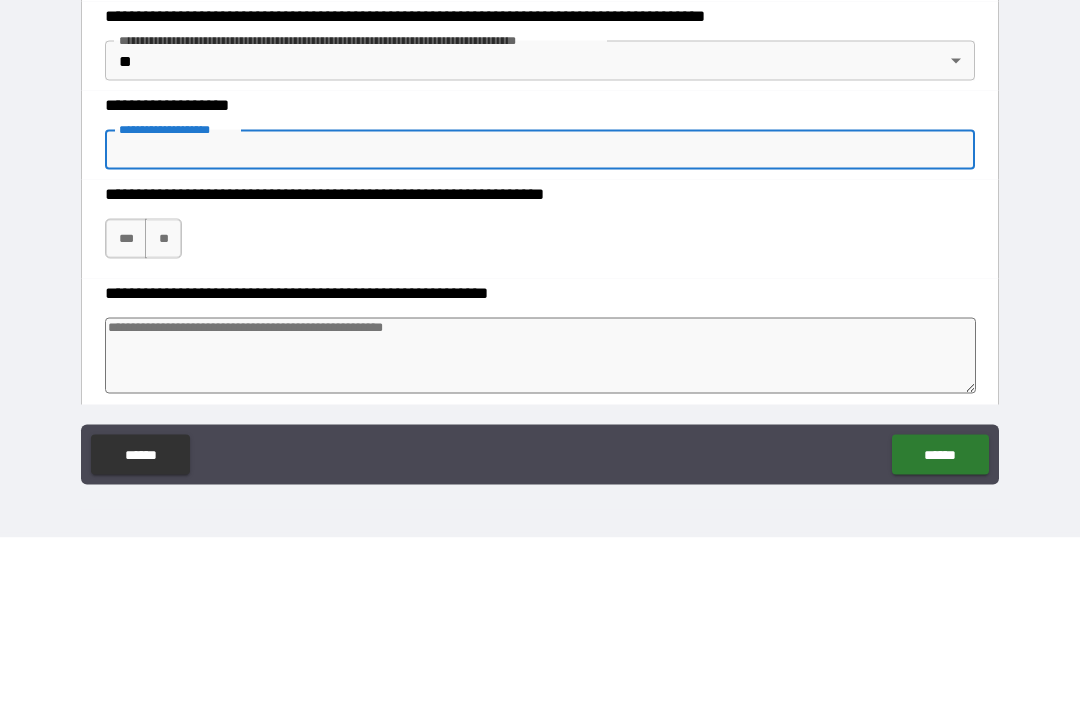 type on "*" 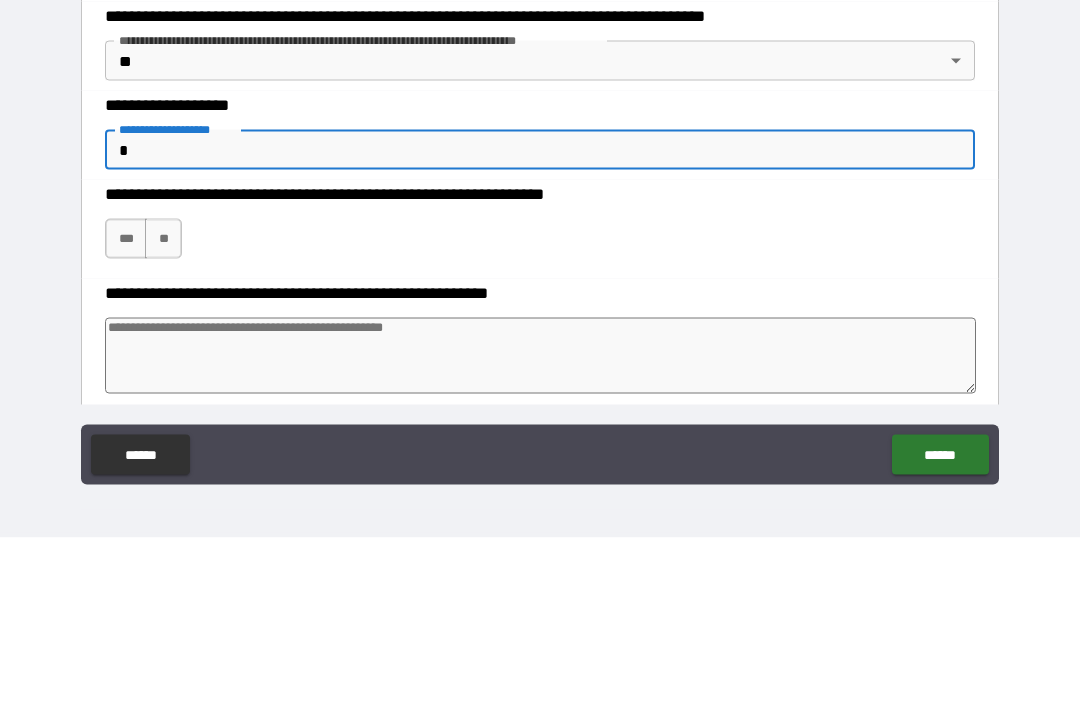 type on "*" 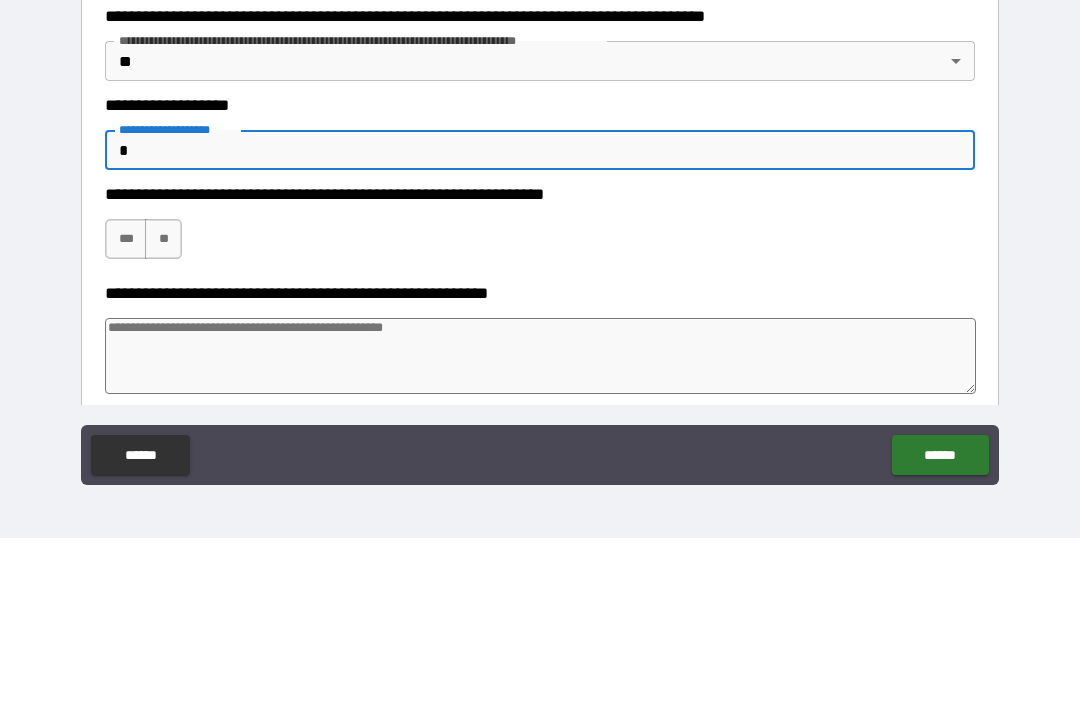 type on "*" 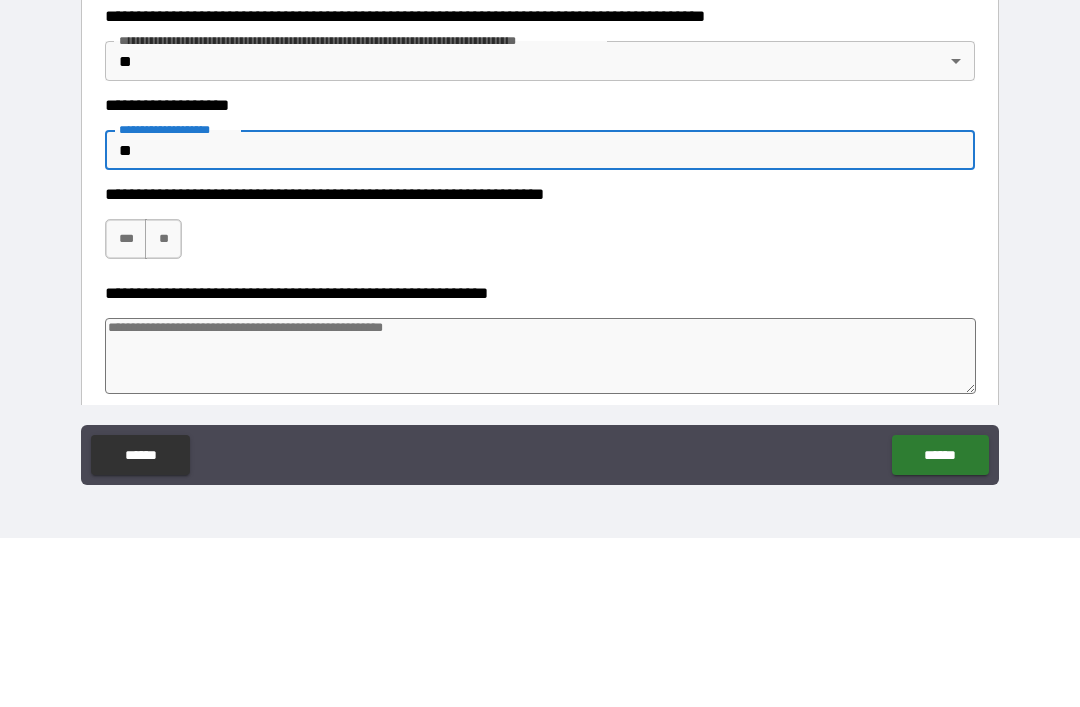 type on "*" 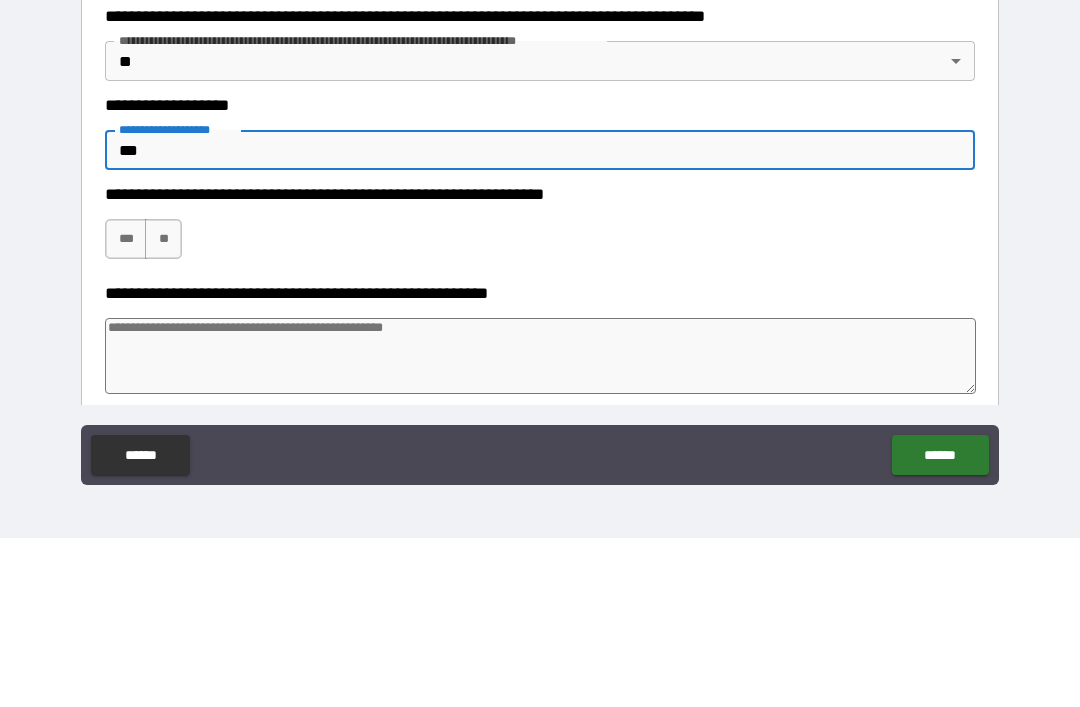 type on "*" 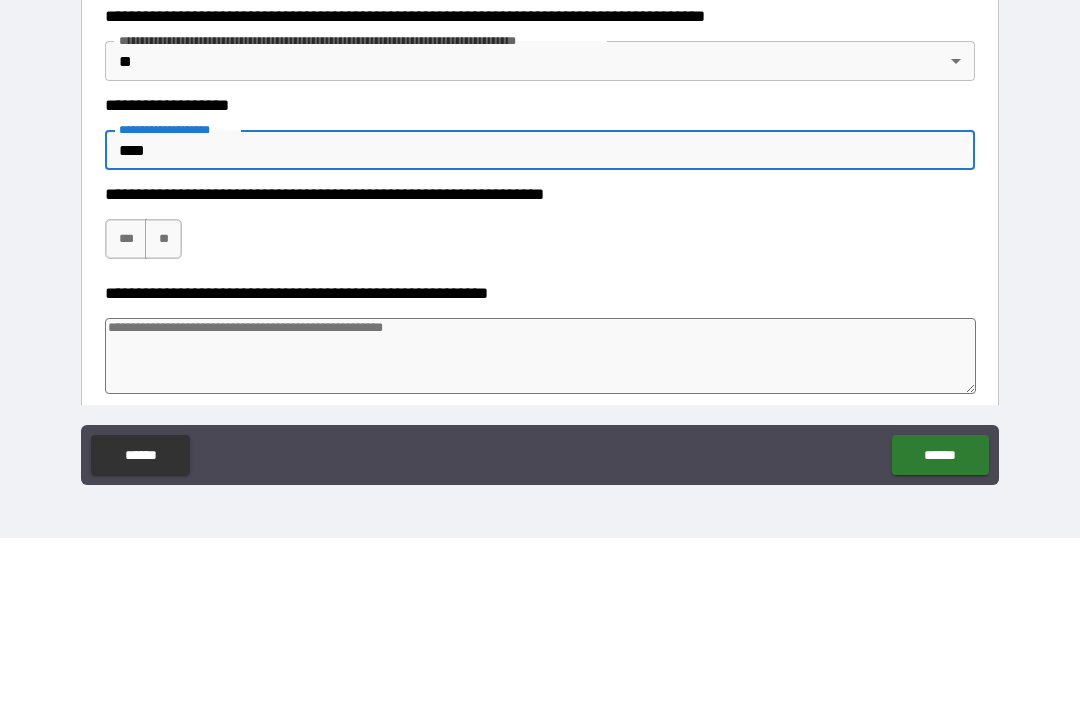 type on "*" 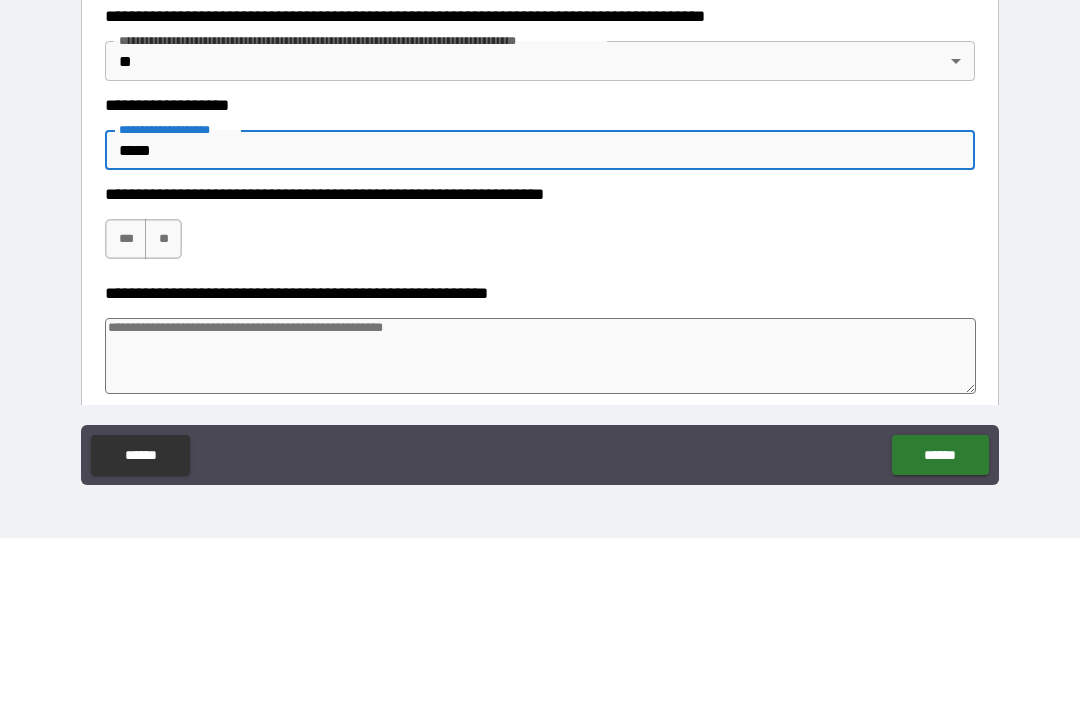 type on "*" 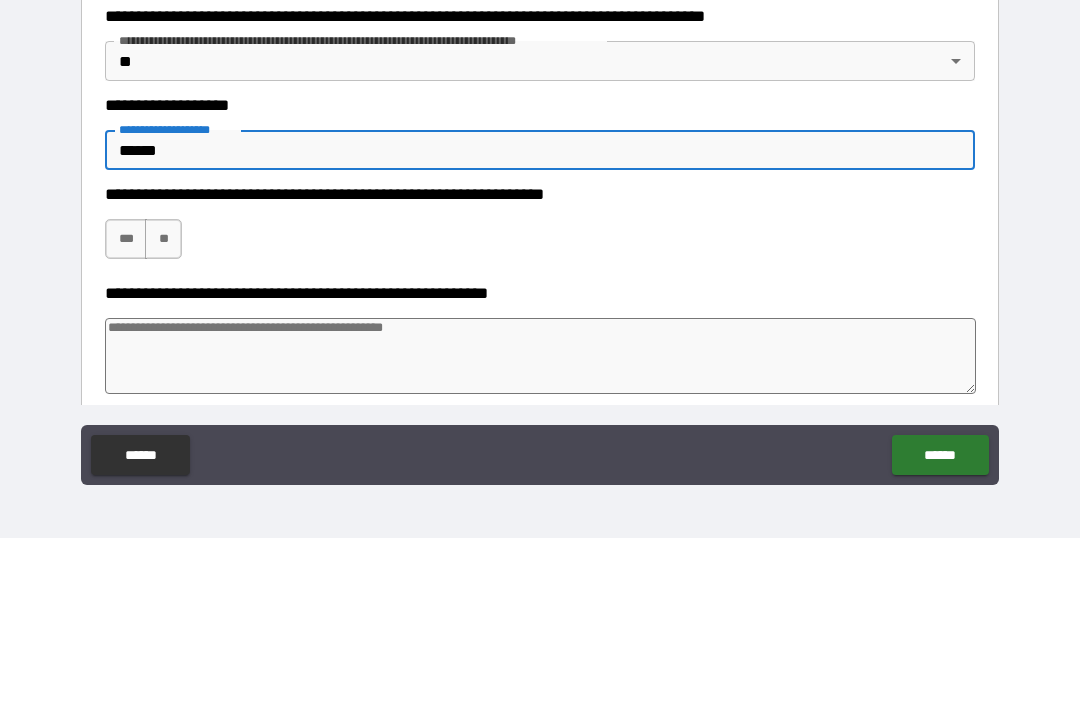 type on "*" 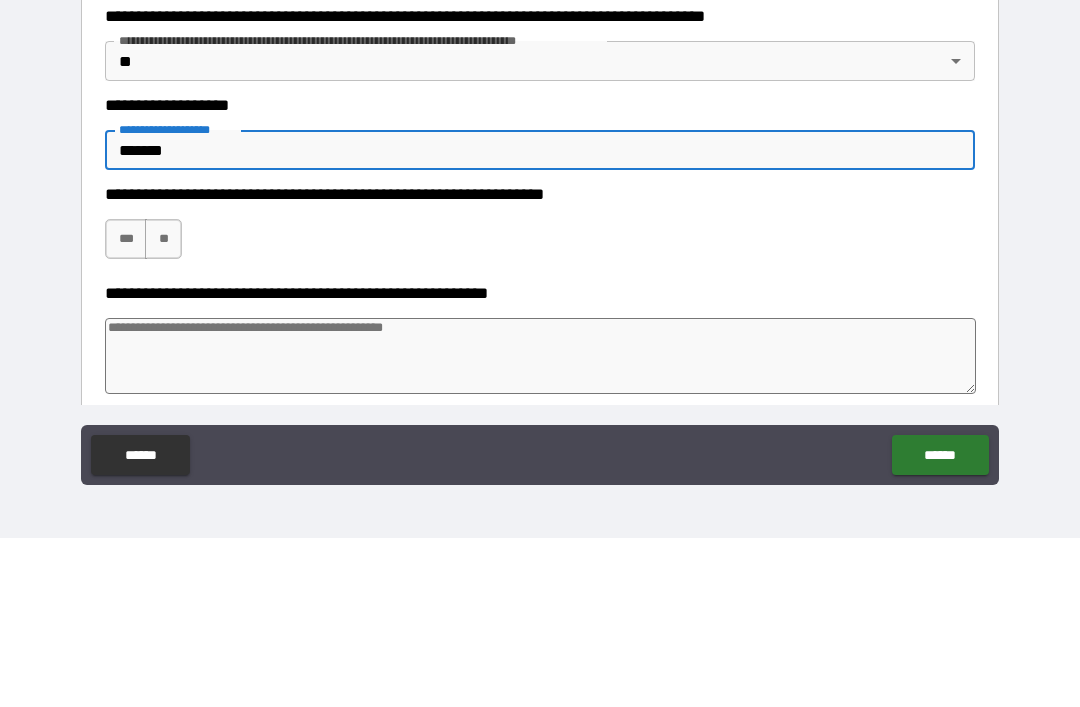 type on "*" 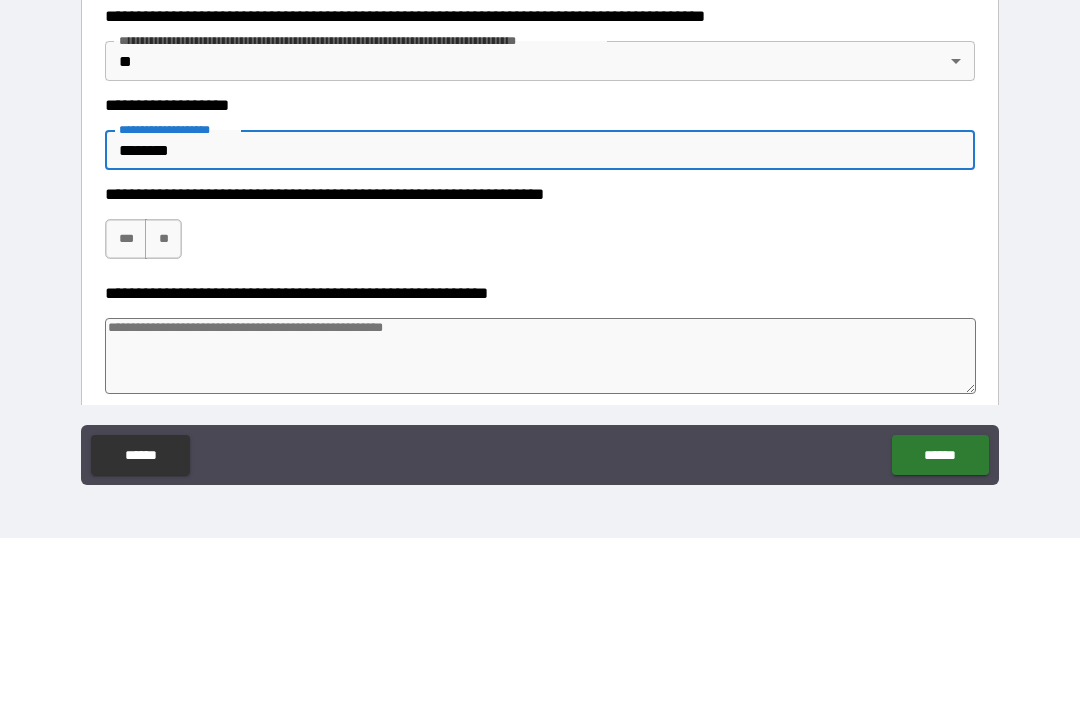 type on "*" 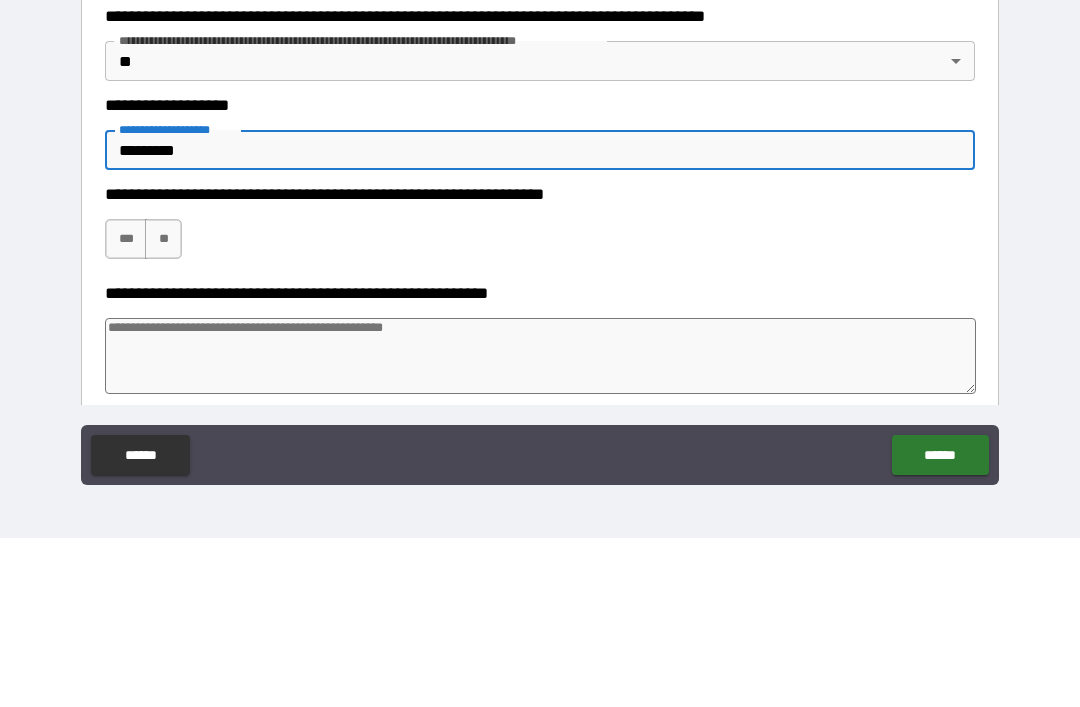 type on "*" 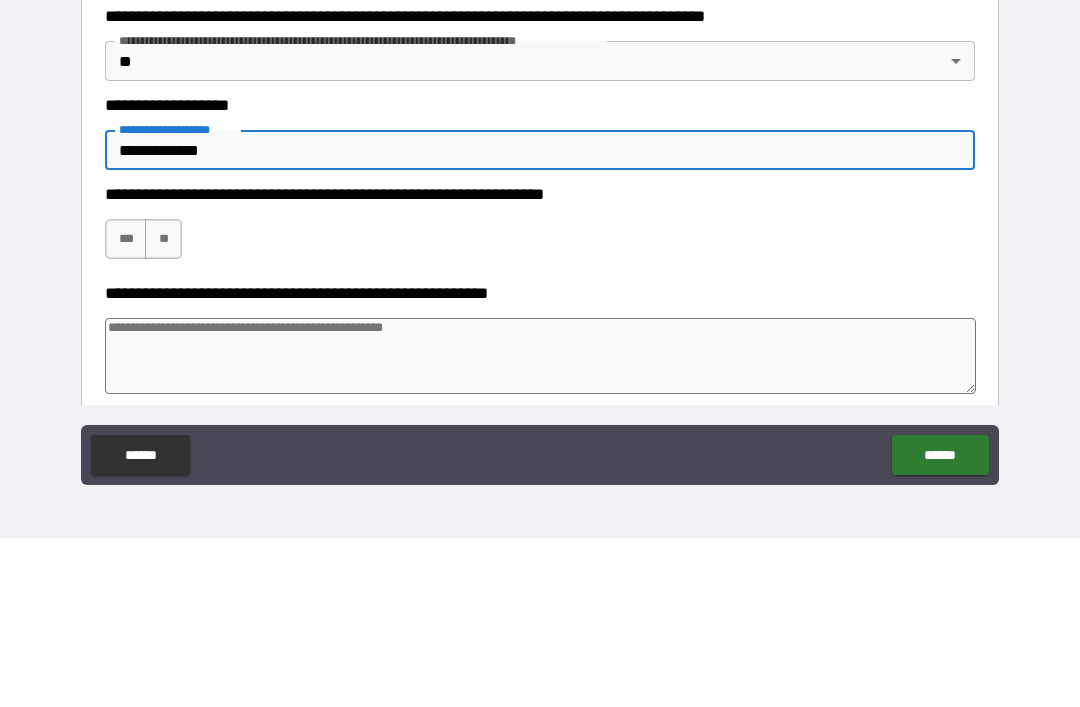 scroll, scrollTop: 492, scrollLeft: 0, axis: vertical 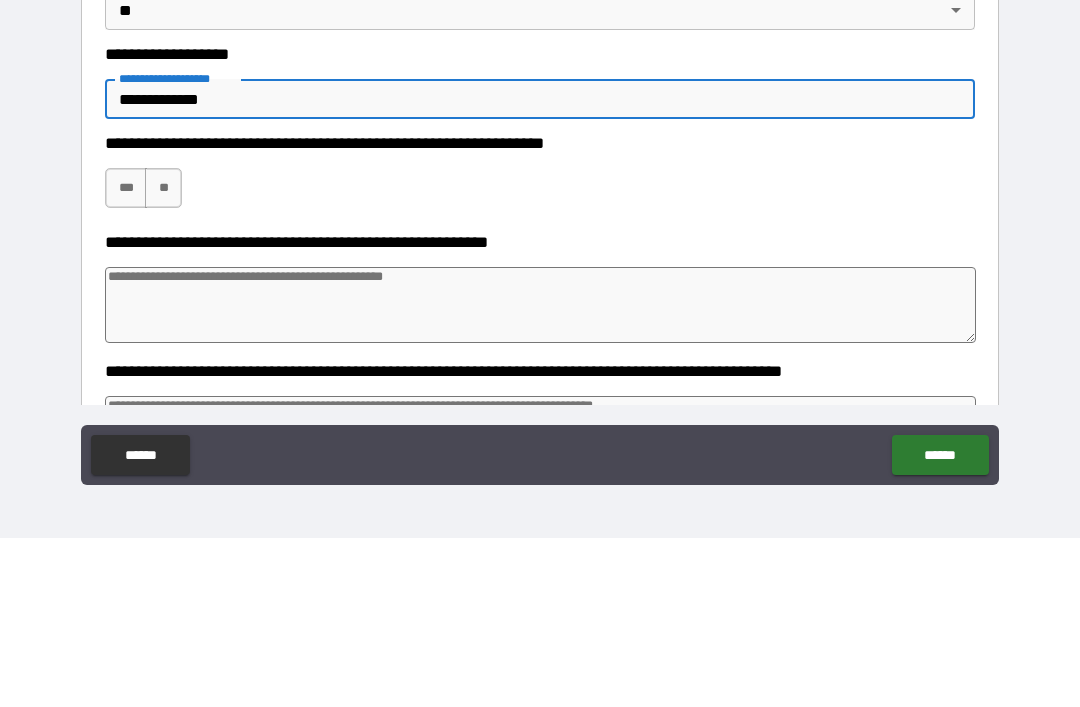 click on "***" at bounding box center [126, 357] 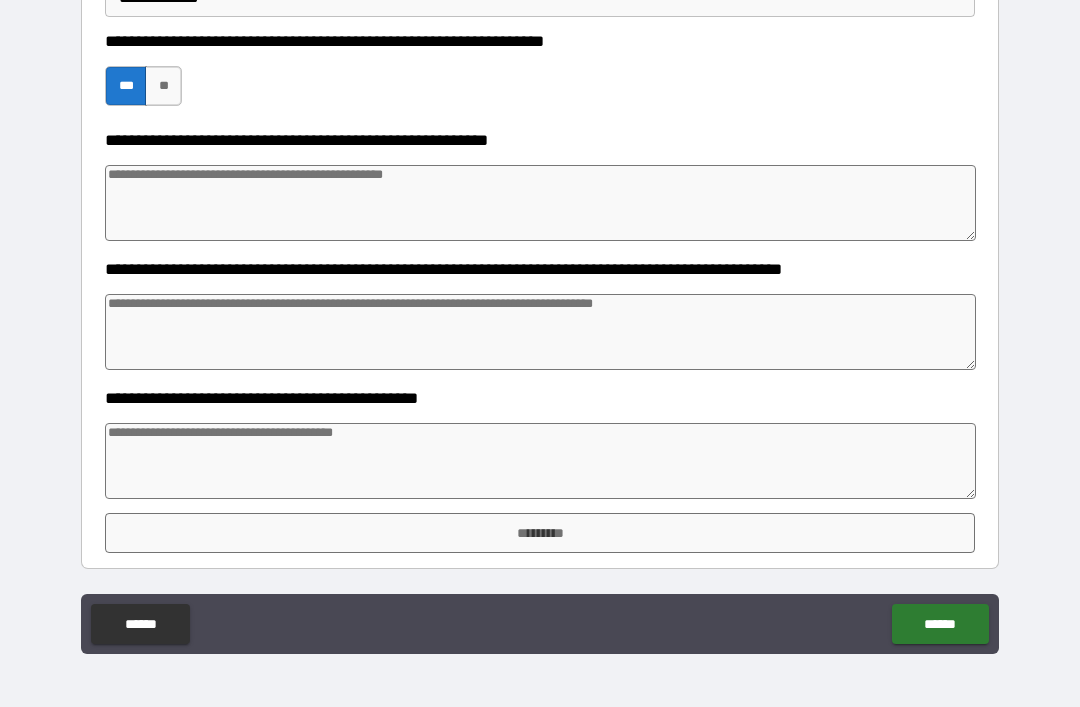 scroll, scrollTop: 763, scrollLeft: 0, axis: vertical 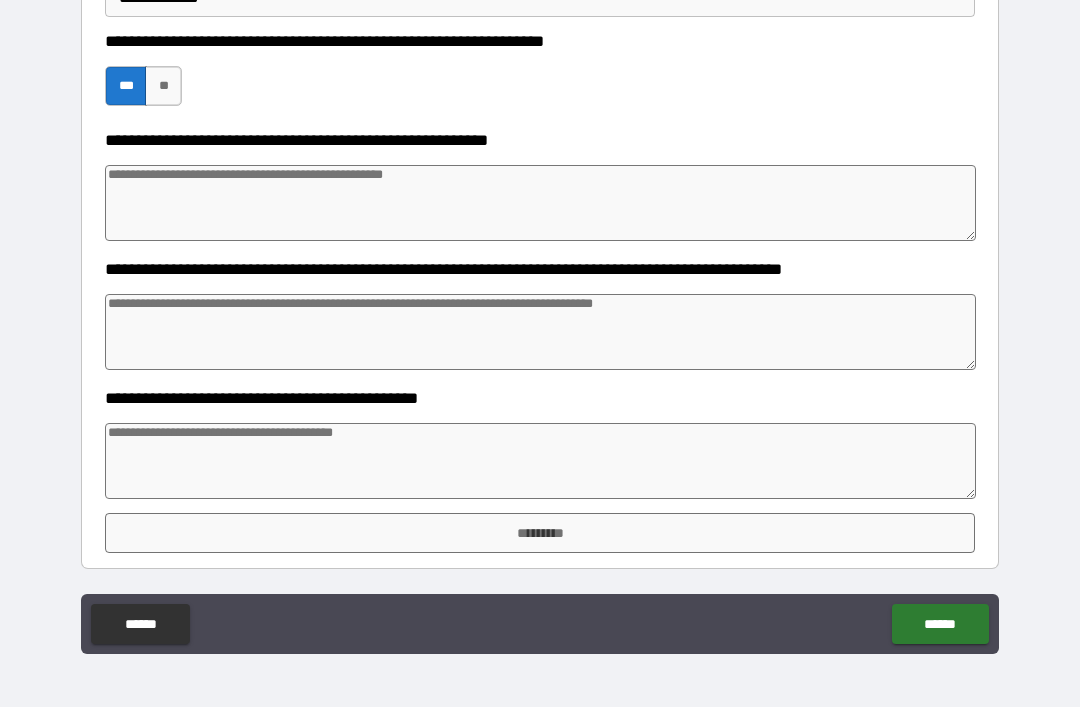 click at bounding box center (540, 461) 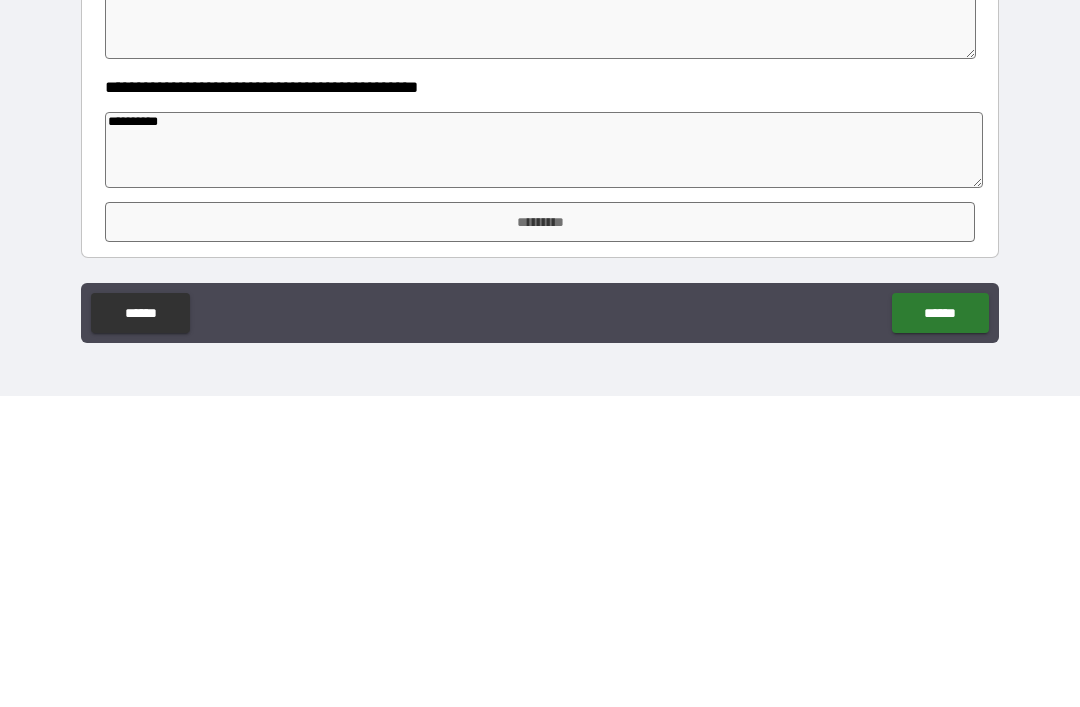 click on "*********" at bounding box center [540, 533] 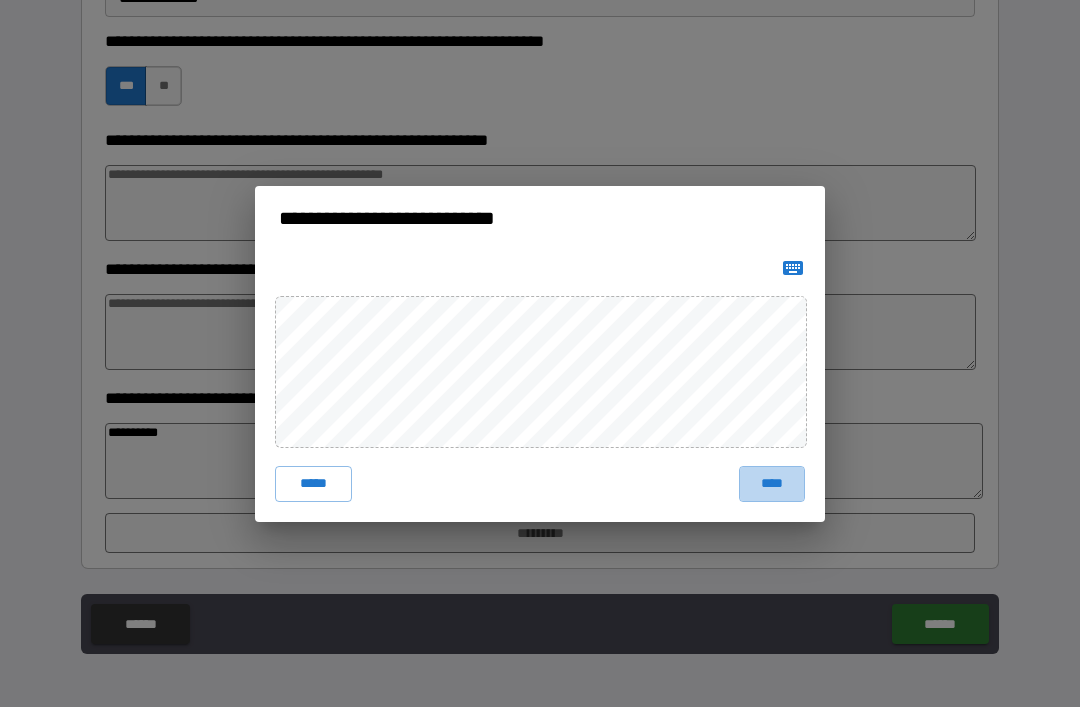 click on "****" at bounding box center [772, 484] 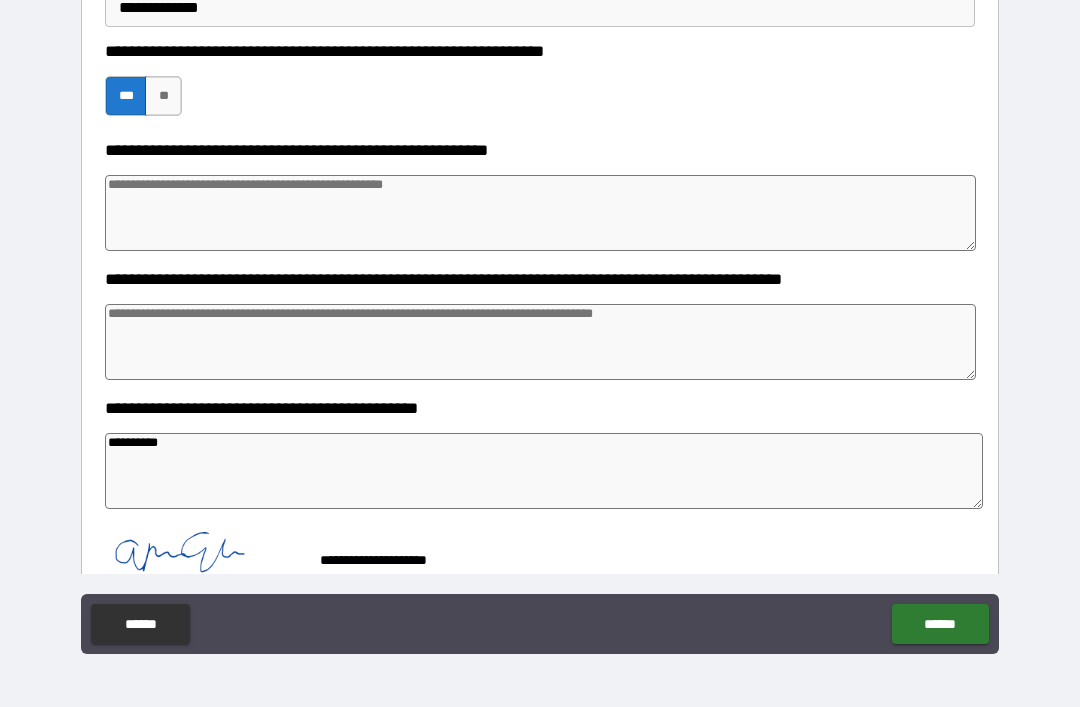 click on "******" at bounding box center (940, 624) 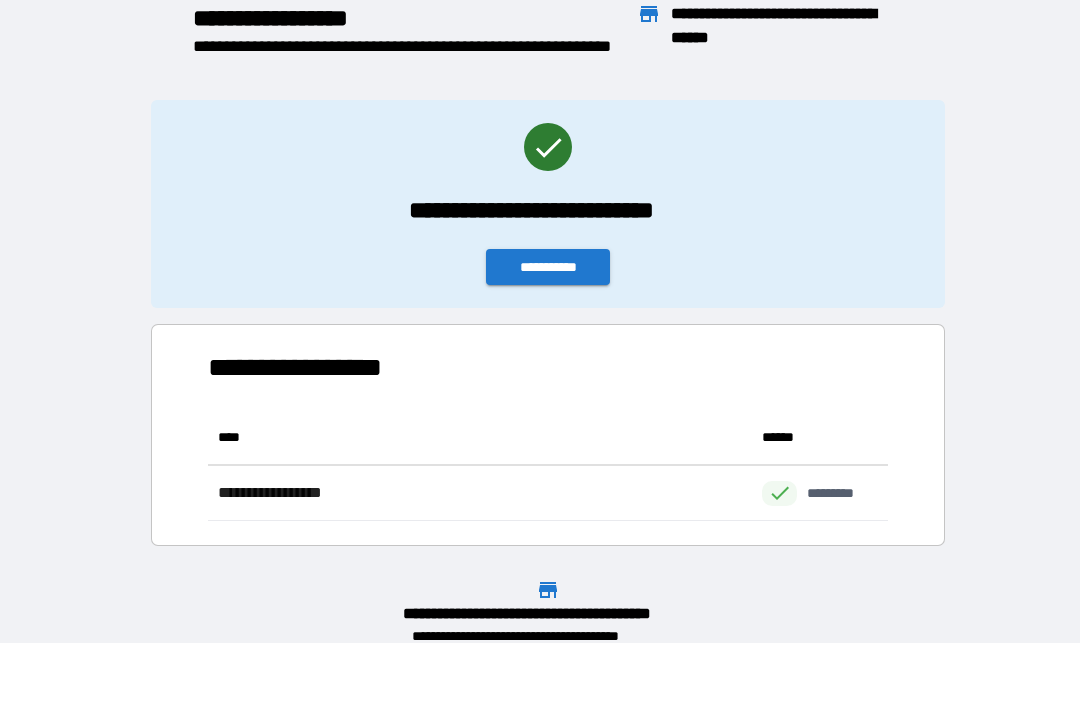 scroll, scrollTop: 111, scrollLeft: 680, axis: both 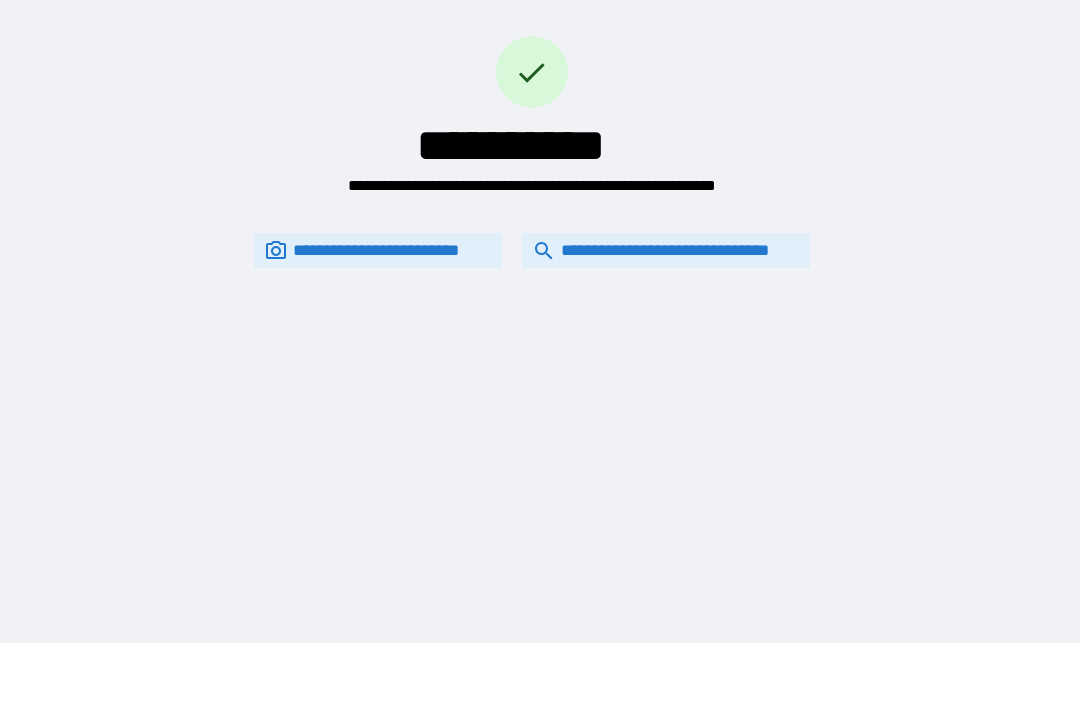 click on "**********" at bounding box center [666, 250] 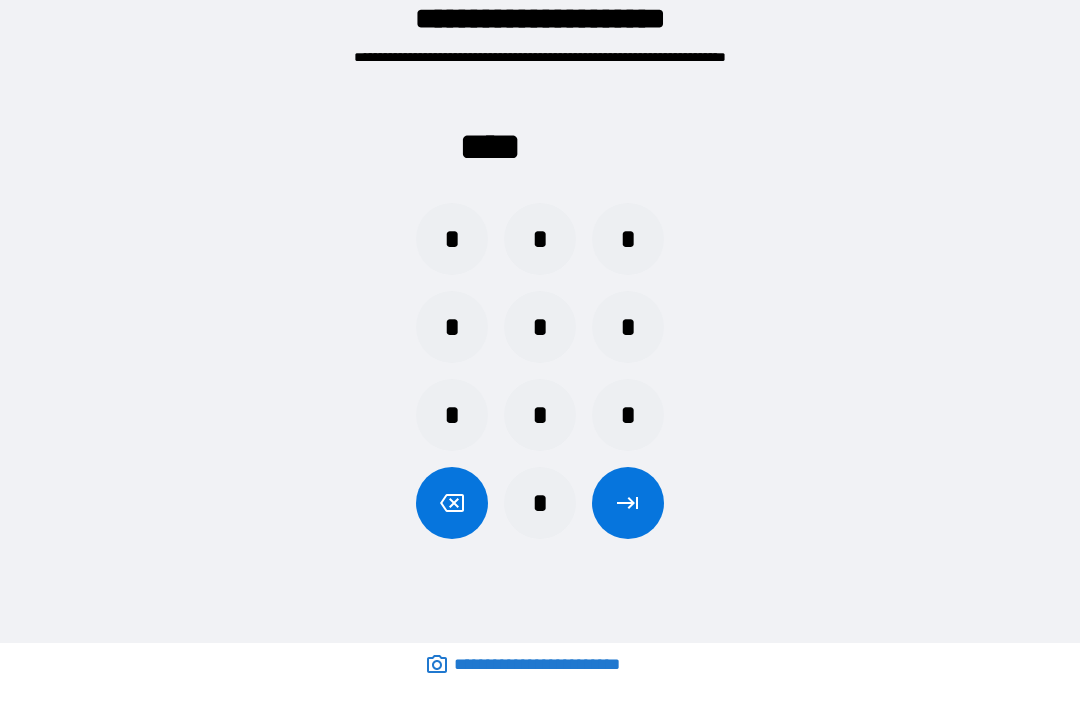 click on "*" at bounding box center [628, 327] 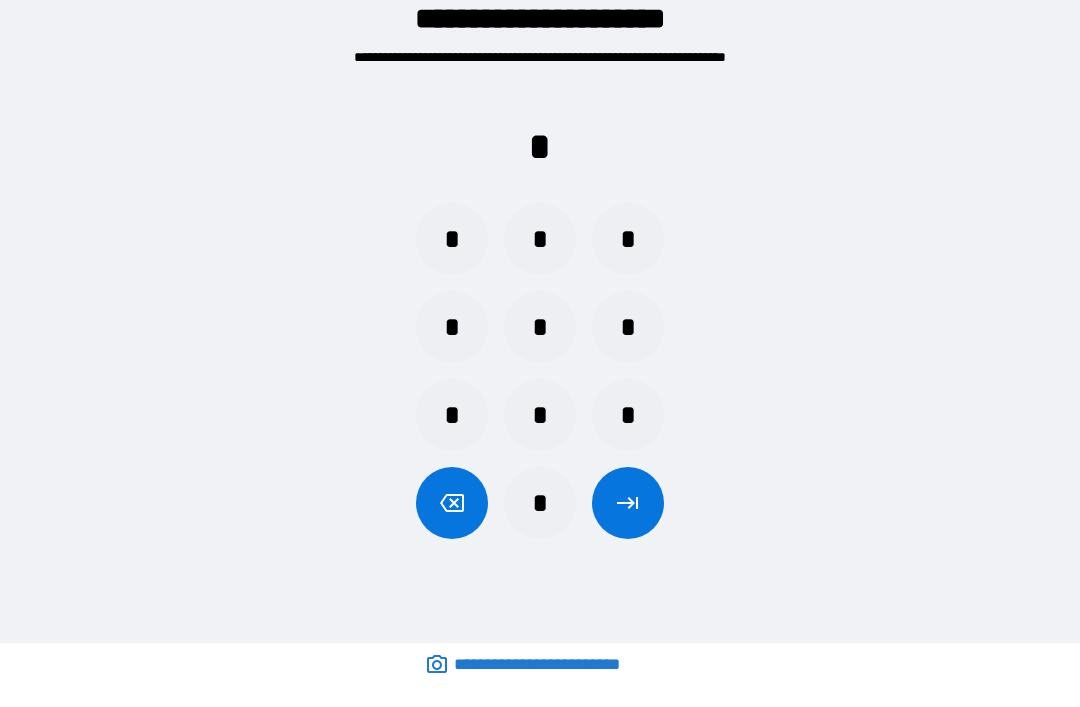 click on "*" at bounding box center (540, 415) 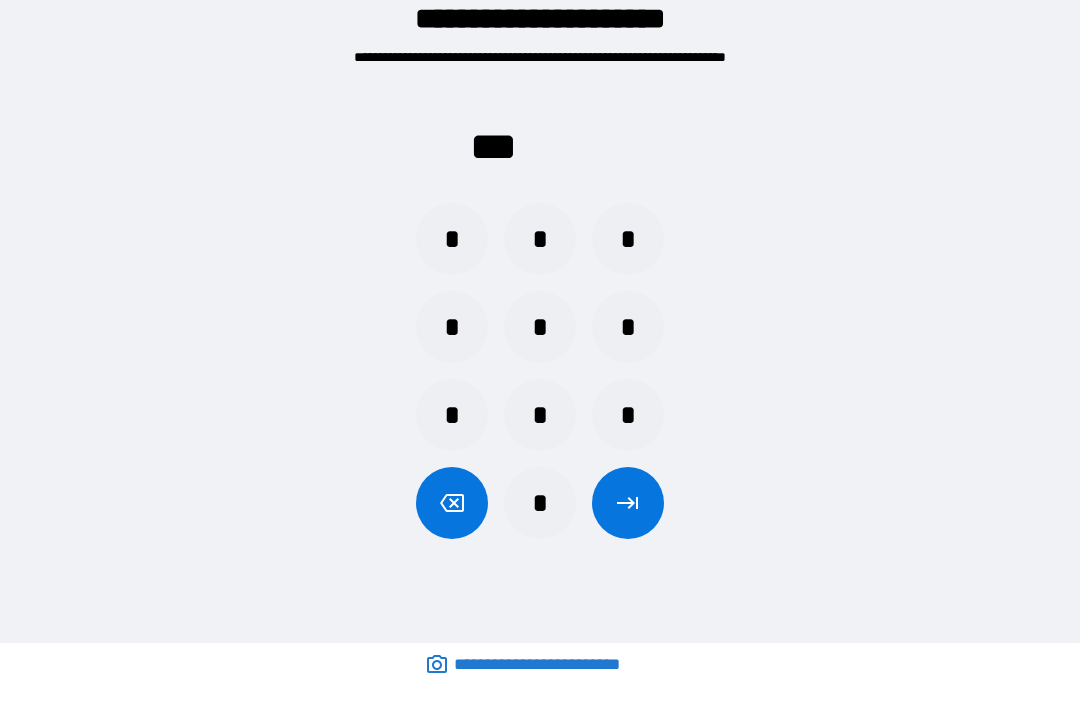click on "*" at bounding box center (452, 239) 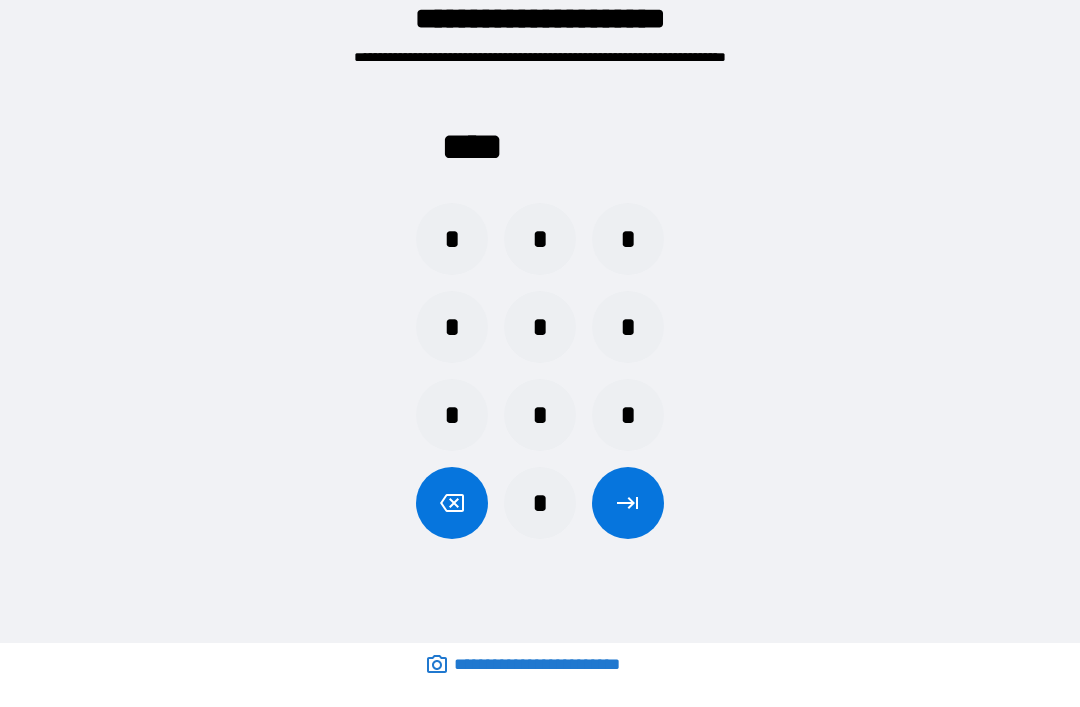 click at bounding box center (628, 503) 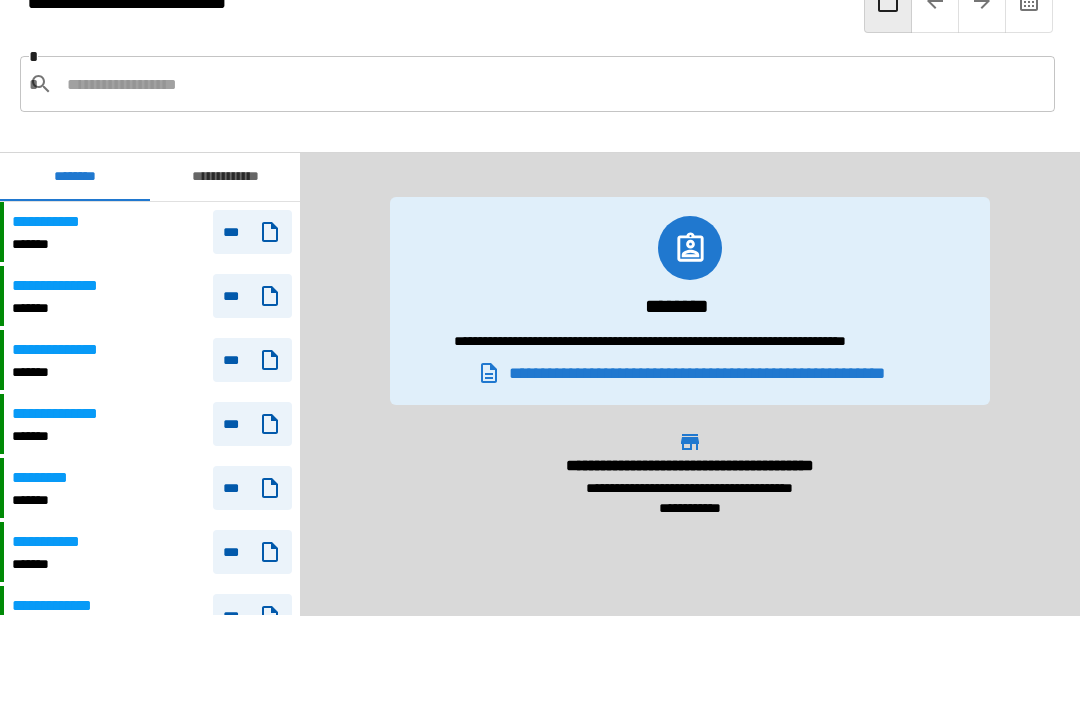 scroll, scrollTop: 780, scrollLeft: 0, axis: vertical 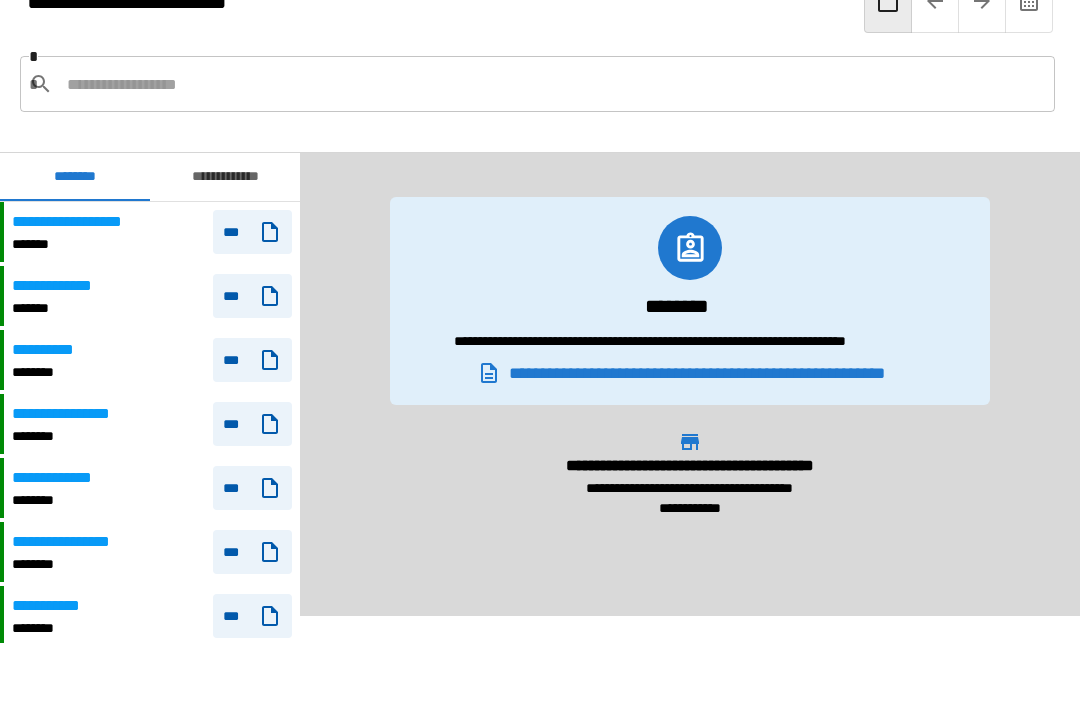click on "**********" at bounding box center [85, 222] 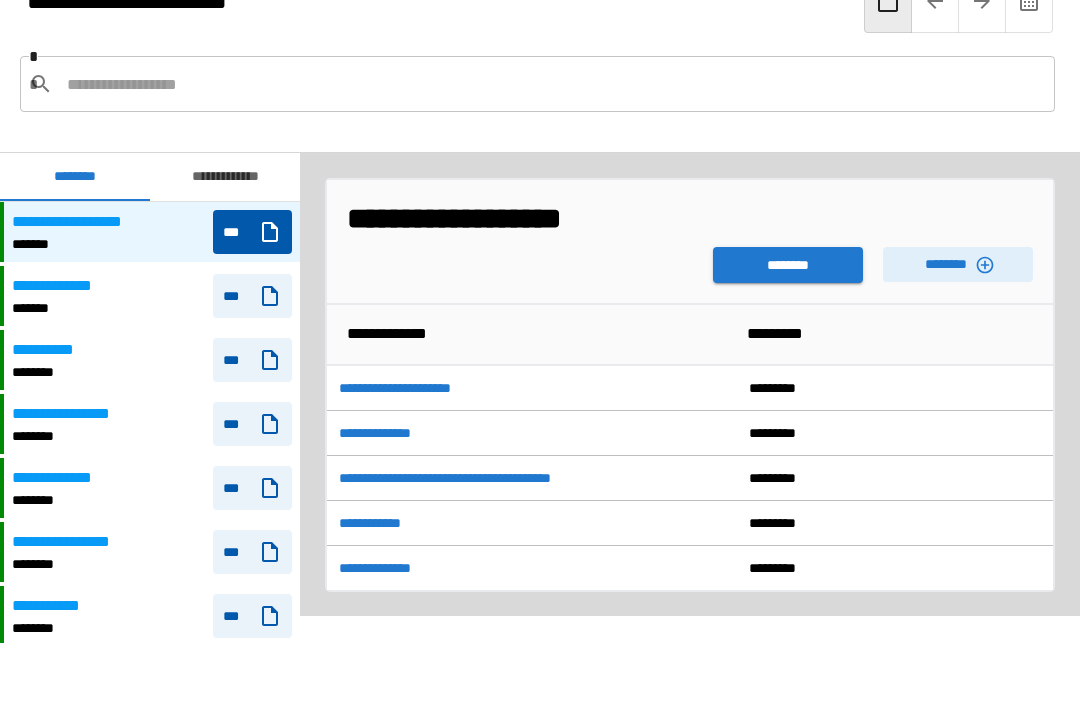 click on "********" at bounding box center (788, 265) 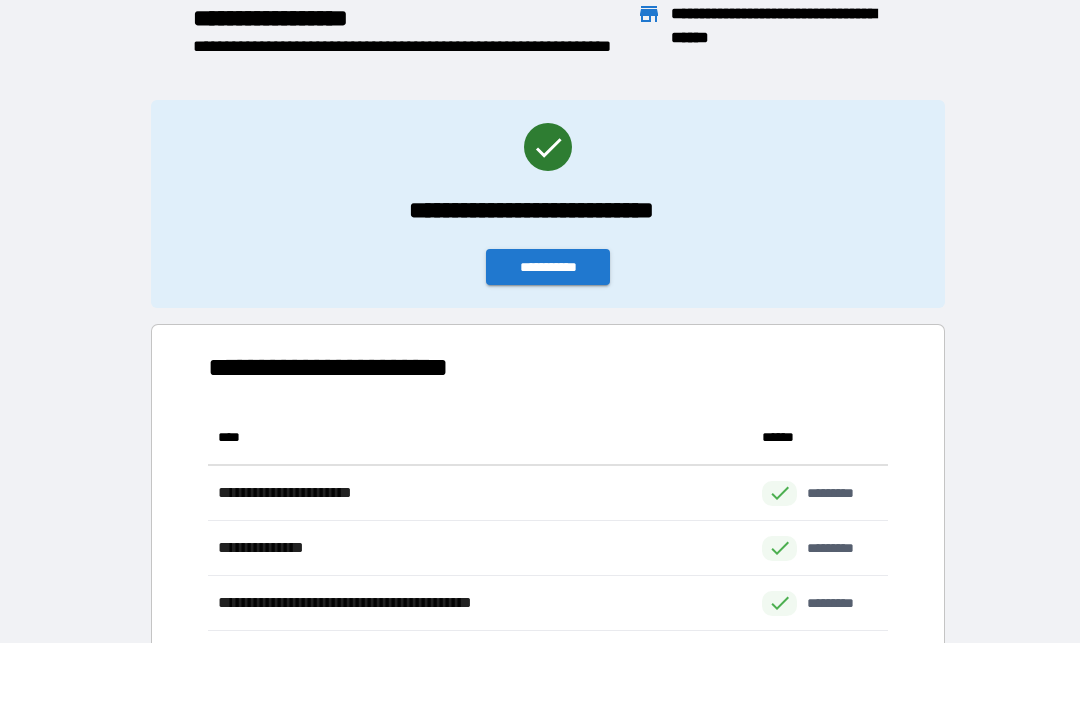 scroll, scrollTop: 1, scrollLeft: 1, axis: both 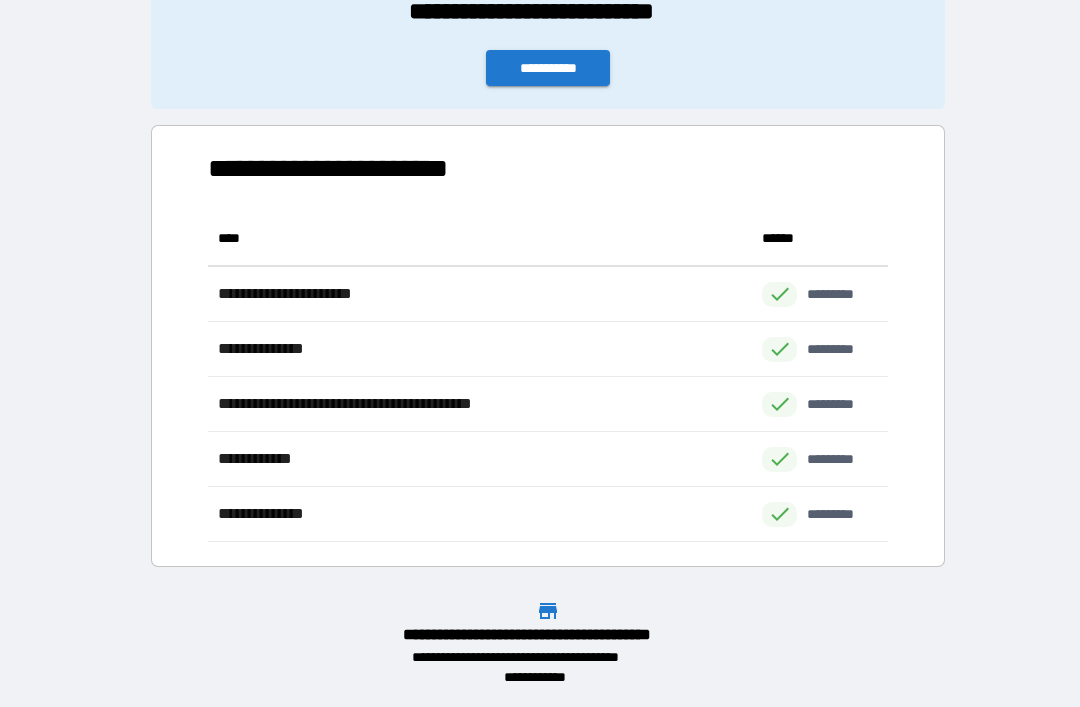 click on "**********" at bounding box center (548, 68) 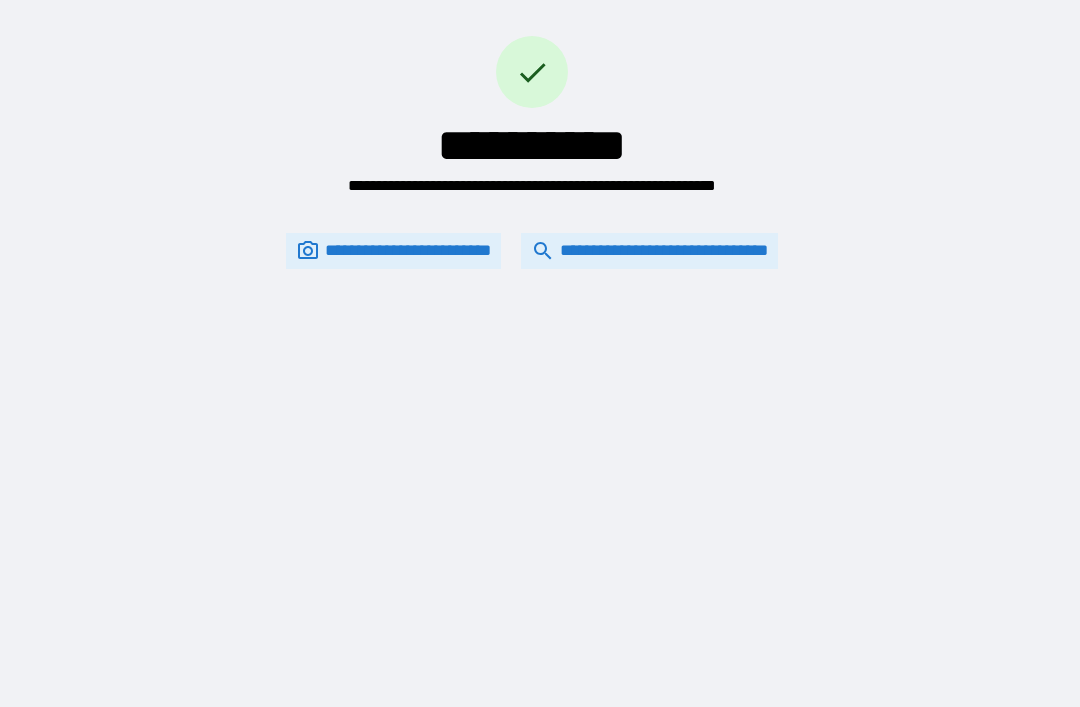 scroll, scrollTop: 0, scrollLeft: 0, axis: both 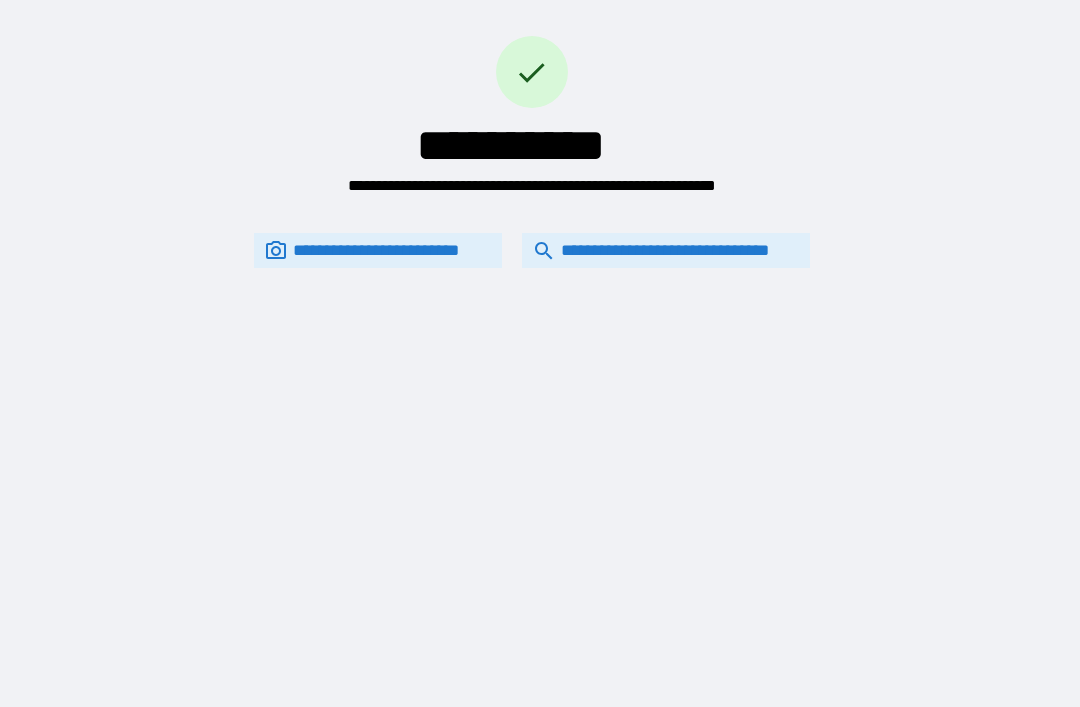 click on "**********" at bounding box center [666, 250] 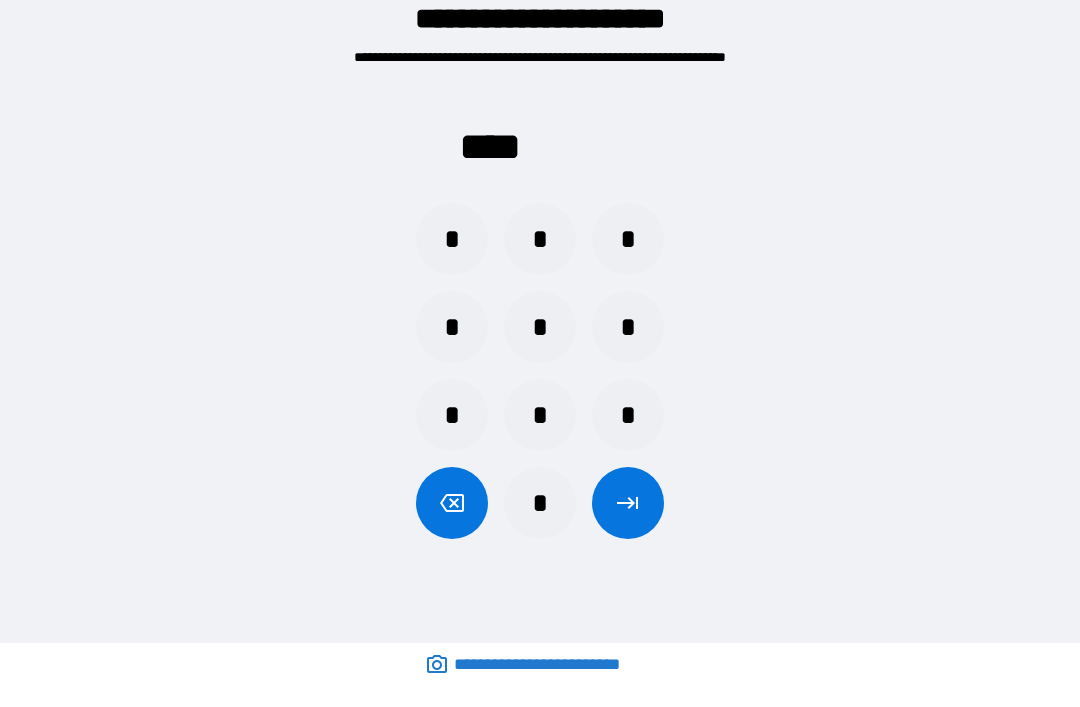 click on "*" at bounding box center [628, 327] 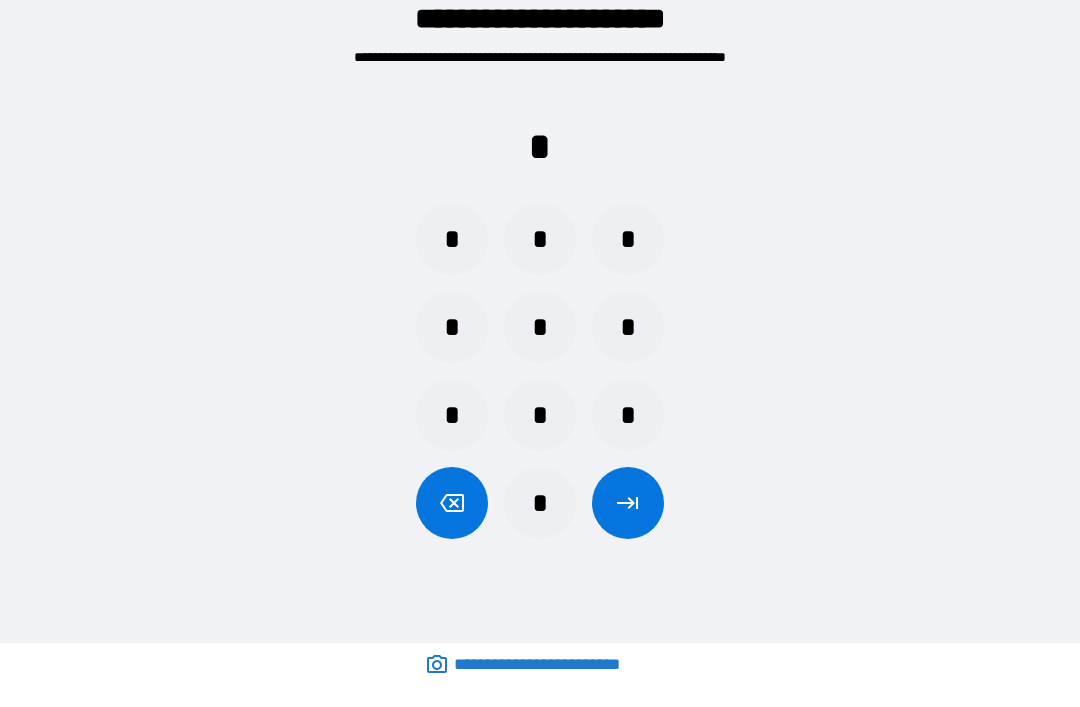 click on "*" at bounding box center (540, 327) 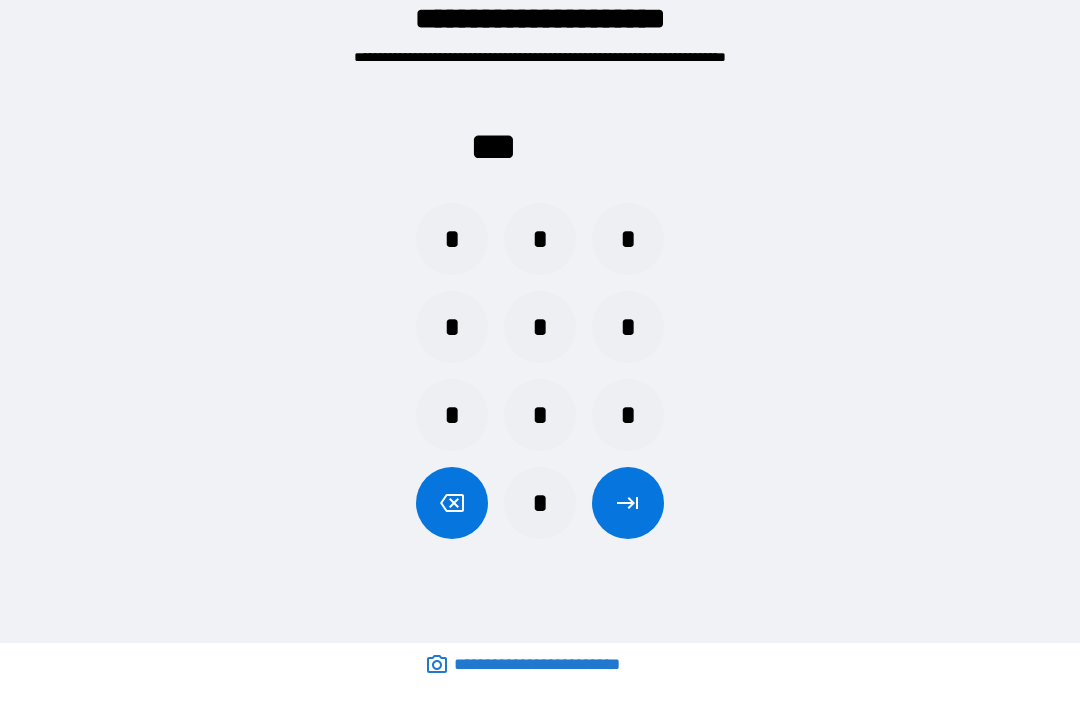 click on "*" at bounding box center (540, 327) 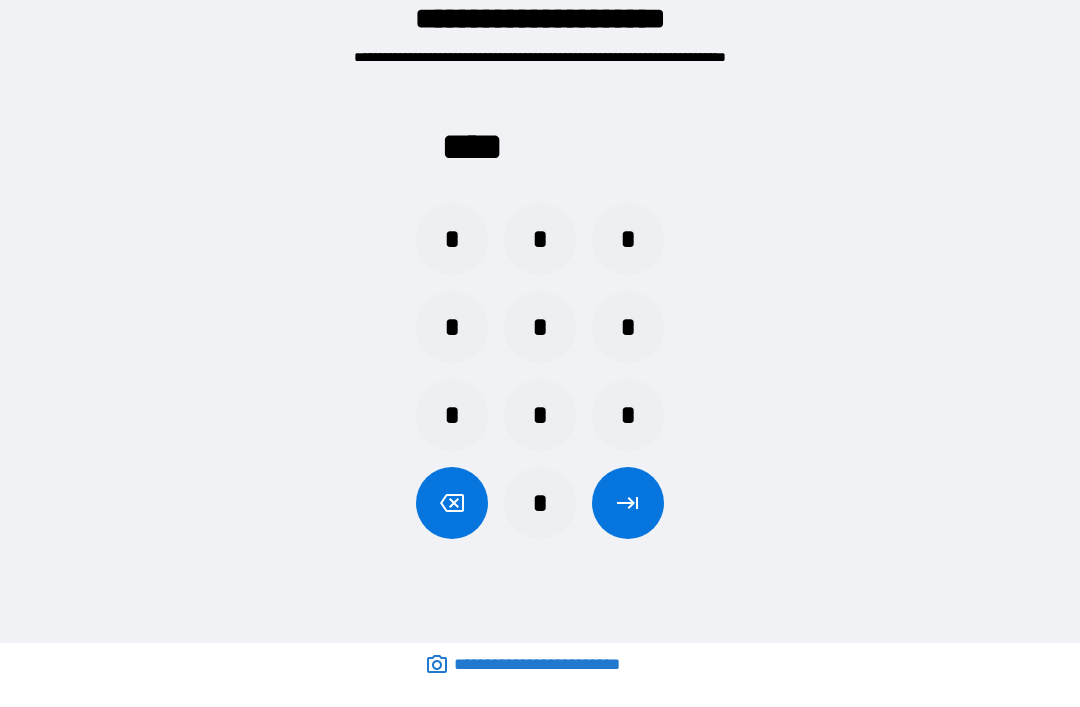 click 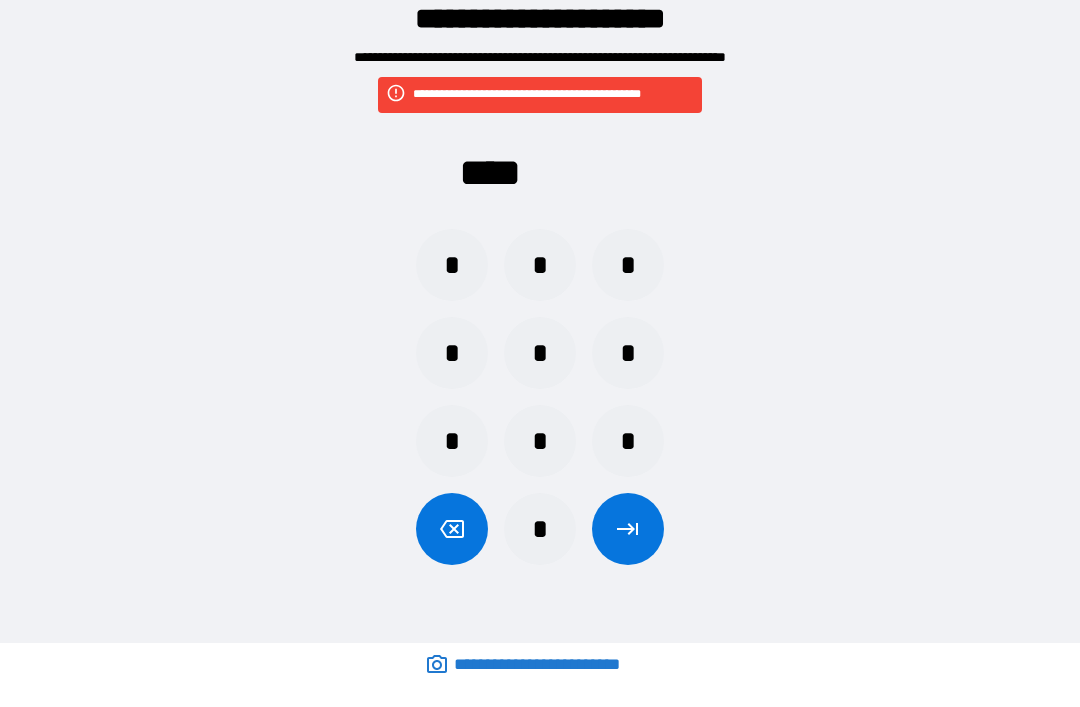 click on "*" at bounding box center (628, 353) 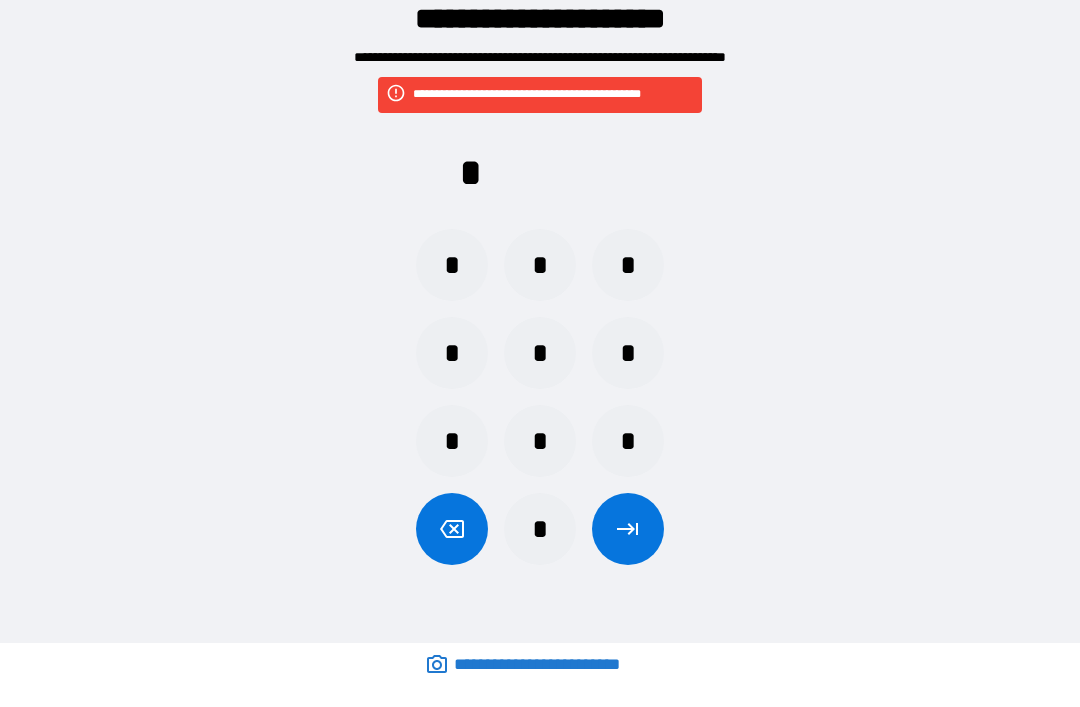 click on "*" at bounding box center (540, 441) 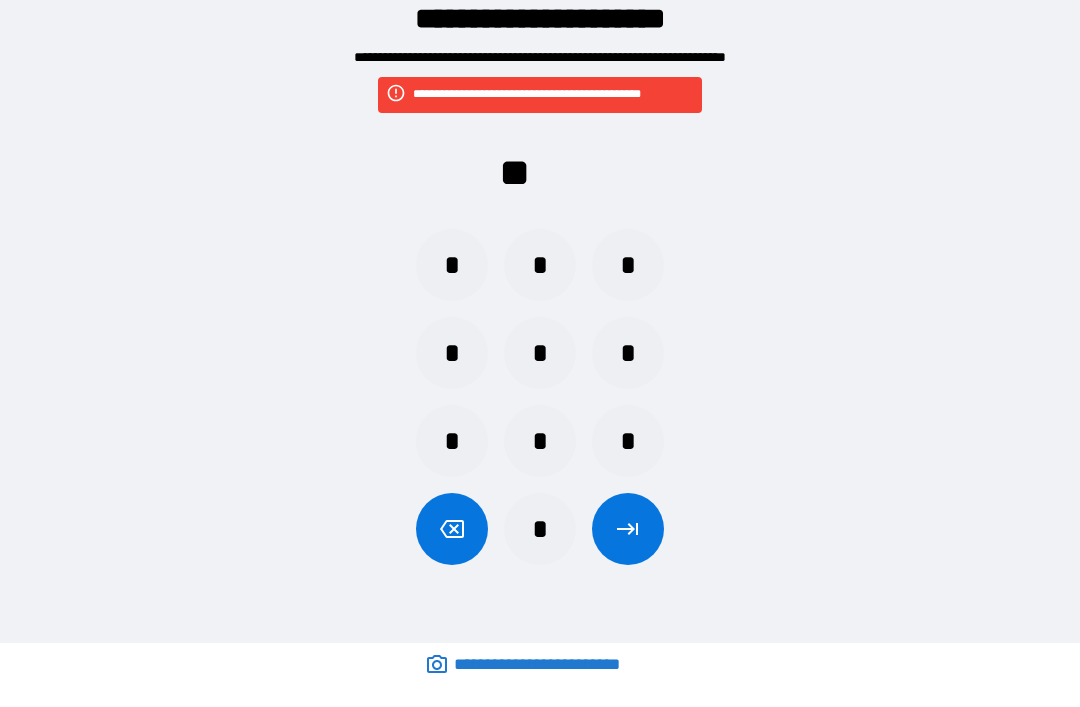 click on "*" at bounding box center [628, 353] 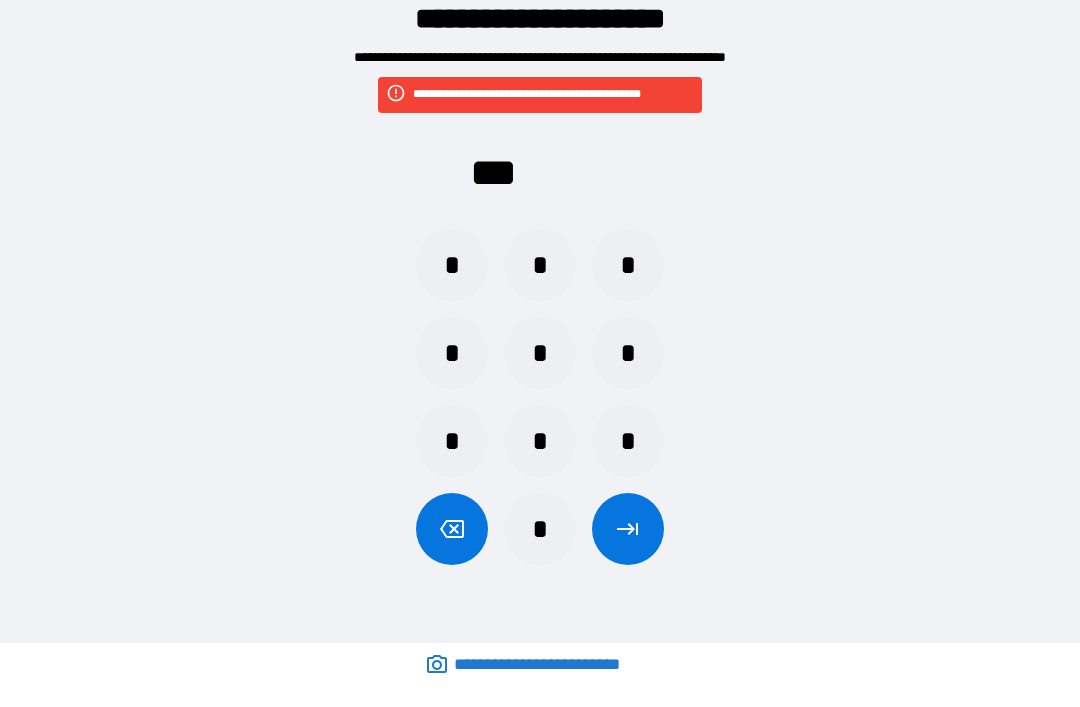 click on "*" at bounding box center (452, 265) 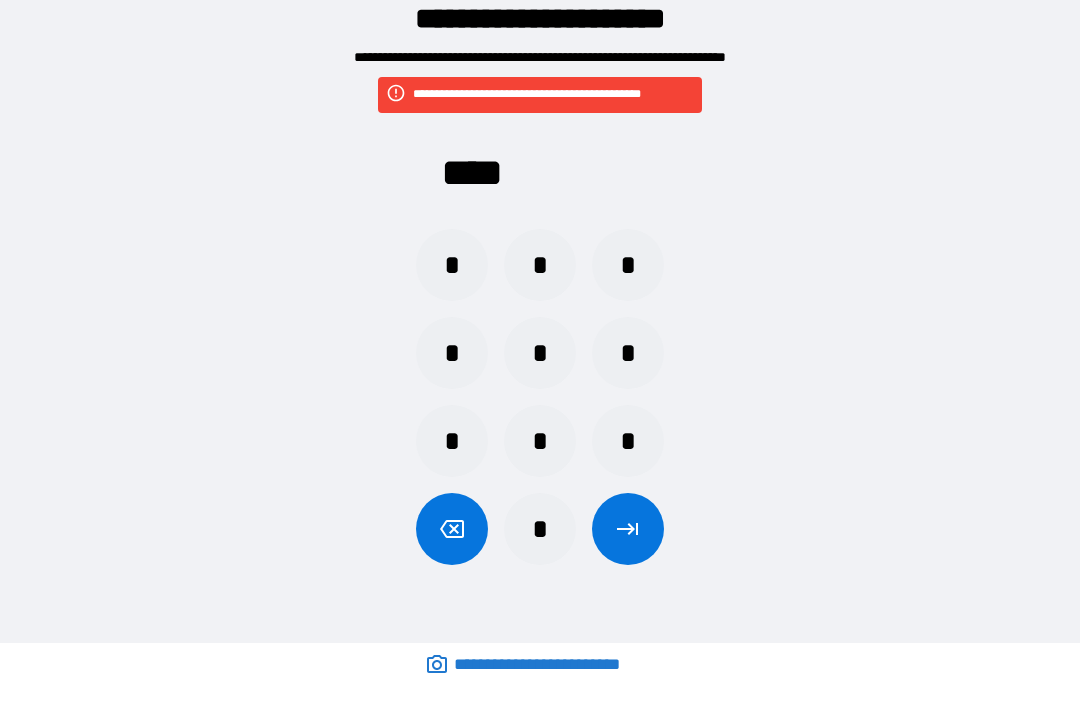 click 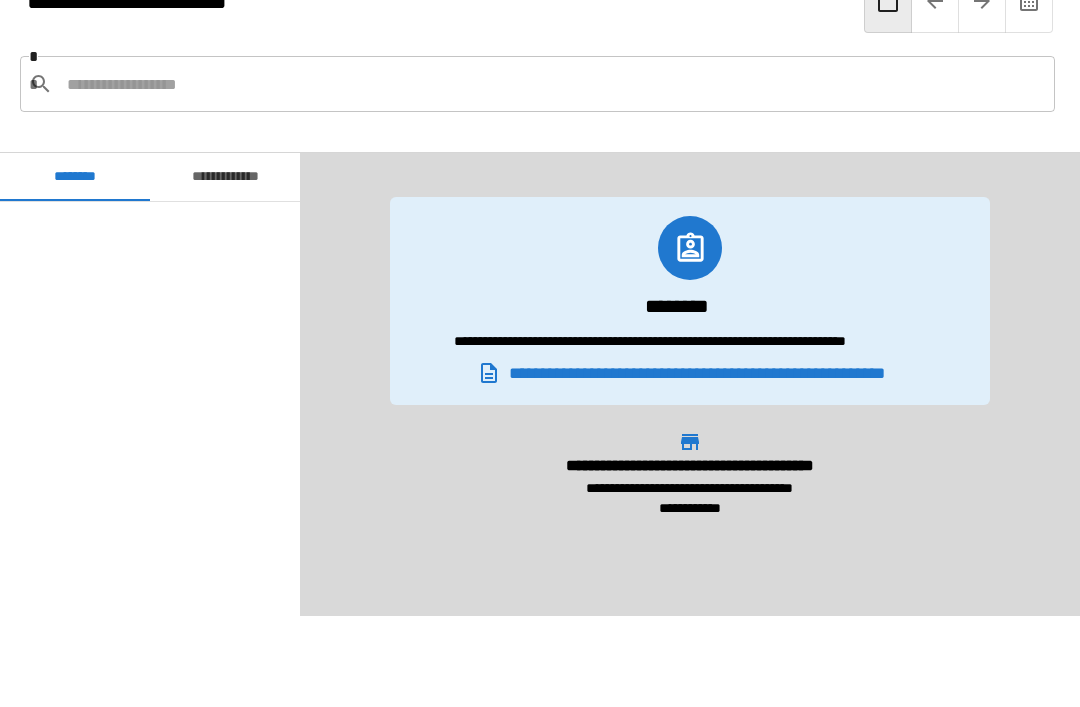 scroll, scrollTop: 780, scrollLeft: 0, axis: vertical 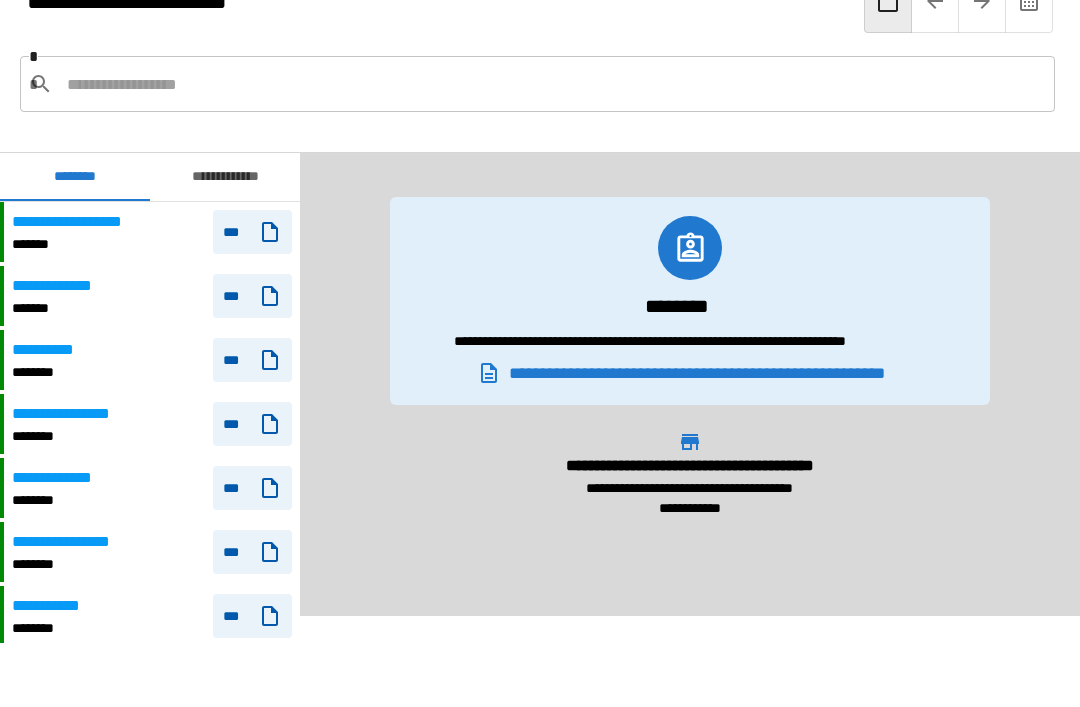 click on "**********" at bounding box center [85, 222] 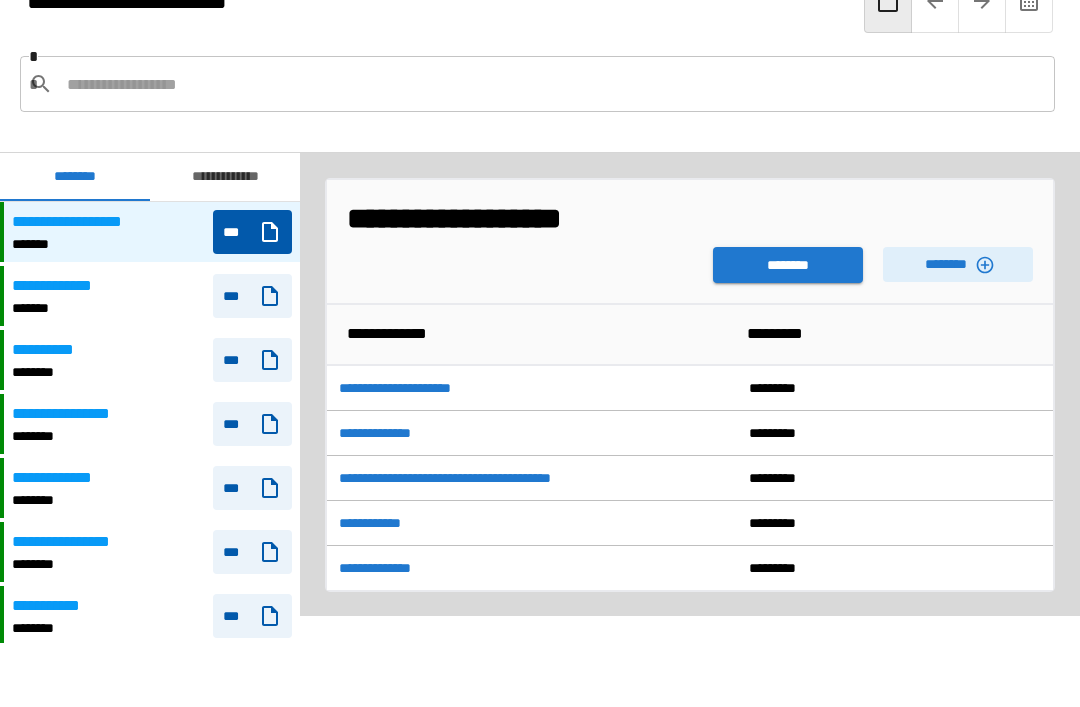 click on "********" at bounding box center (958, 264) 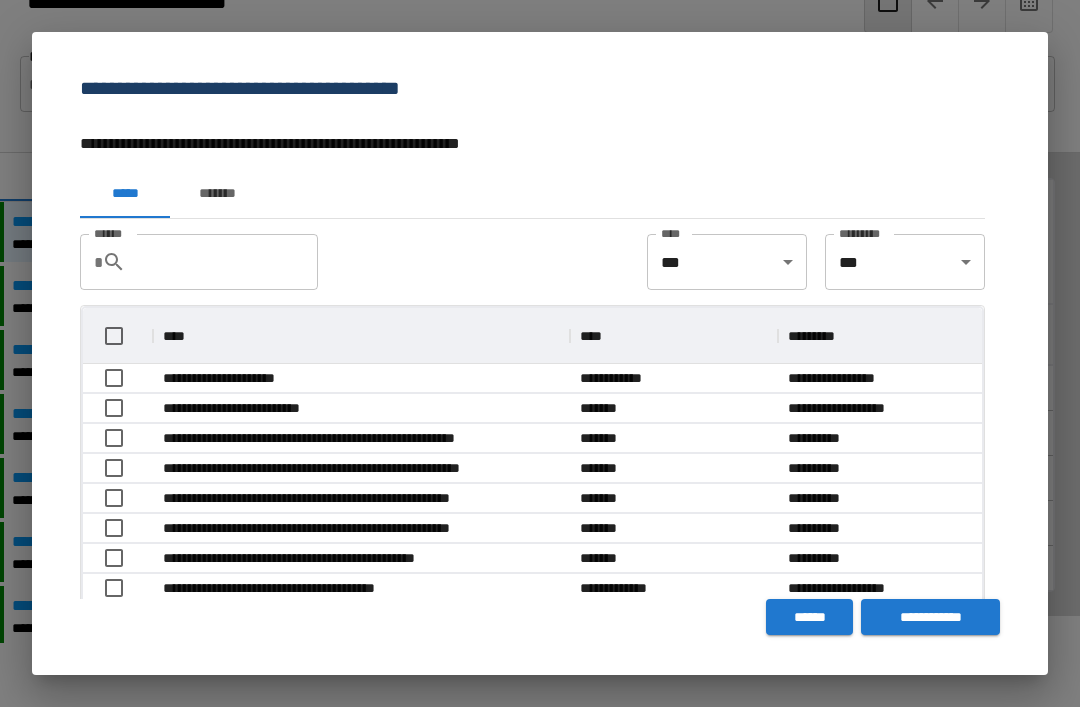 scroll, scrollTop: 356, scrollLeft: 899, axis: both 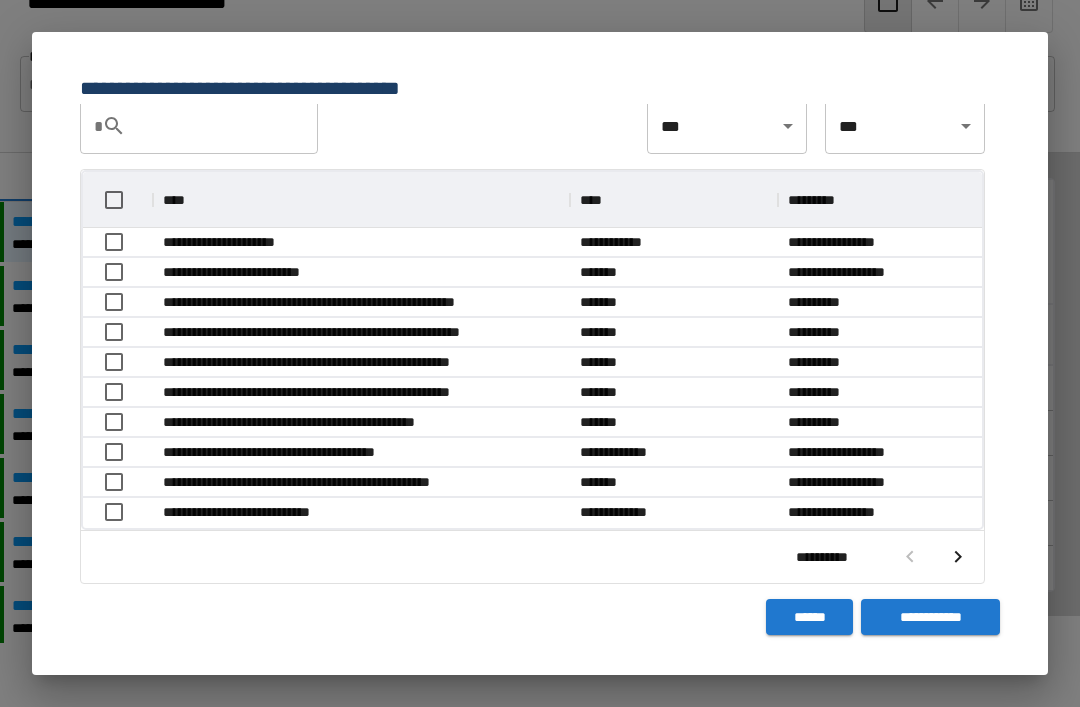 click at bounding box center (958, 557) 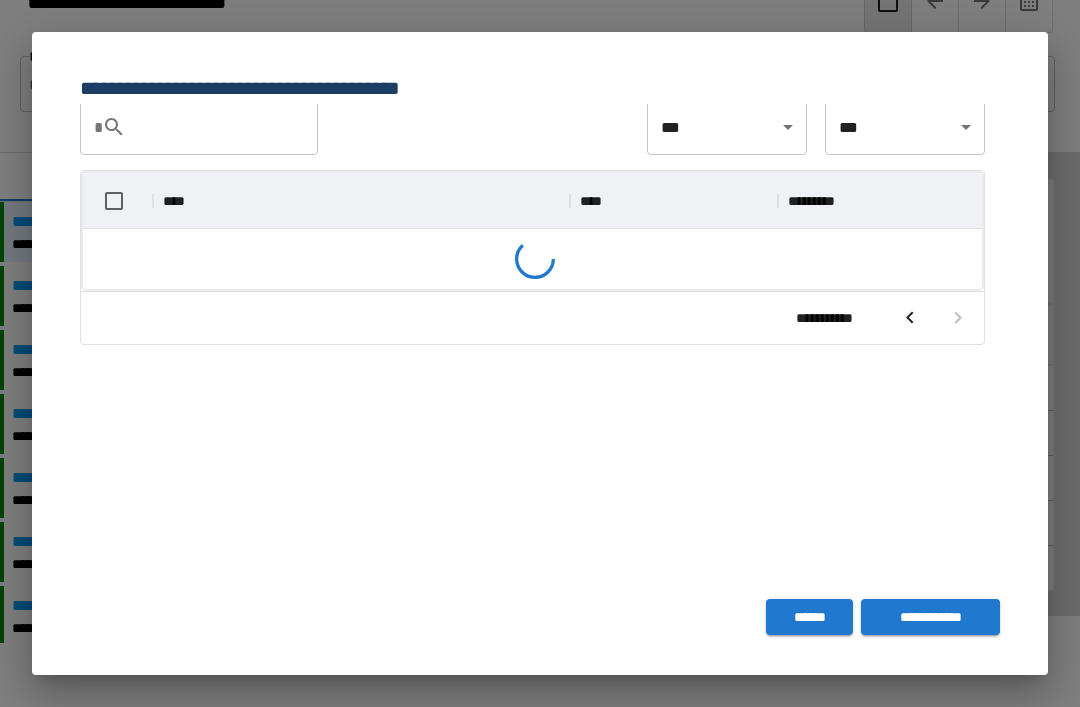 scroll, scrollTop: 135, scrollLeft: 0, axis: vertical 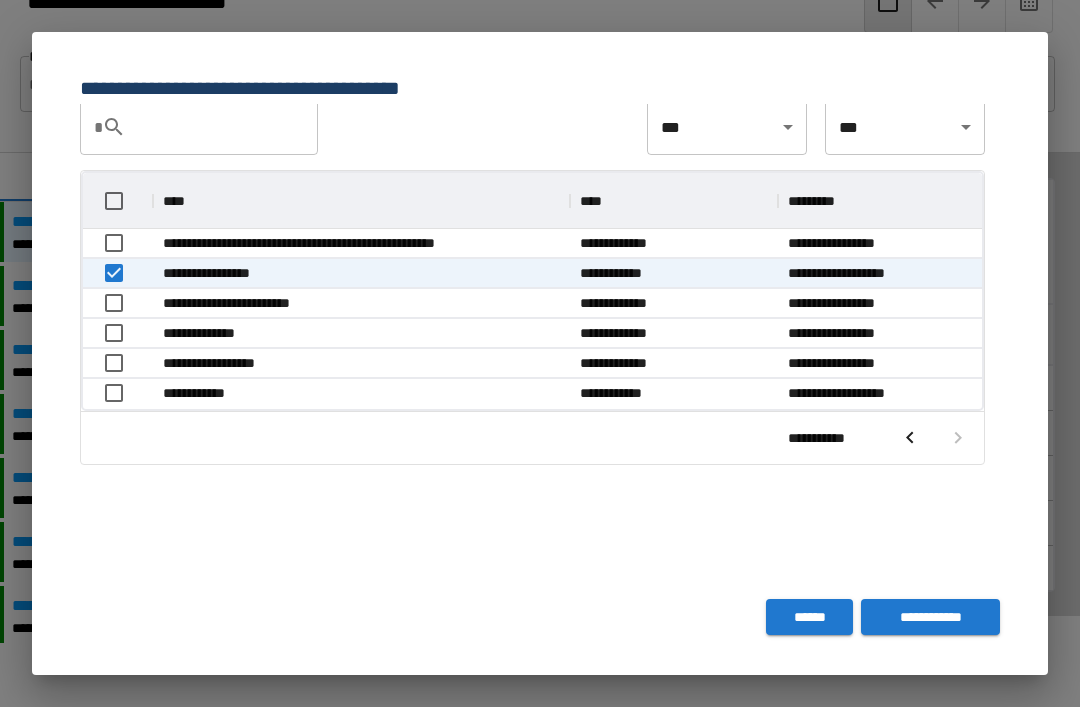 click on "**********" at bounding box center [930, 617] 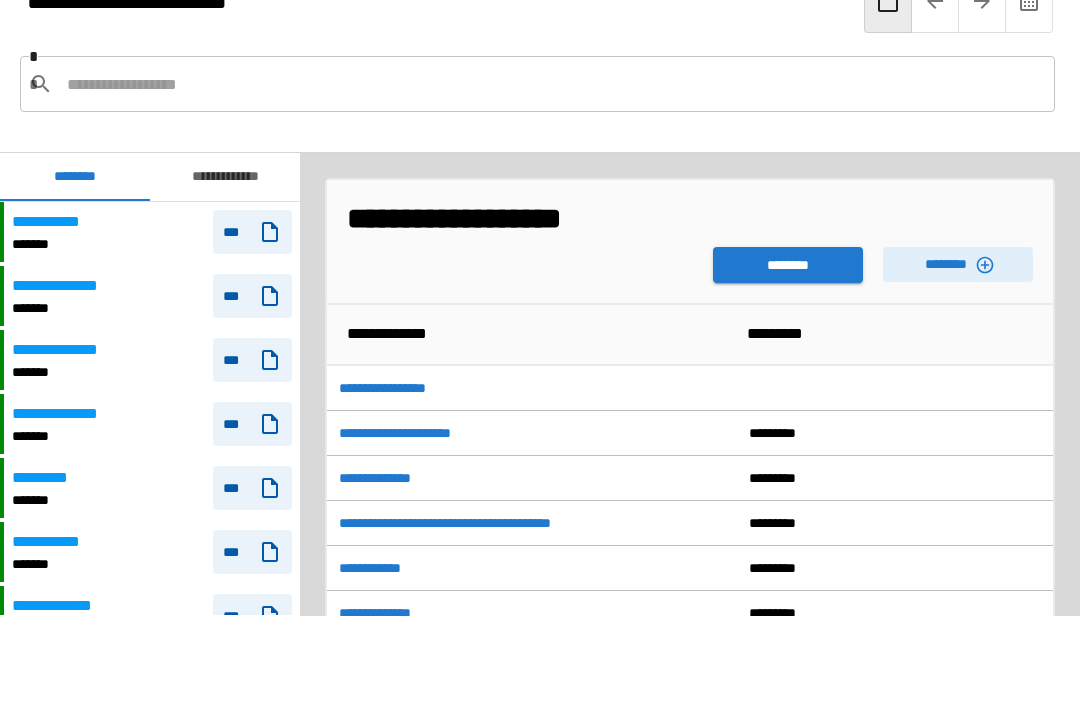 scroll, scrollTop: 780, scrollLeft: 0, axis: vertical 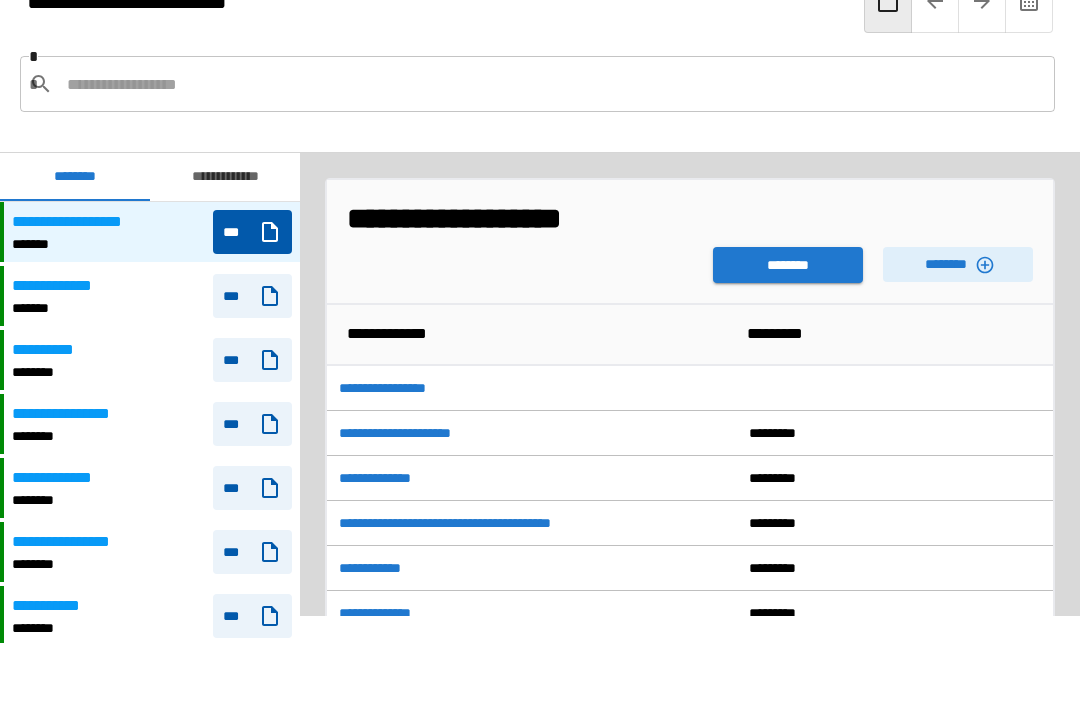 click on "********" at bounding box center (788, 265) 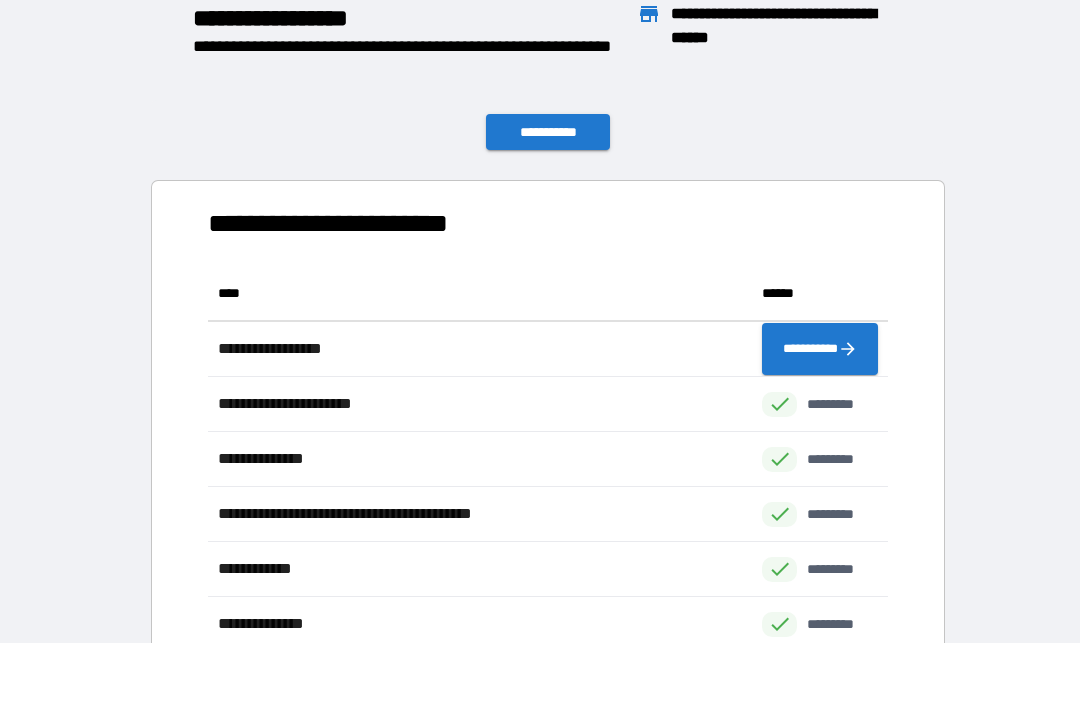 scroll, scrollTop: 1, scrollLeft: 1, axis: both 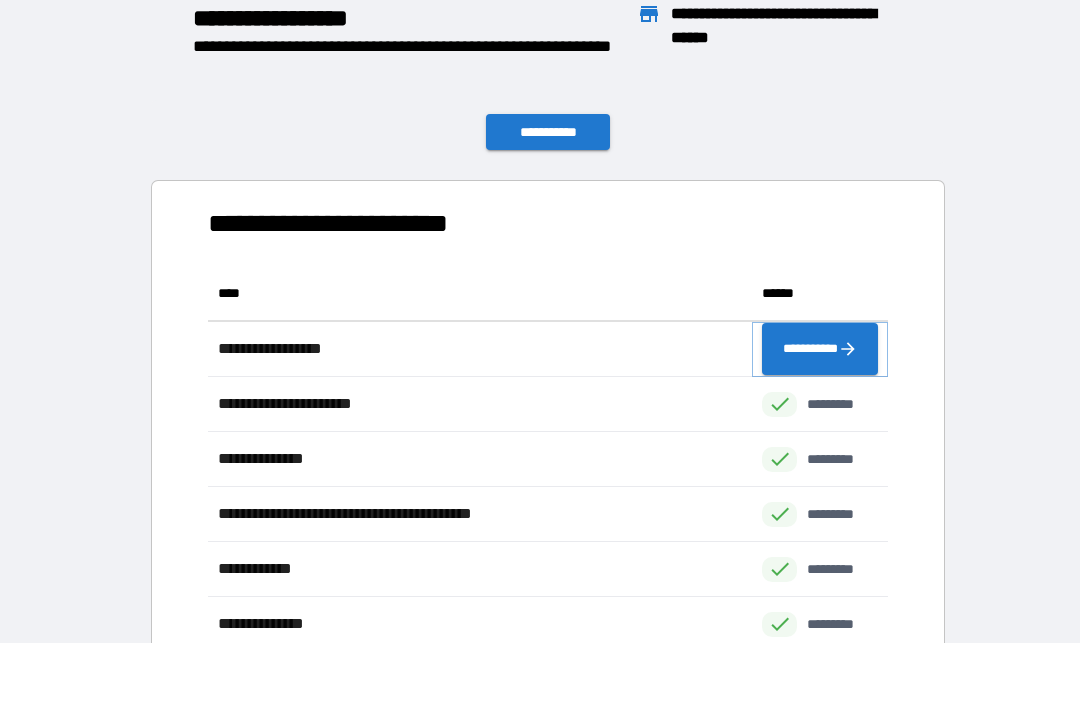 click on "**********" at bounding box center [820, 349] 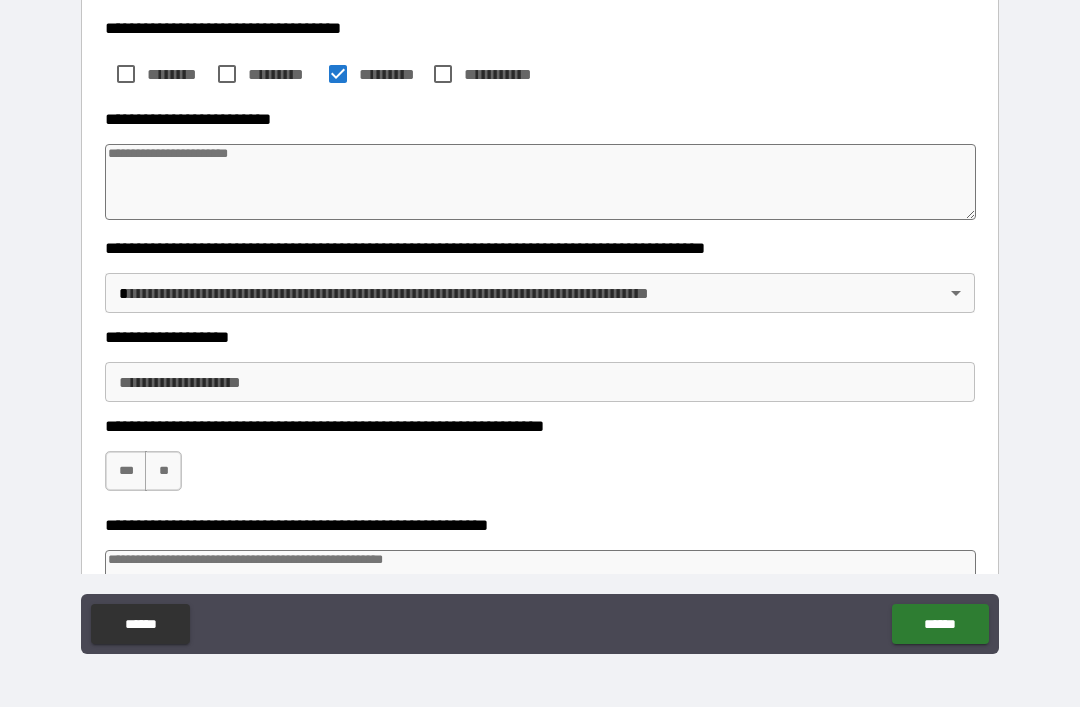scroll, scrollTop: 386, scrollLeft: 0, axis: vertical 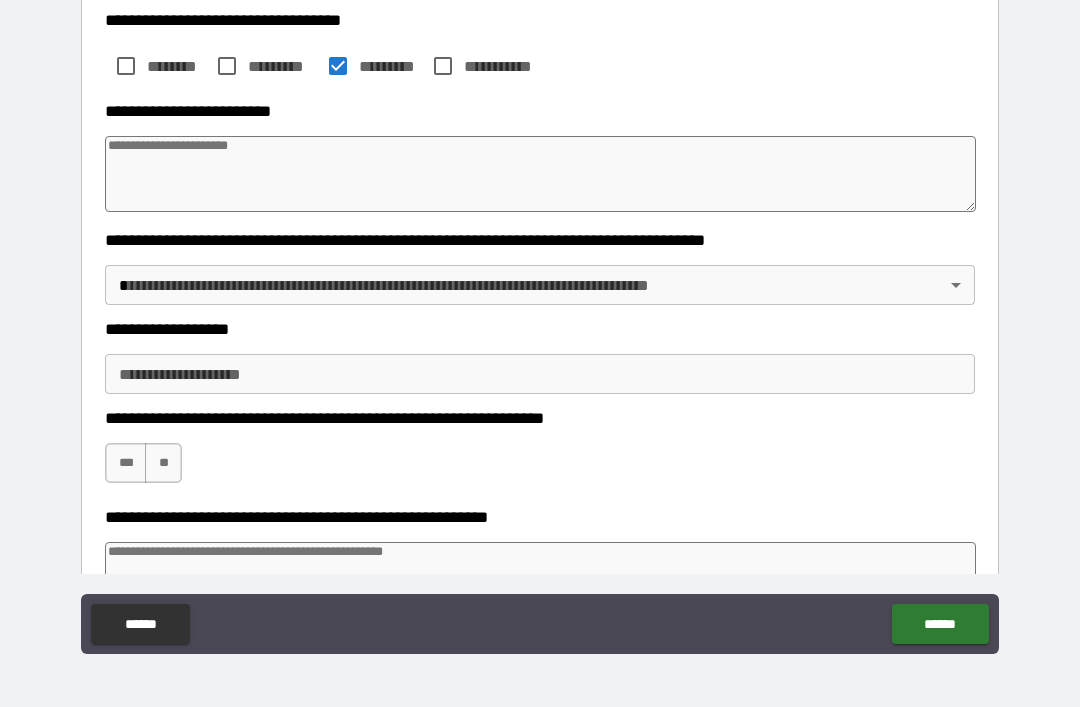 click at bounding box center (540, 174) 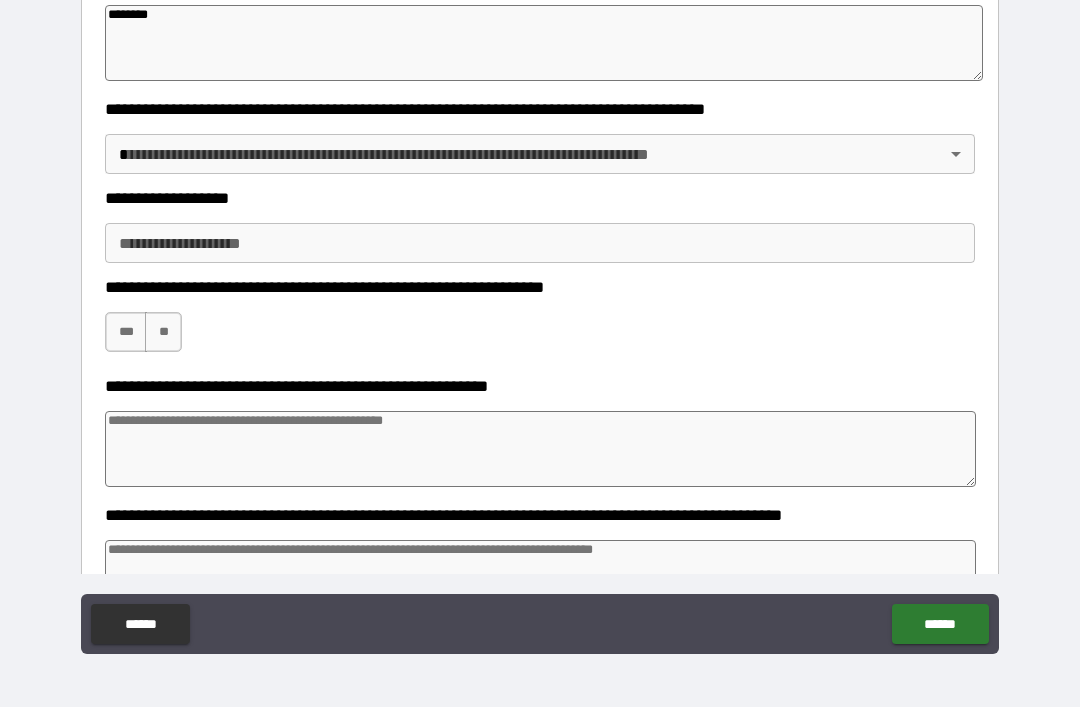 scroll, scrollTop: 572, scrollLeft: 0, axis: vertical 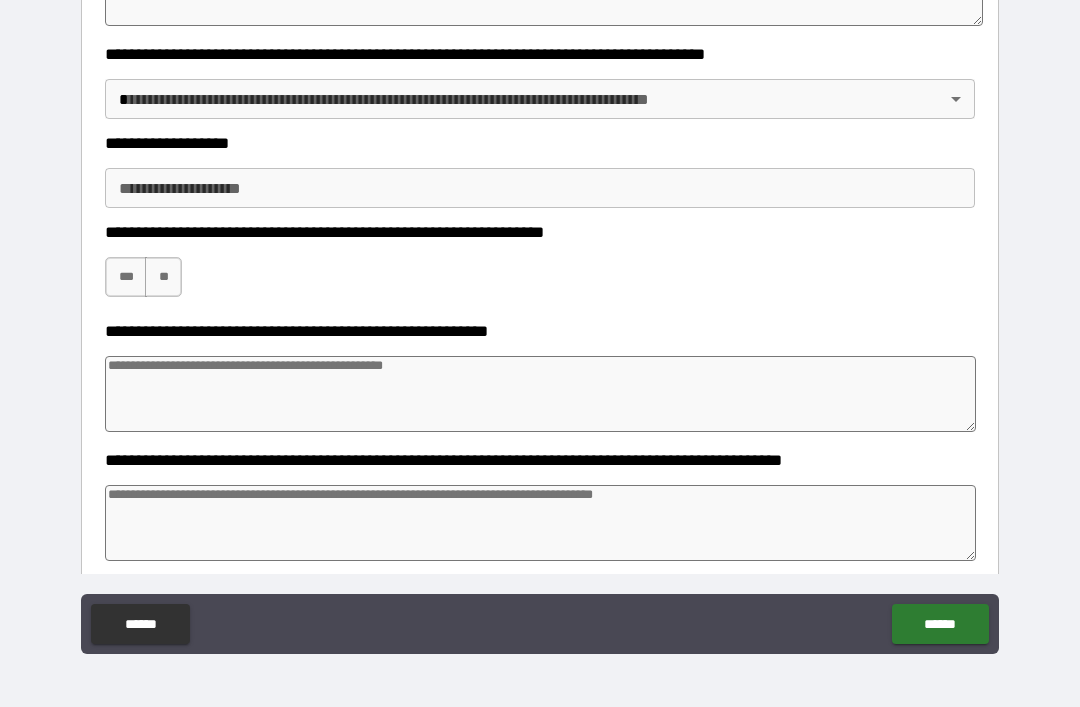 click on "**********" at bounding box center (540, 321) 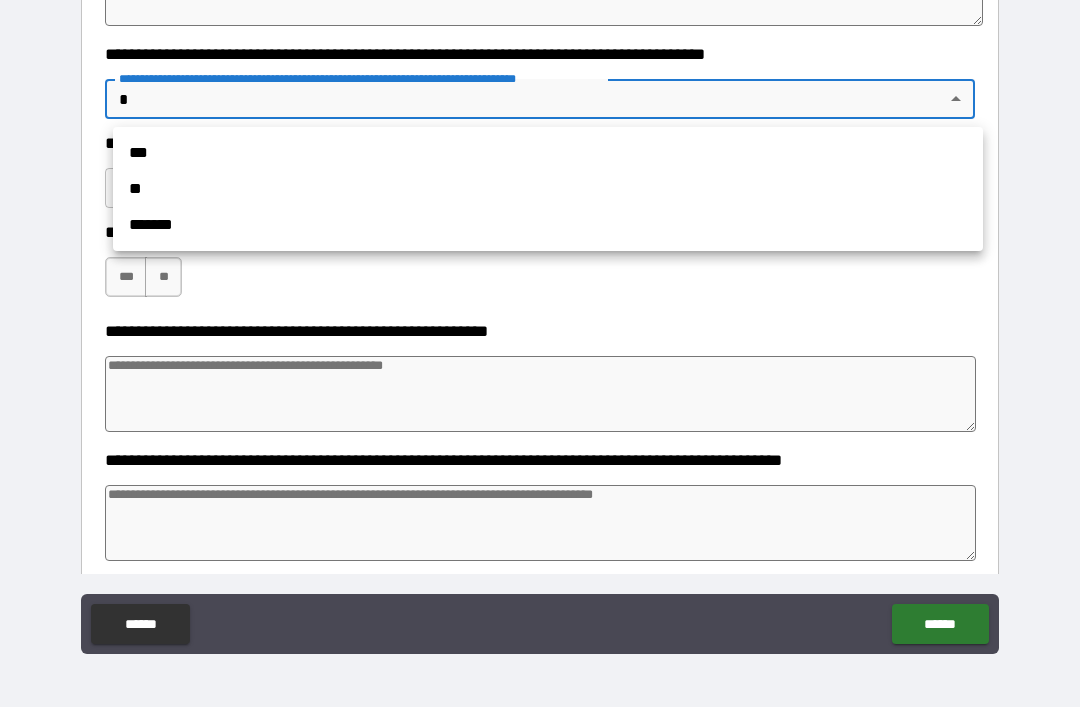 click on "**" at bounding box center (548, 189) 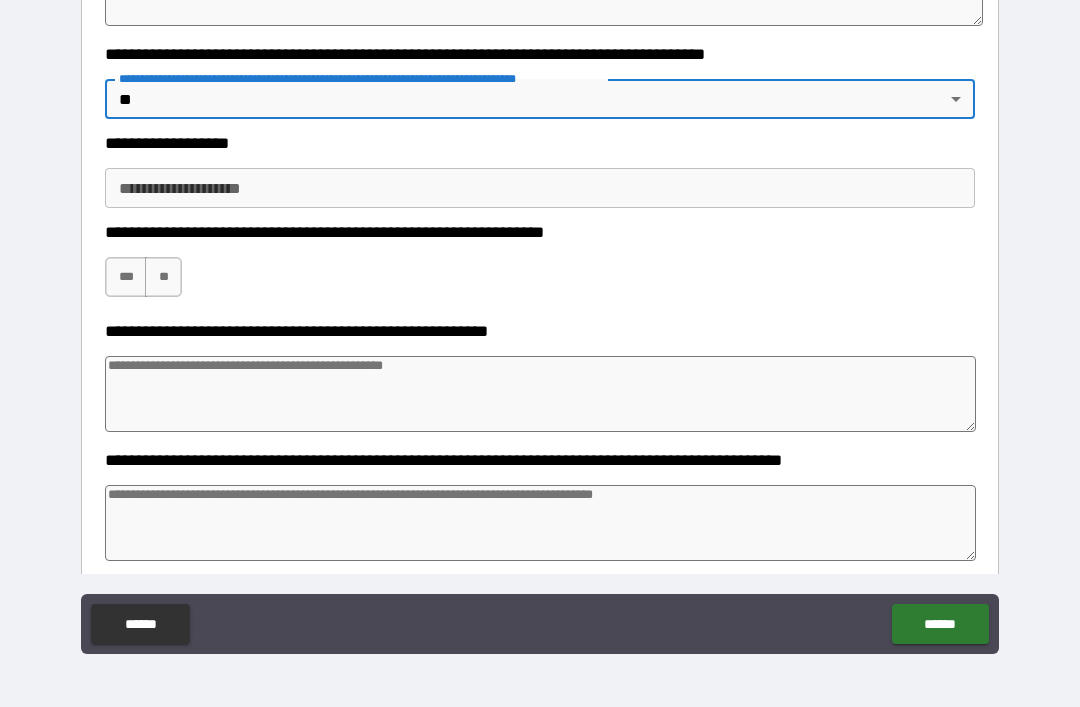 click on "**********" at bounding box center (540, 188) 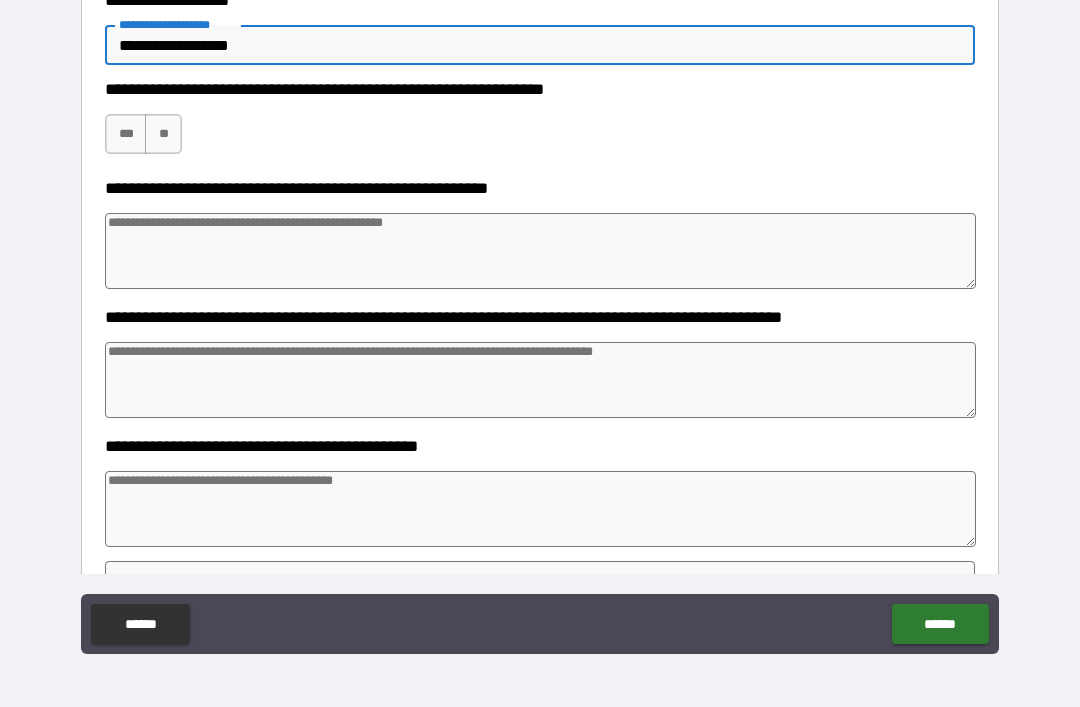 scroll, scrollTop: 714, scrollLeft: 0, axis: vertical 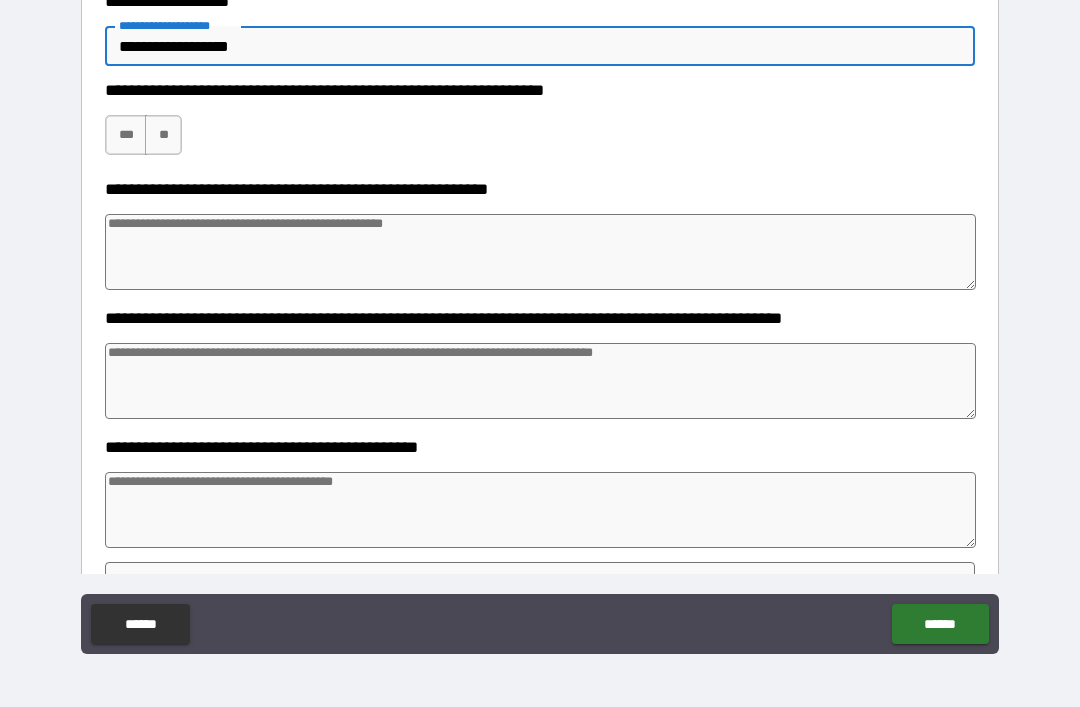 click on "***" at bounding box center (126, 135) 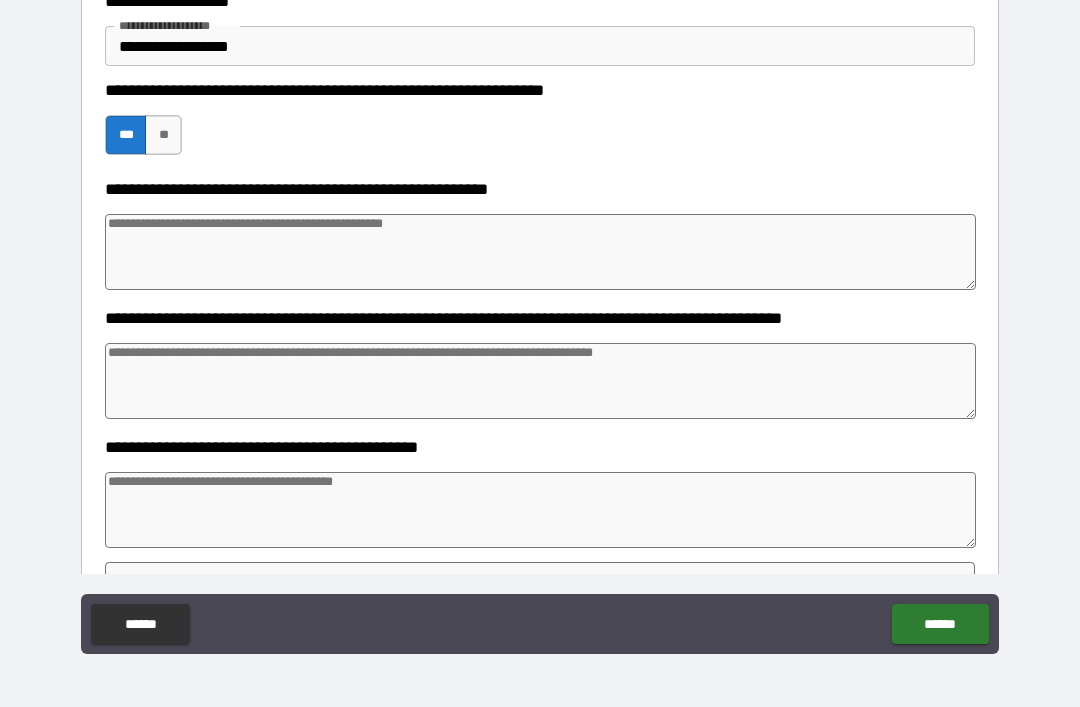 click at bounding box center [540, 381] 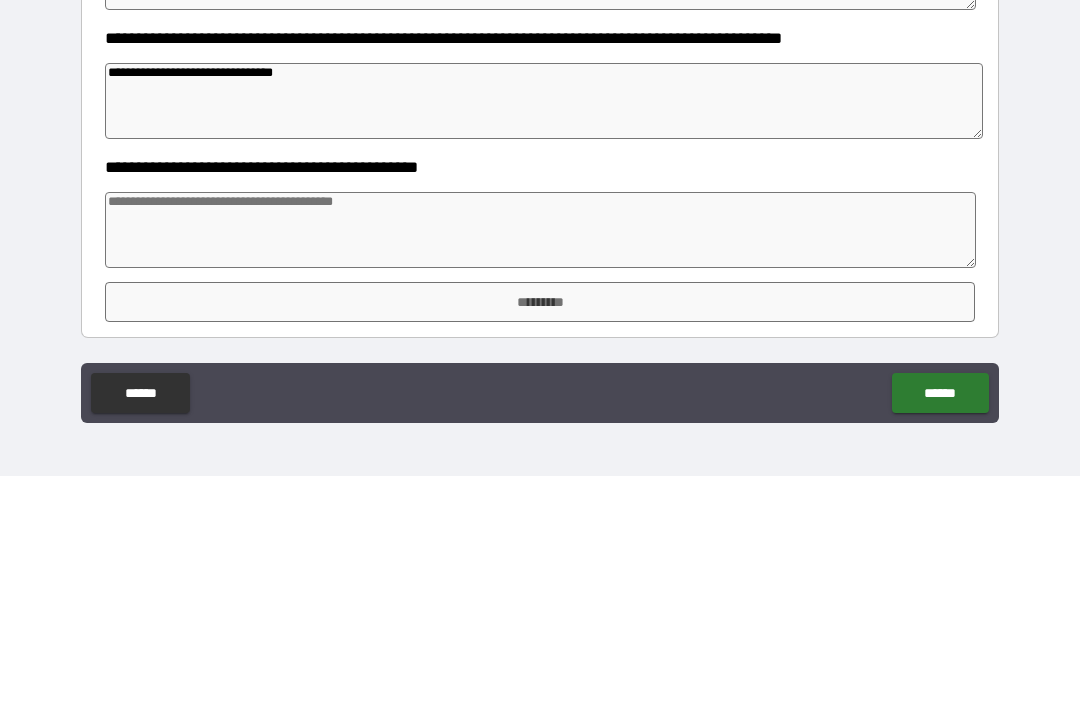 scroll, scrollTop: 763, scrollLeft: 0, axis: vertical 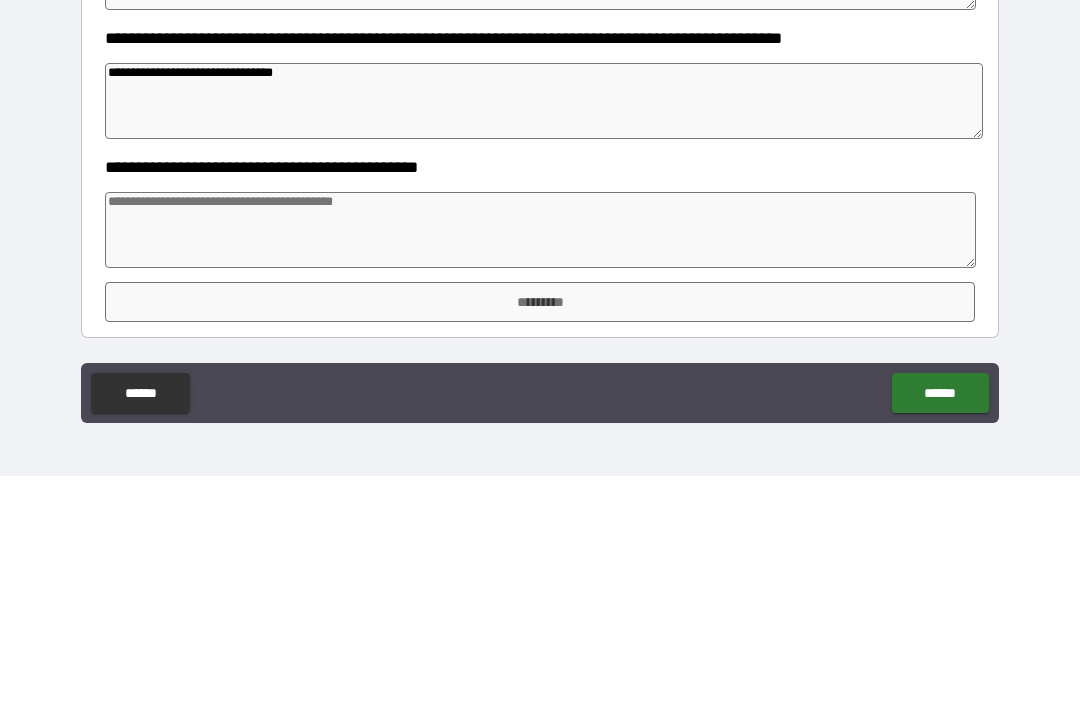 click at bounding box center (540, 461) 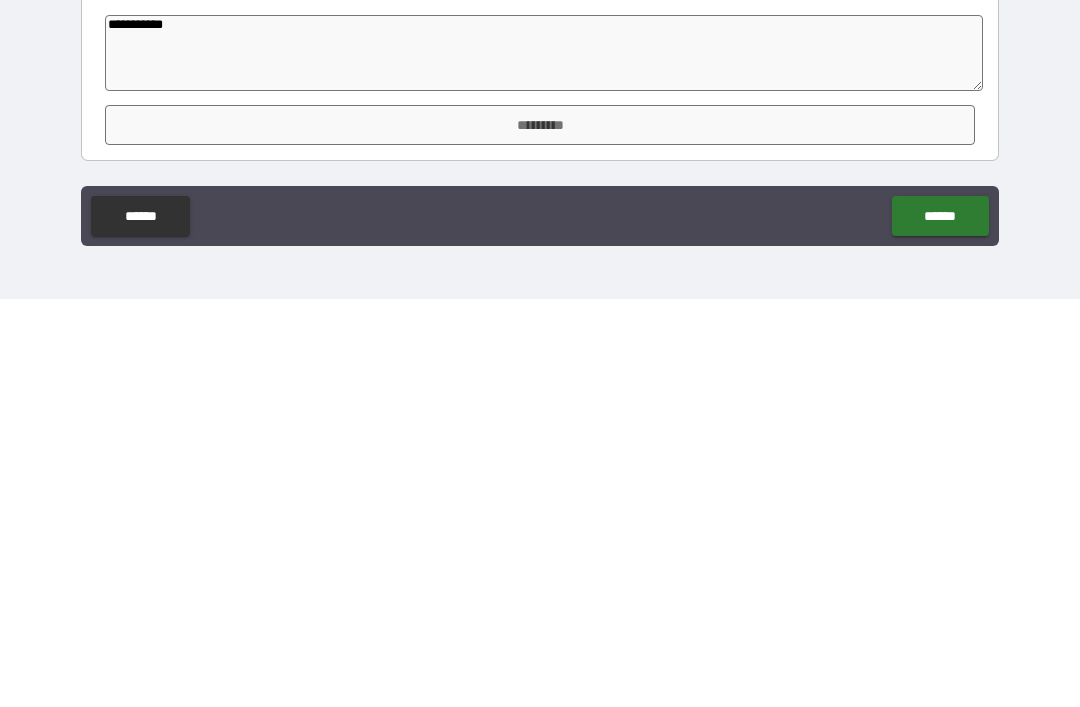 click on "*********" at bounding box center (540, 533) 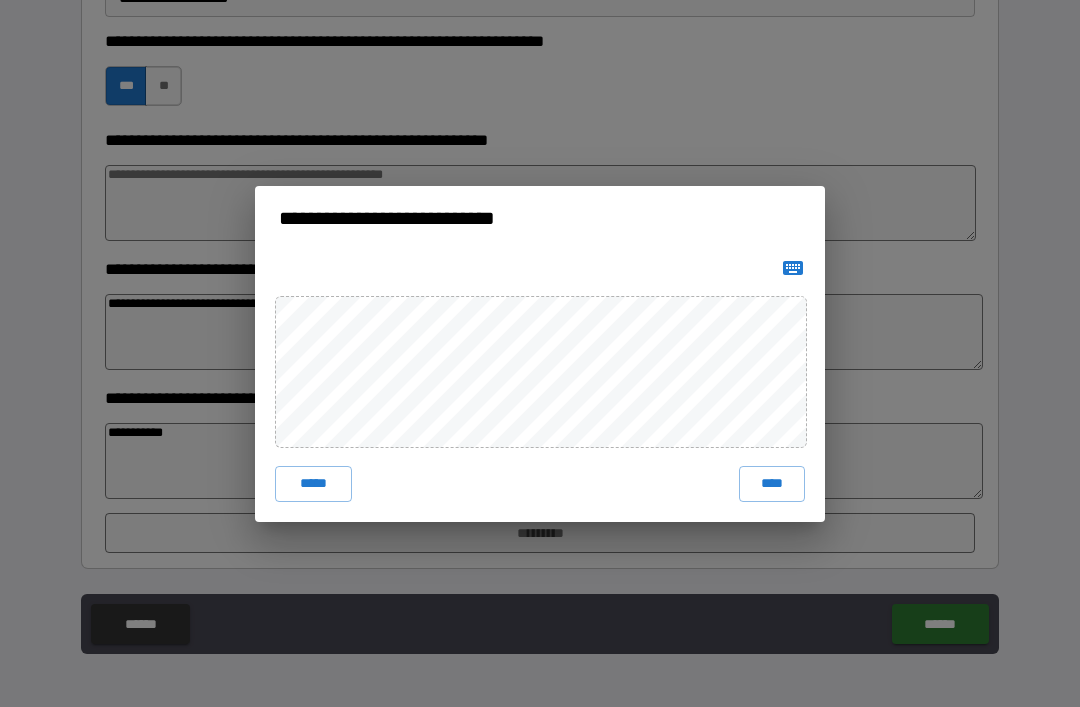 click on "****" at bounding box center (772, 484) 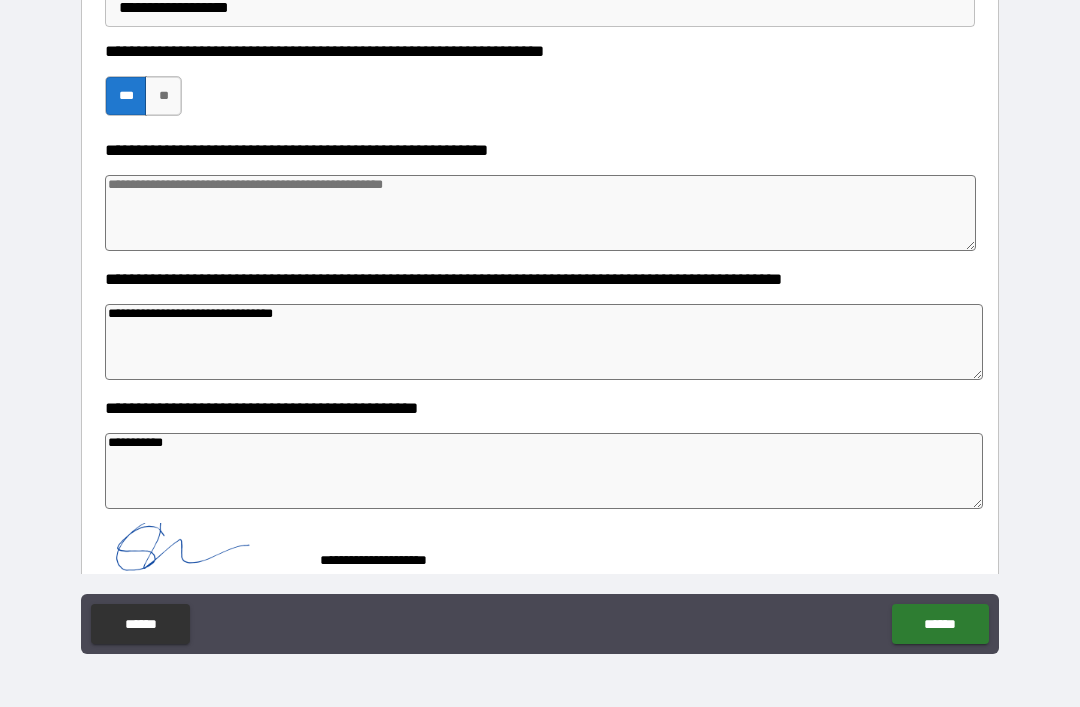 click on "******" at bounding box center (940, 624) 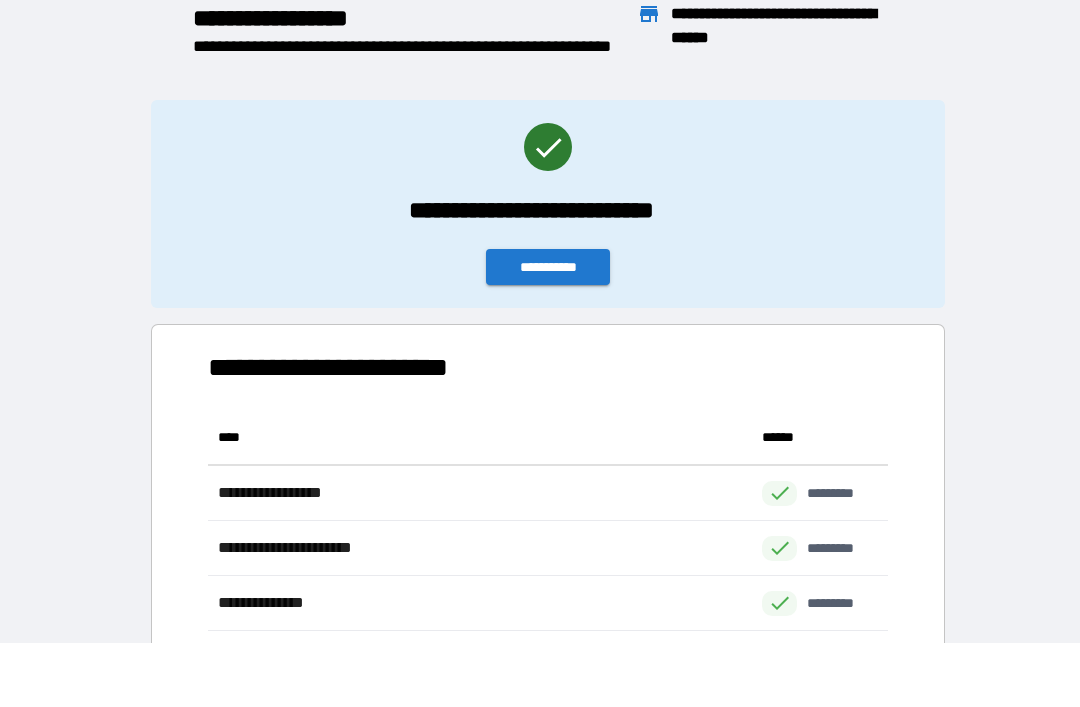 scroll, scrollTop: 386, scrollLeft: 680, axis: both 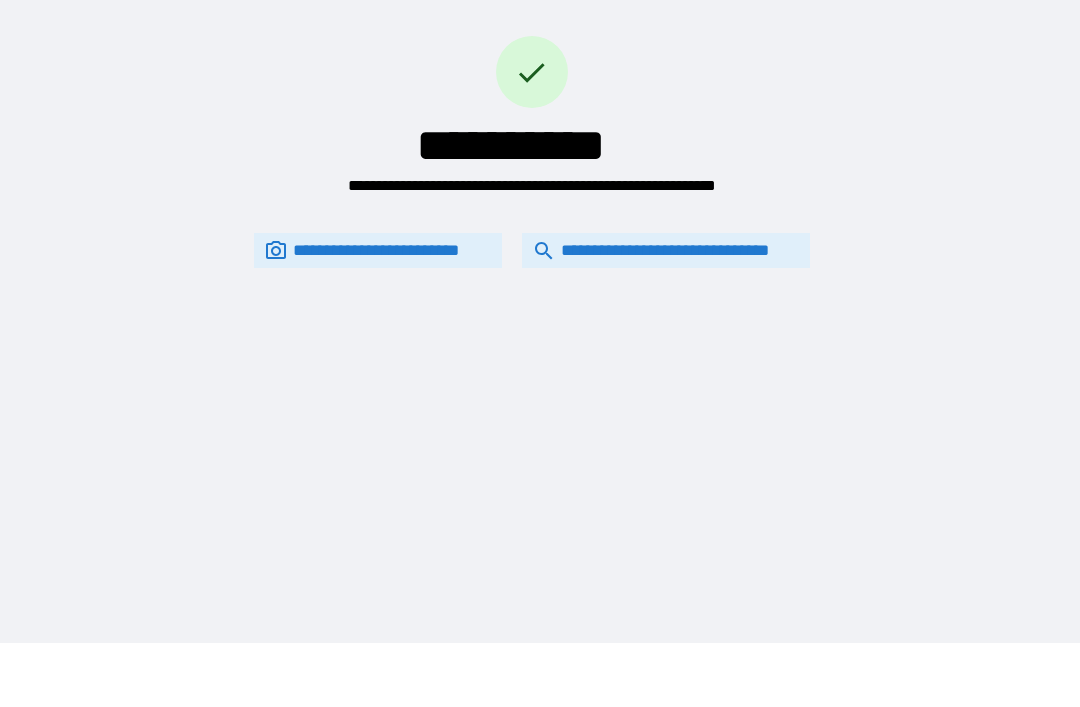 click on "**********" at bounding box center [666, 250] 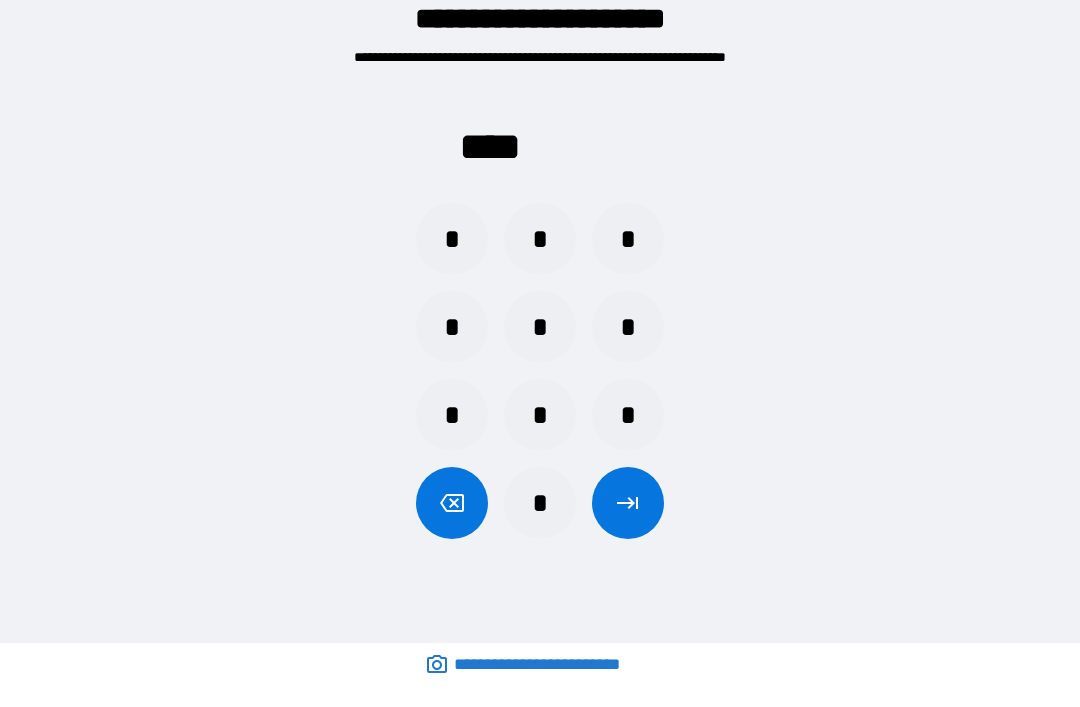 click on "*" at bounding box center [628, 327] 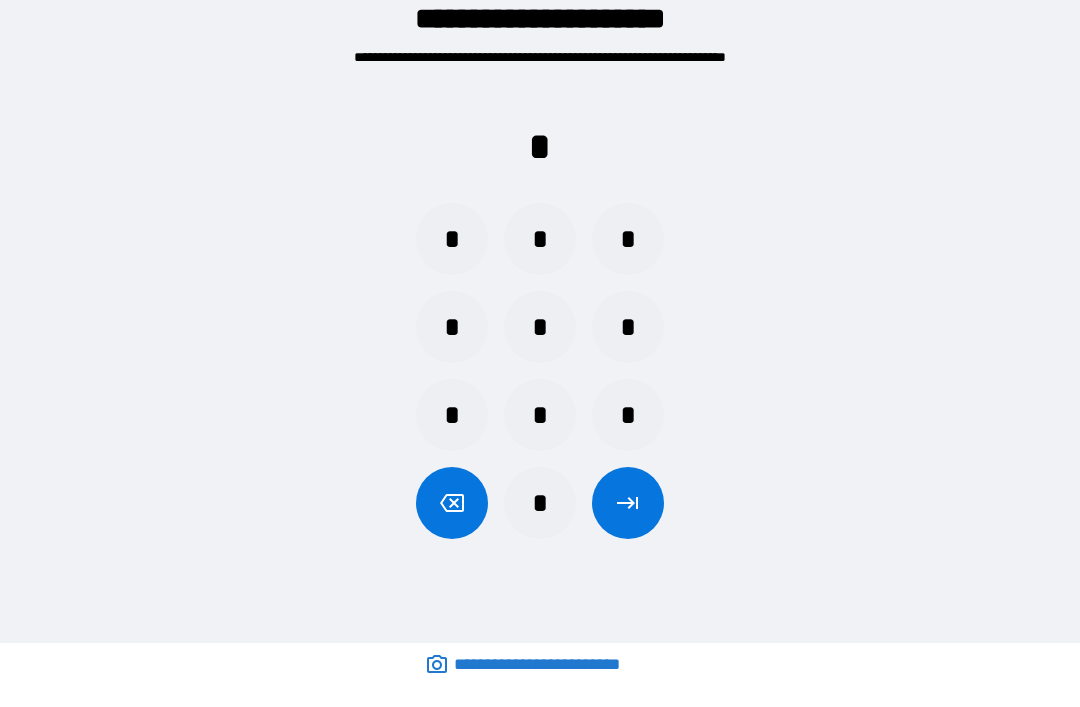 click on "*" at bounding box center [540, 415] 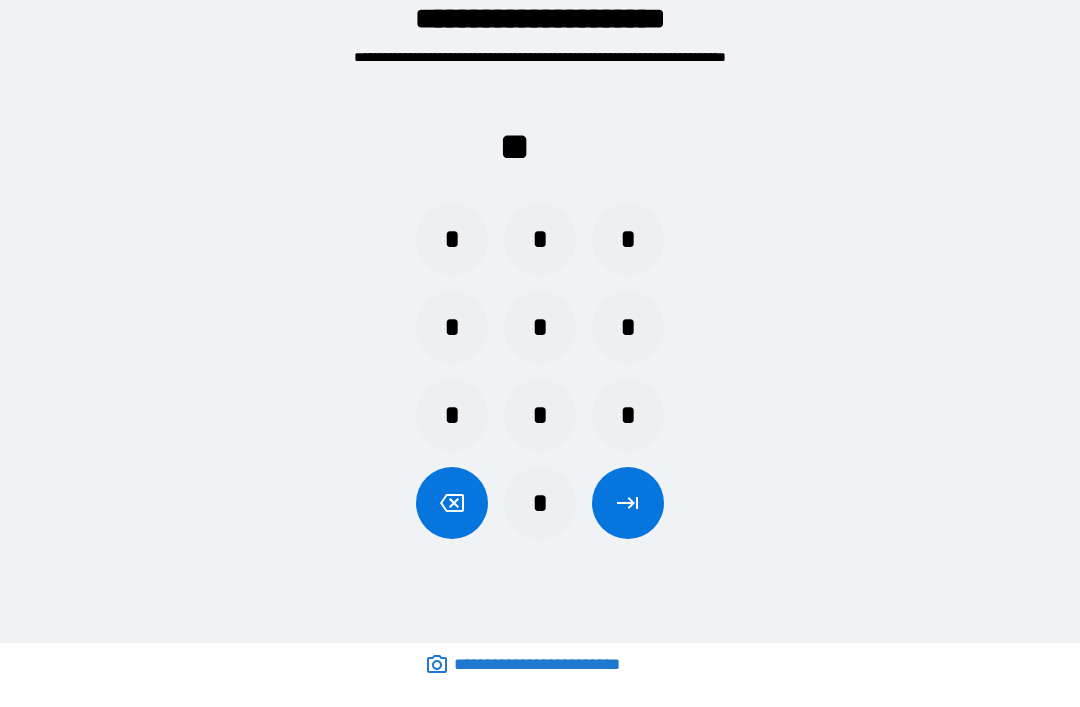 click on "*" at bounding box center [628, 327] 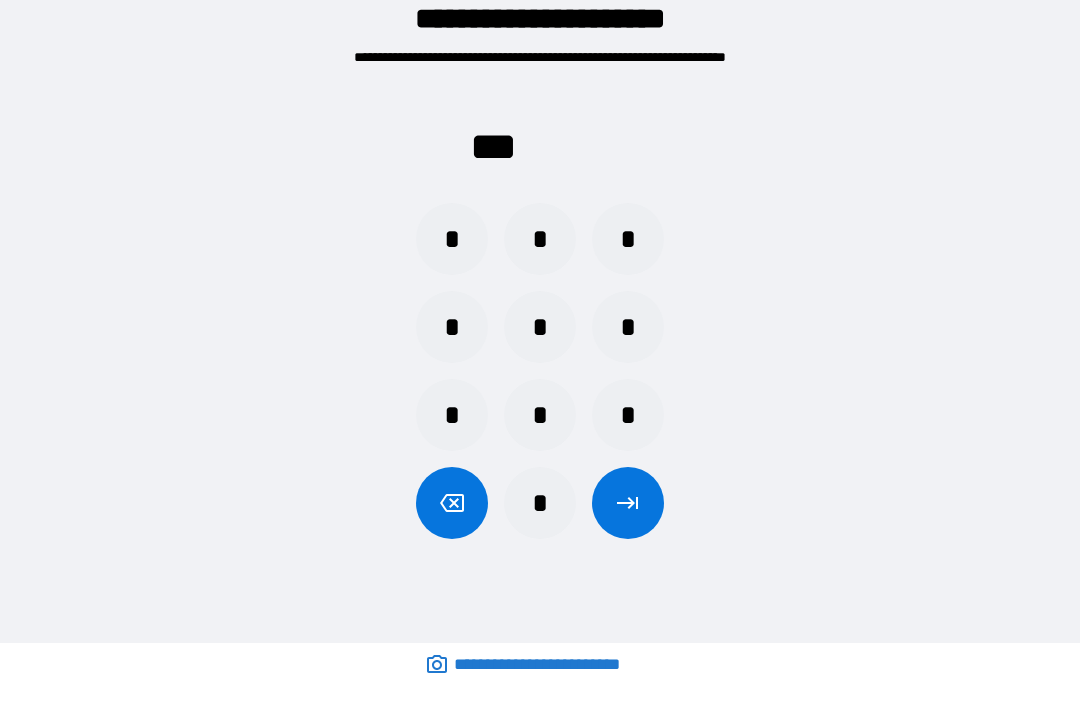 click on "**********" at bounding box center (540, 289) 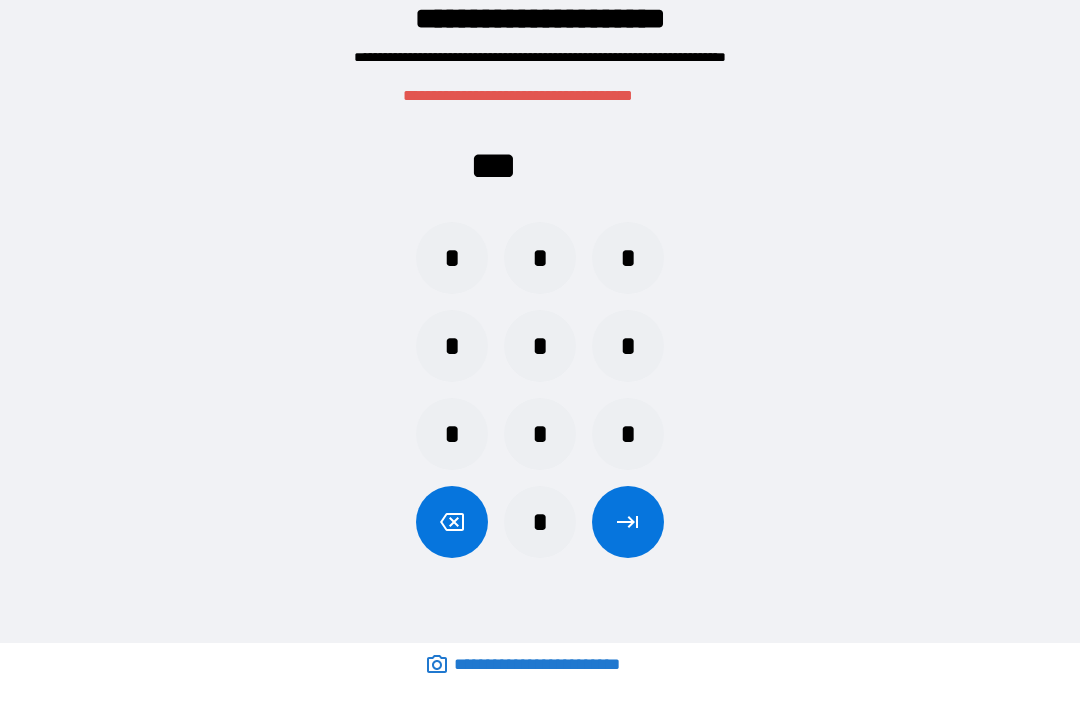 click on "*" at bounding box center (452, 258) 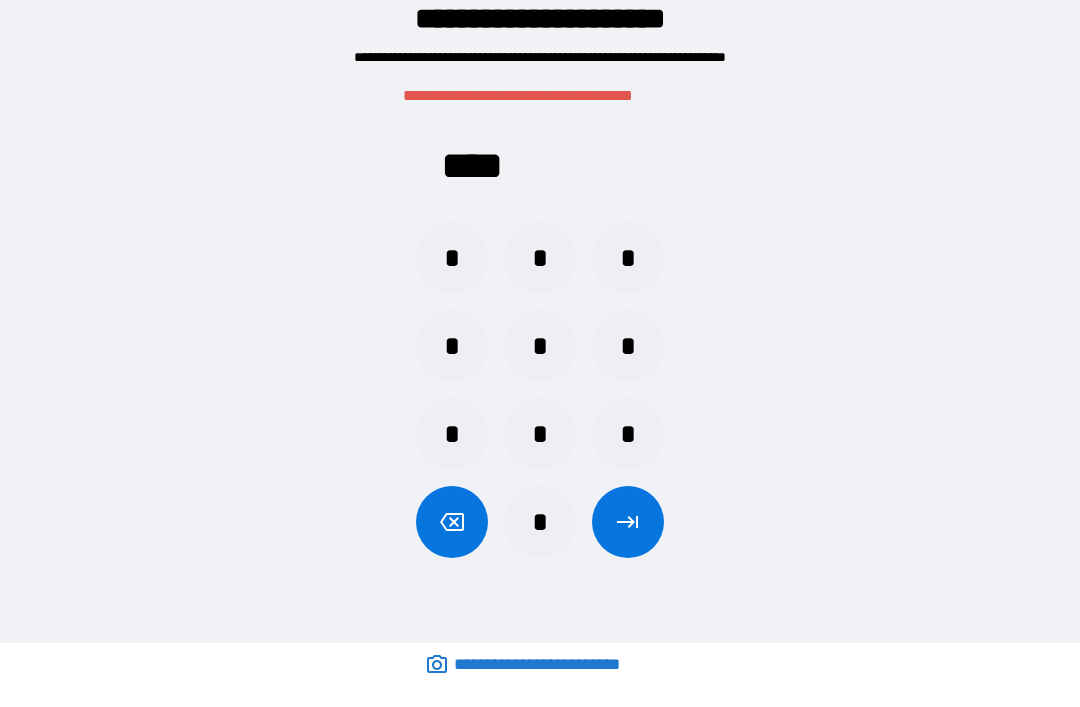 click at bounding box center [628, 522] 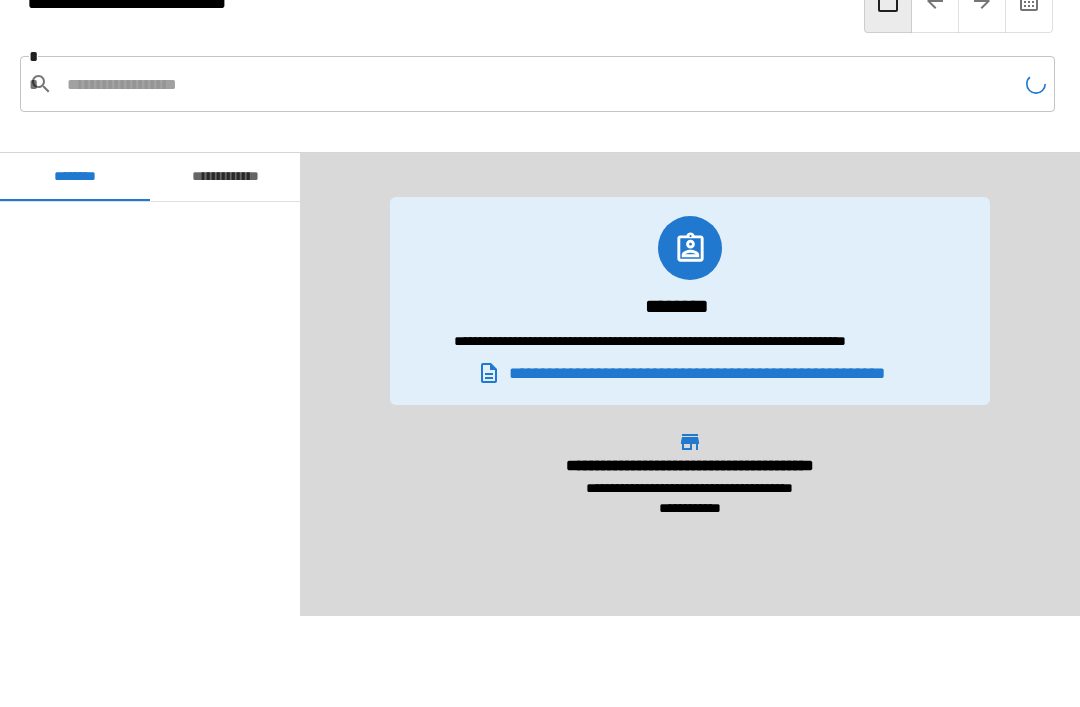 scroll, scrollTop: 900, scrollLeft: 0, axis: vertical 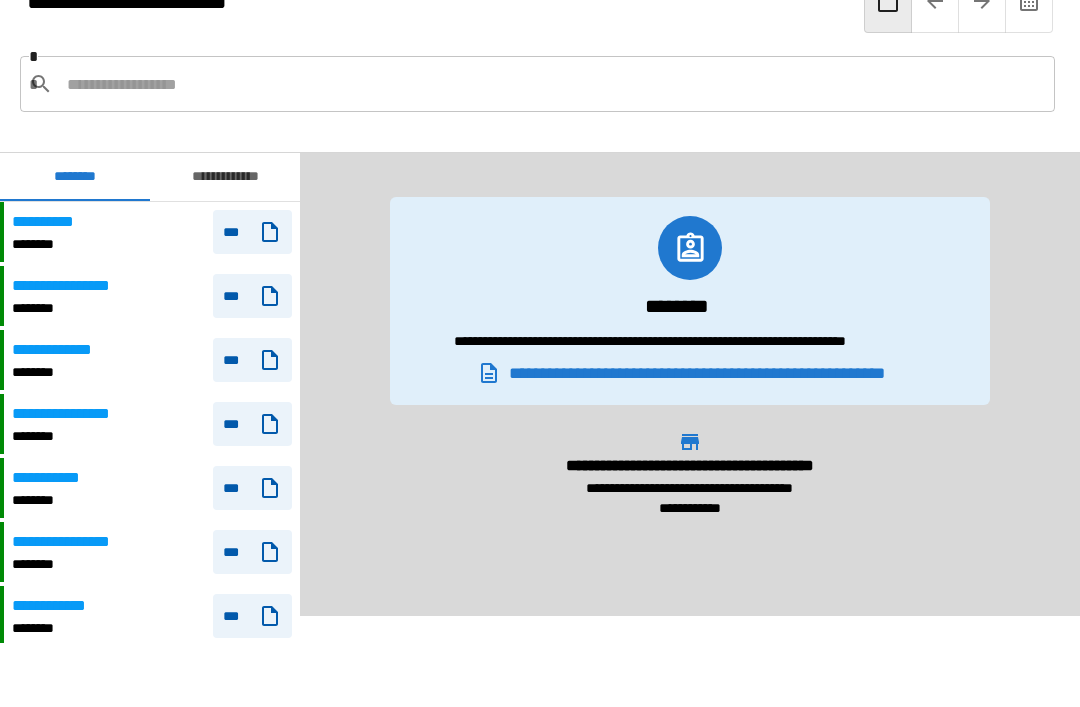 click on "**********" at bounding box center [77, 286] 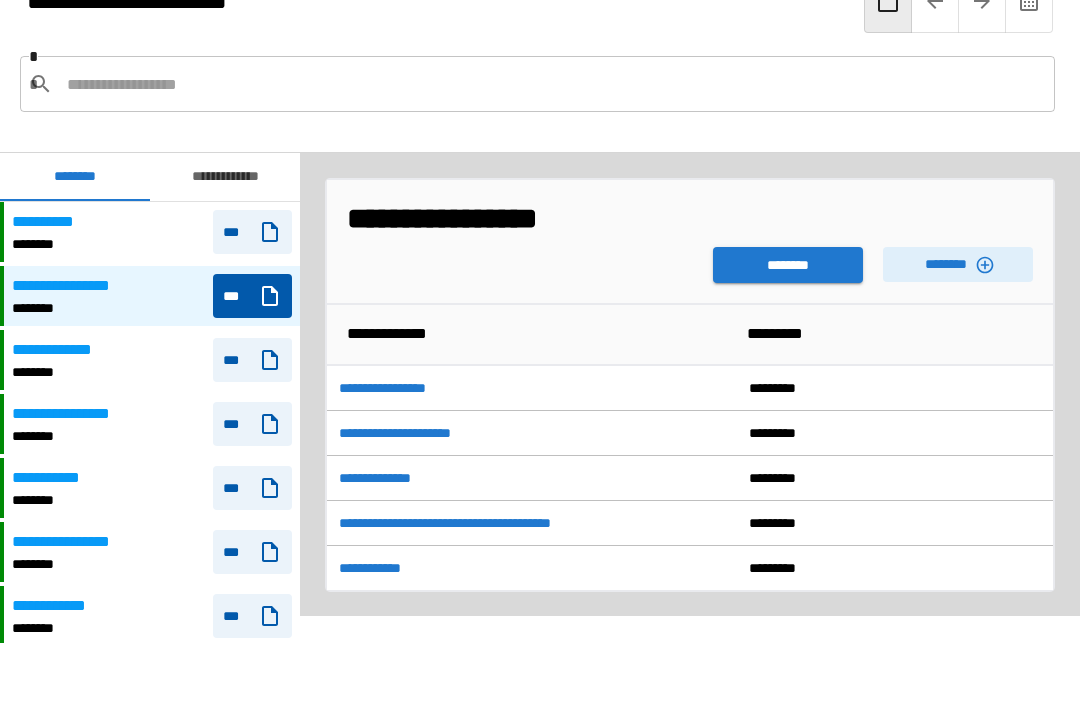 click on "********" at bounding box center [958, 264] 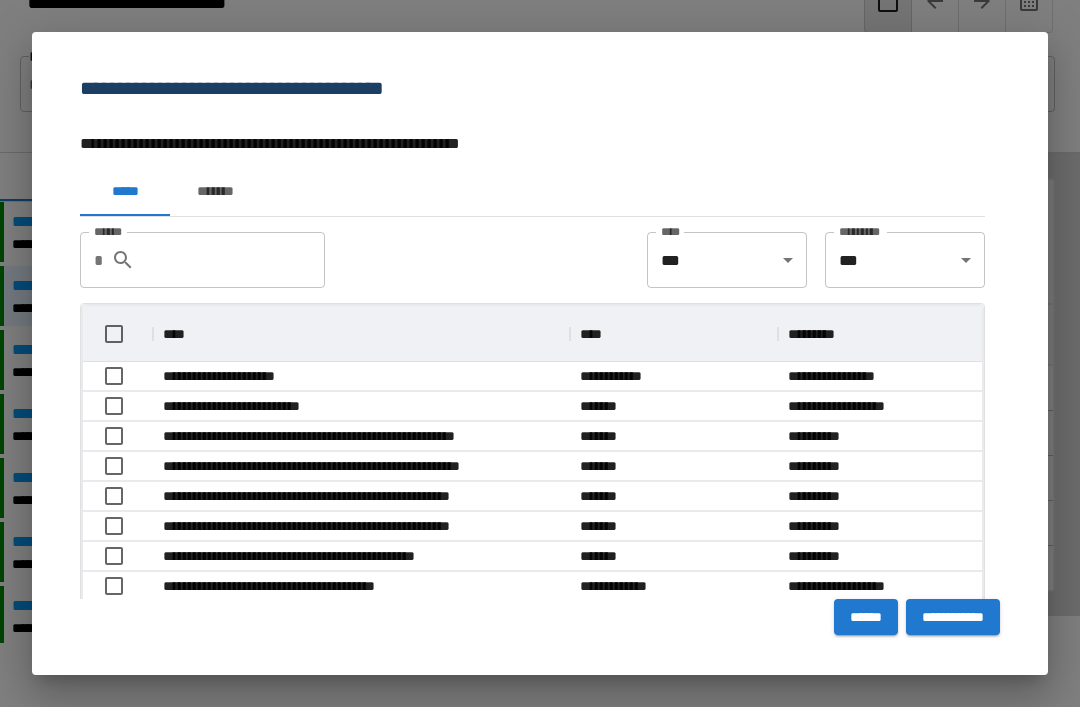scroll, scrollTop: 0, scrollLeft: 1, axis: horizontal 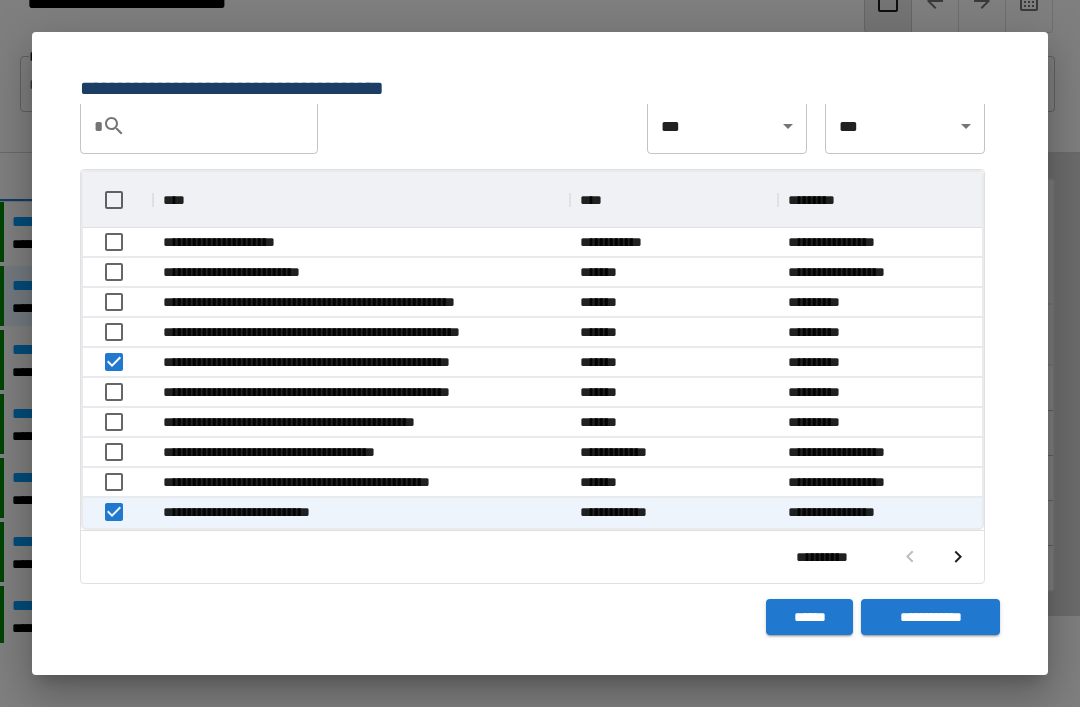 click 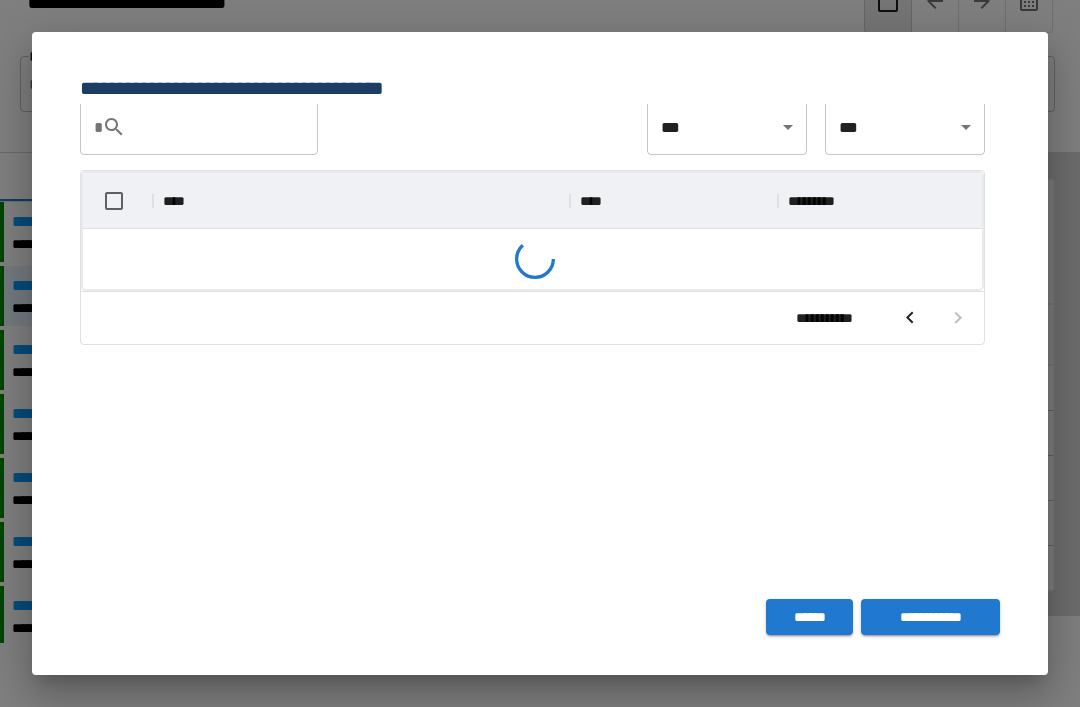 scroll, scrollTop: 135, scrollLeft: 0, axis: vertical 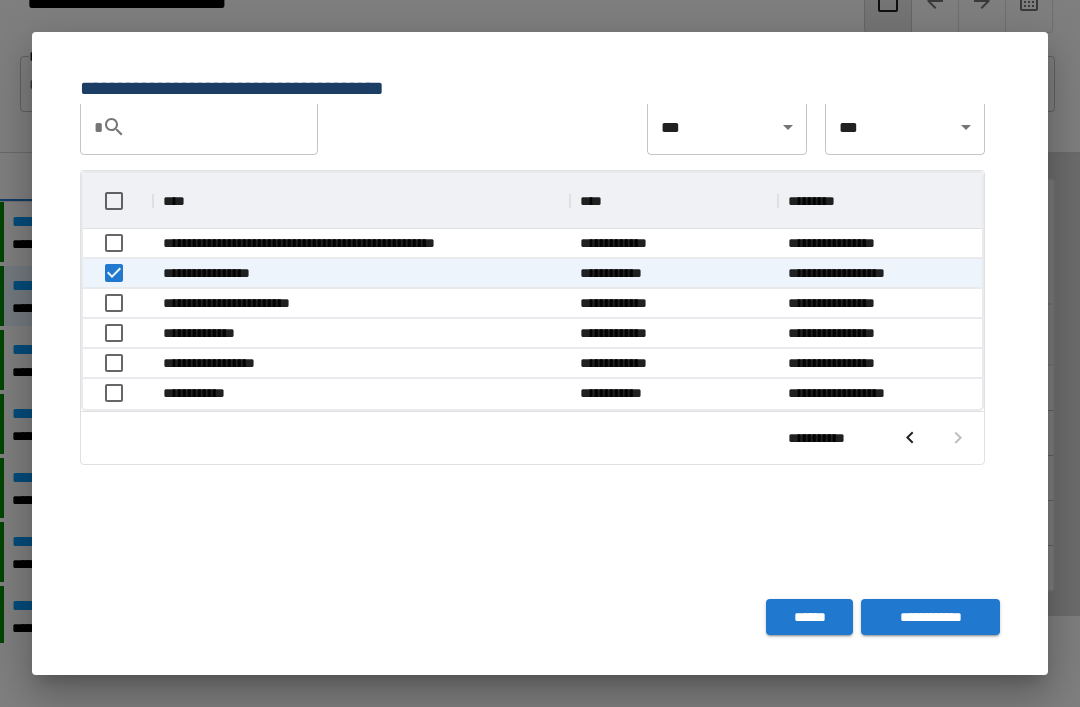 click on "**********" at bounding box center (930, 617) 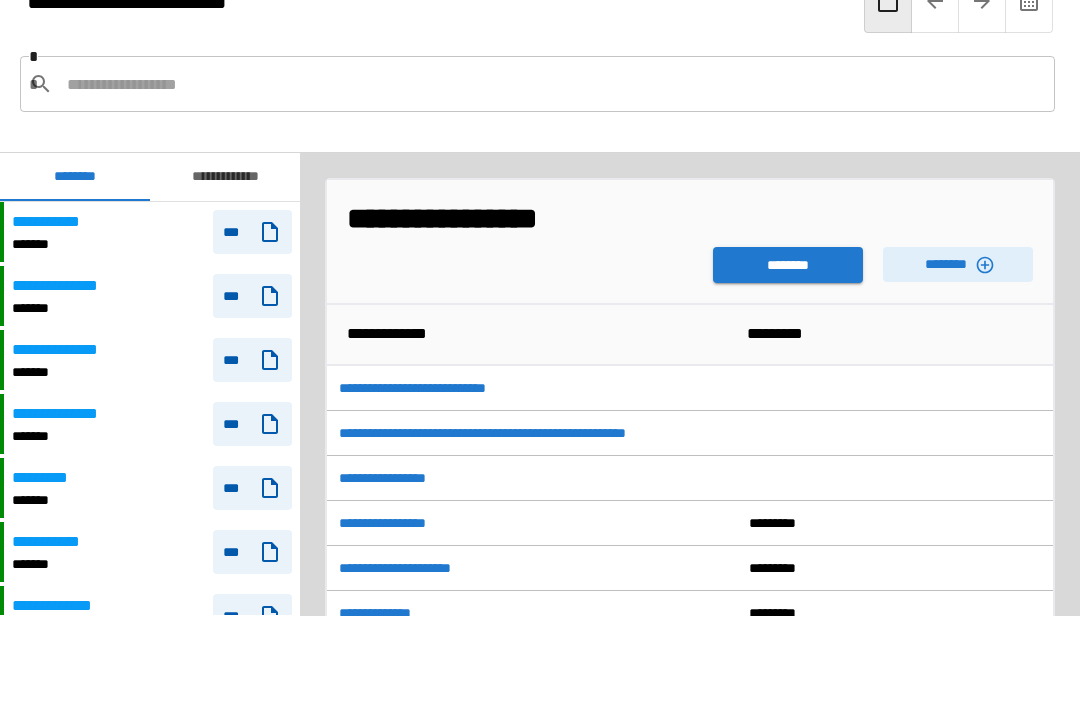 scroll, scrollTop: 900, scrollLeft: 0, axis: vertical 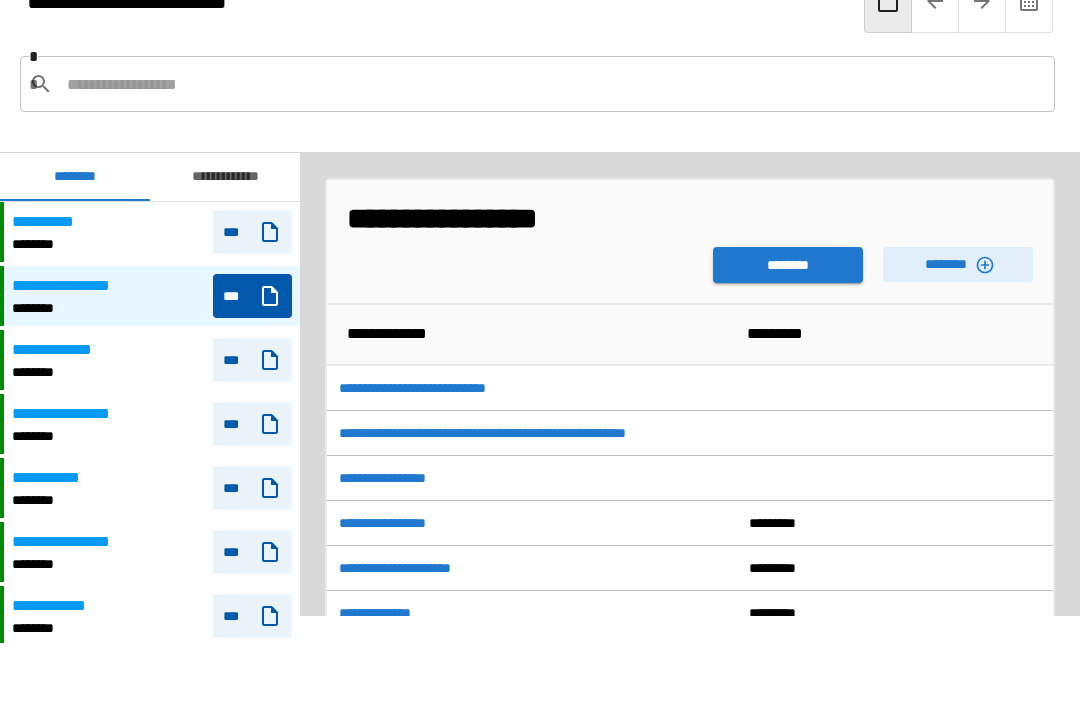 click on "********" at bounding box center [788, 265] 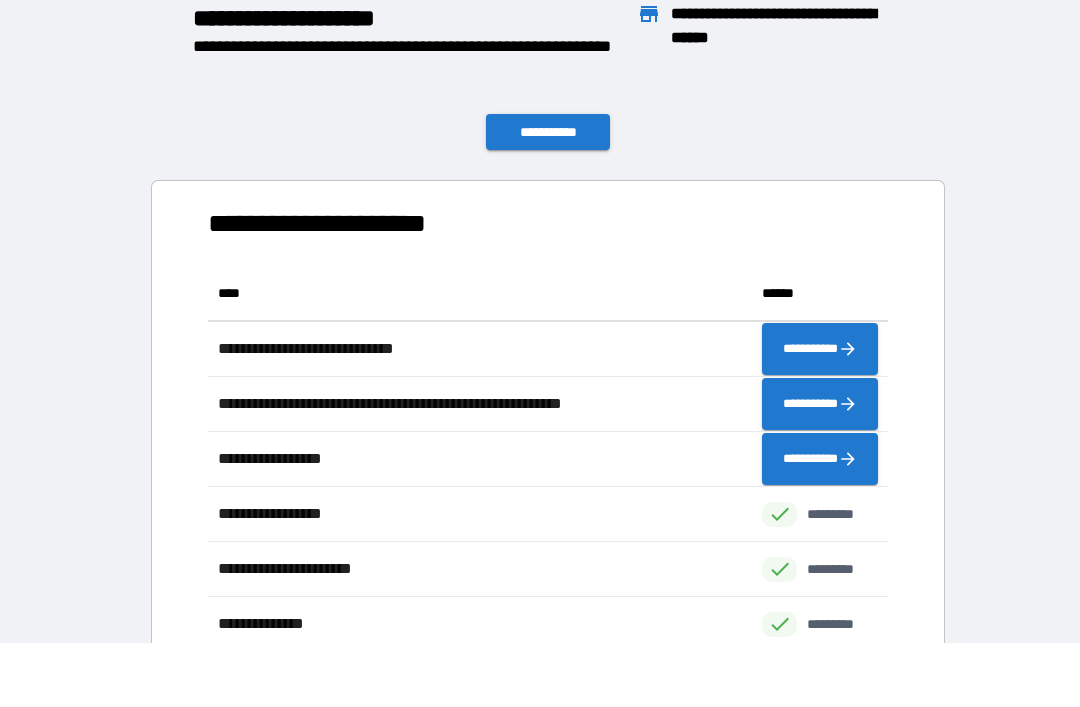 scroll, scrollTop: 496, scrollLeft: 680, axis: both 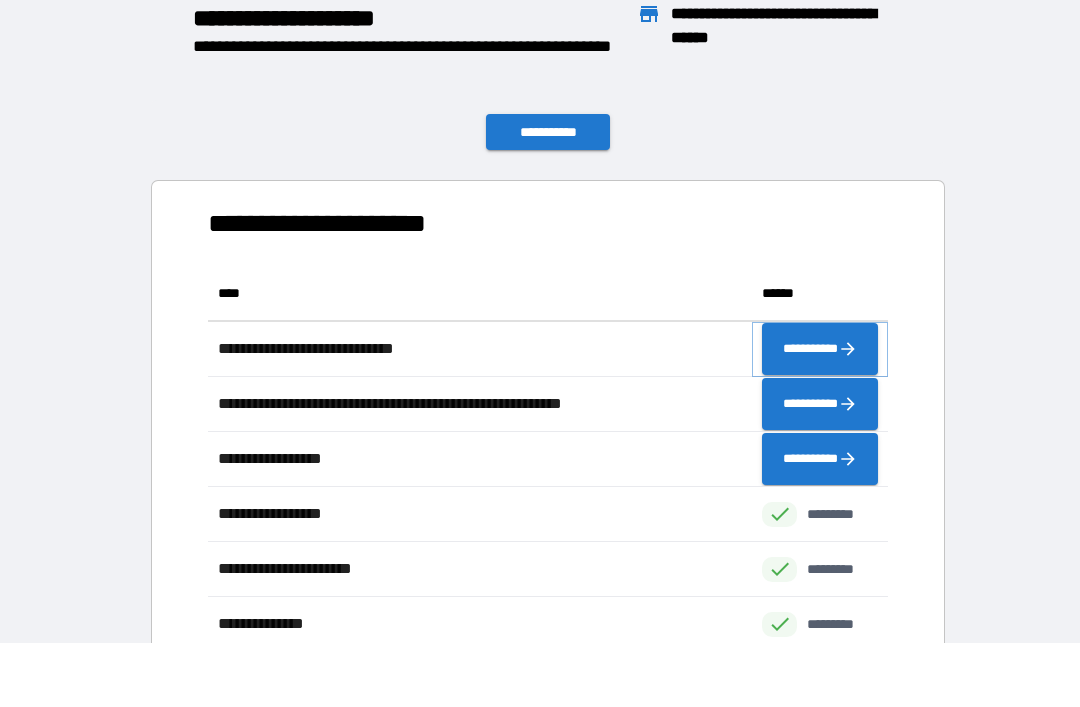 click on "**********" at bounding box center [820, 349] 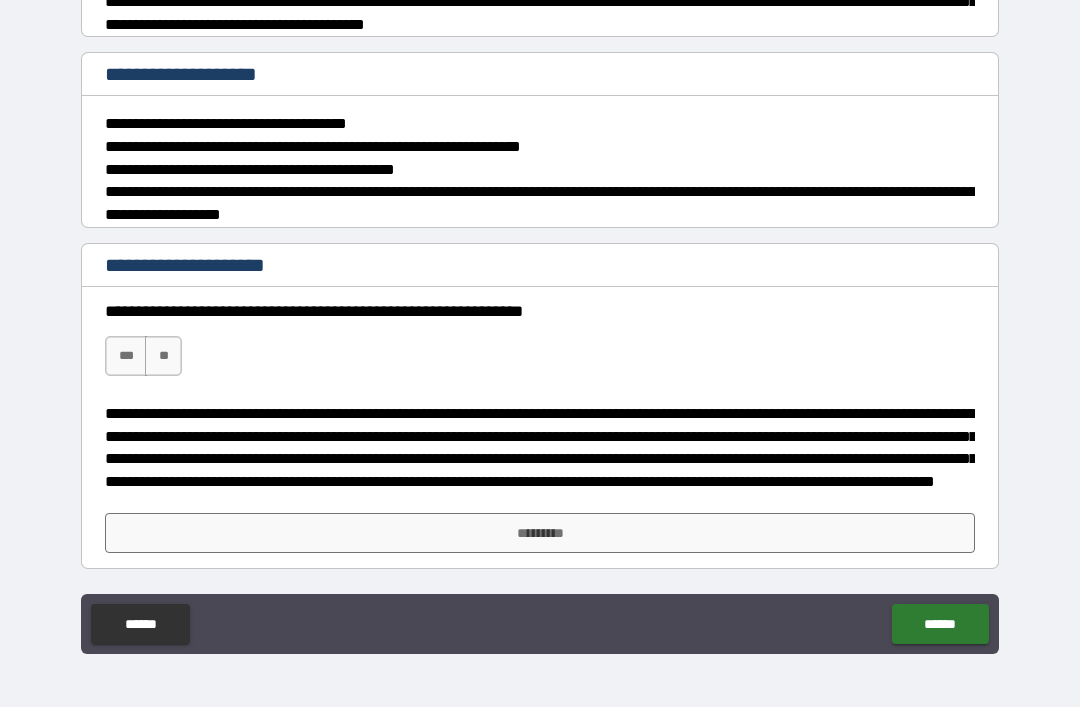 scroll, scrollTop: 2036, scrollLeft: 0, axis: vertical 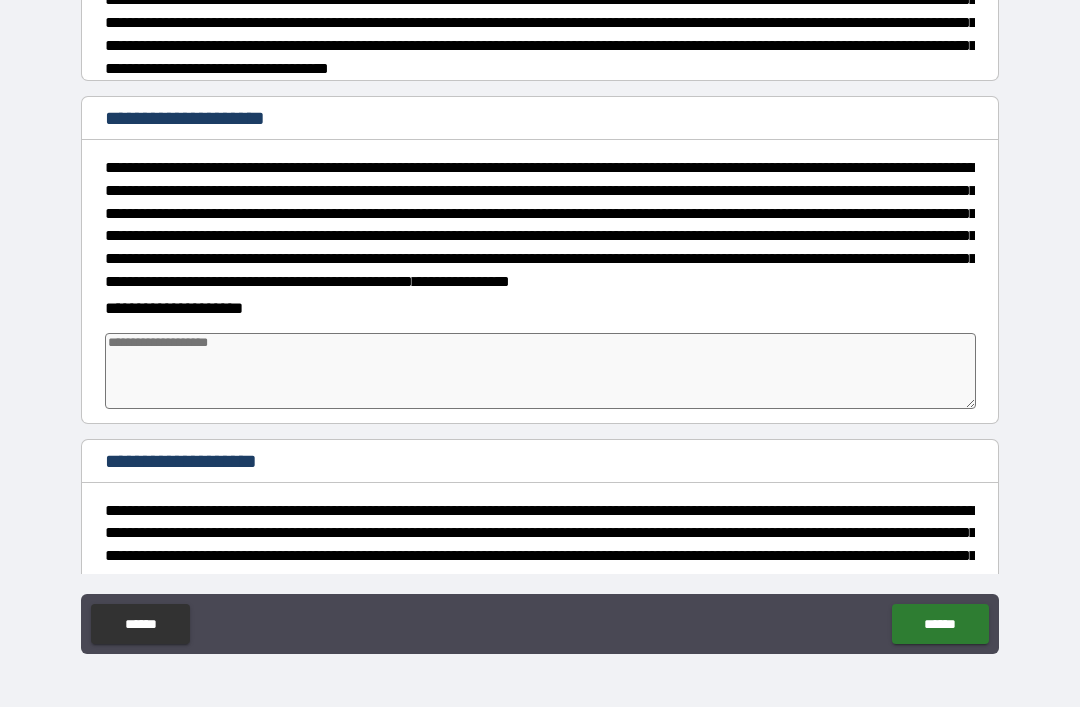click at bounding box center [540, 371] 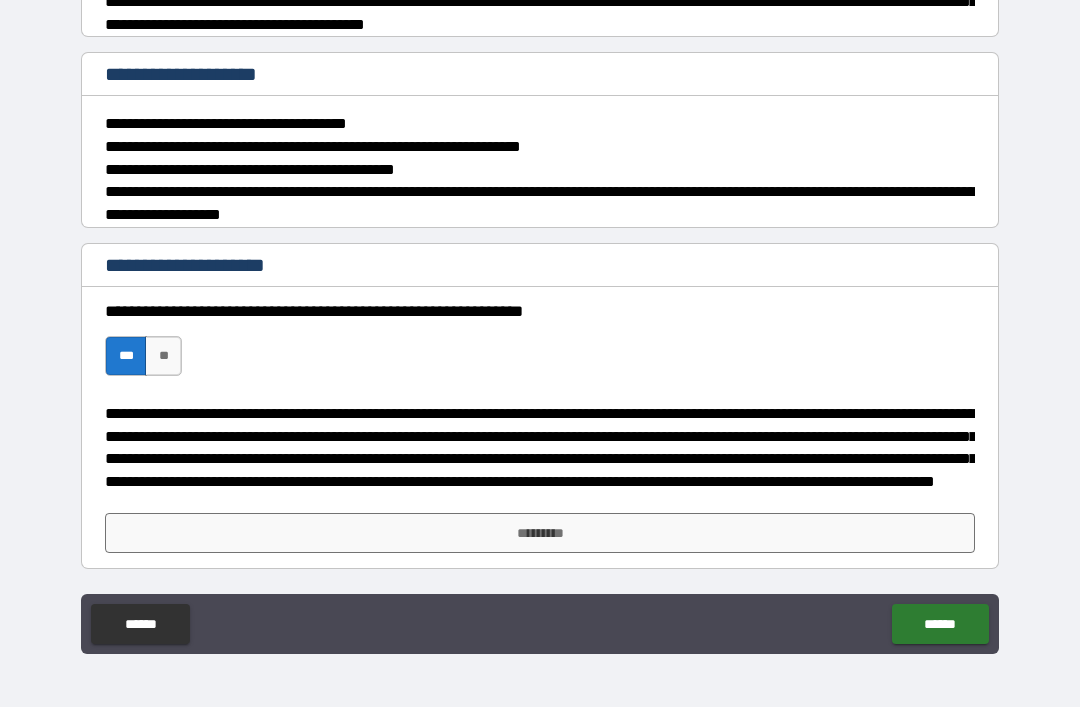 scroll, scrollTop: 2036, scrollLeft: 0, axis: vertical 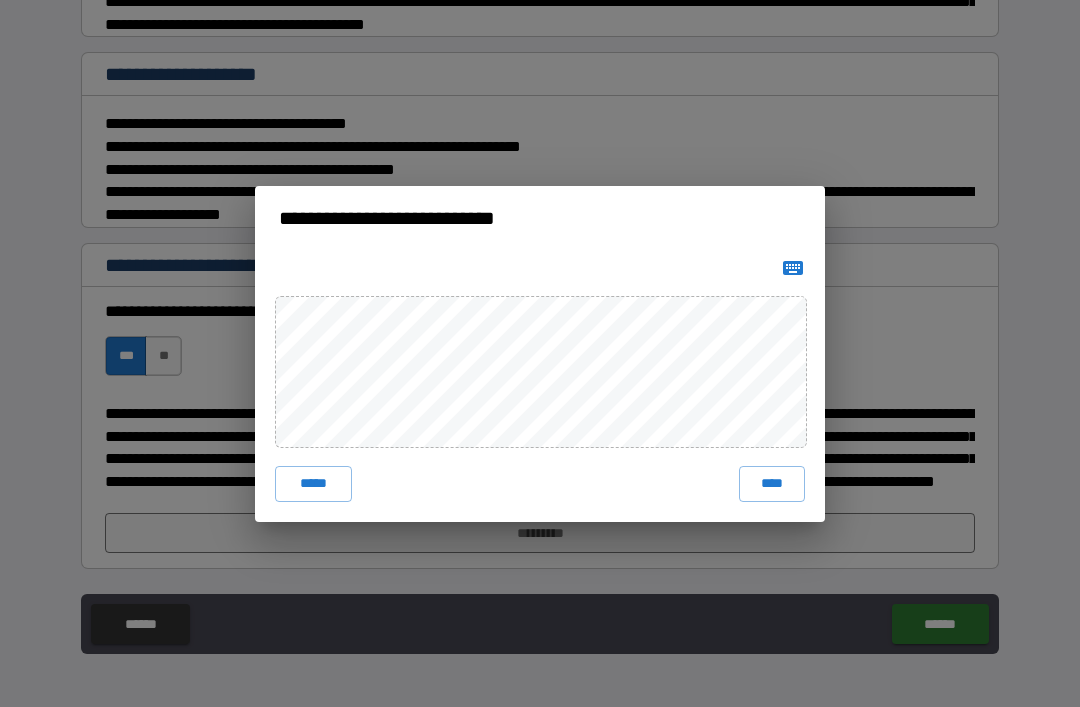 click on "****" at bounding box center (772, 484) 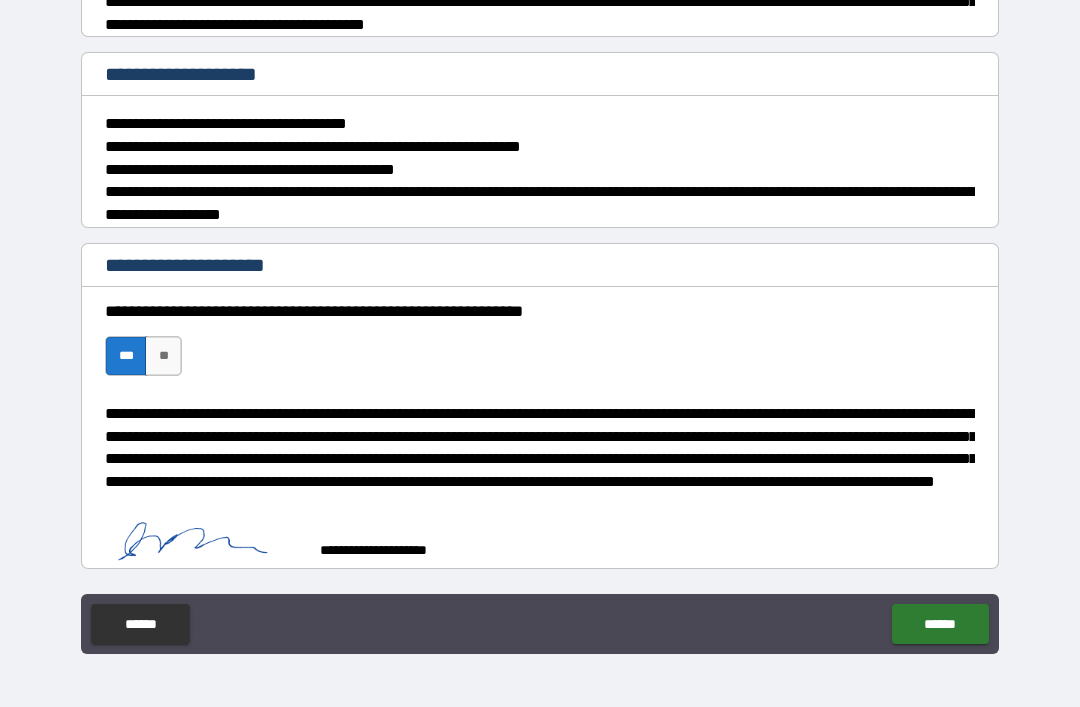 scroll, scrollTop: 2026, scrollLeft: 0, axis: vertical 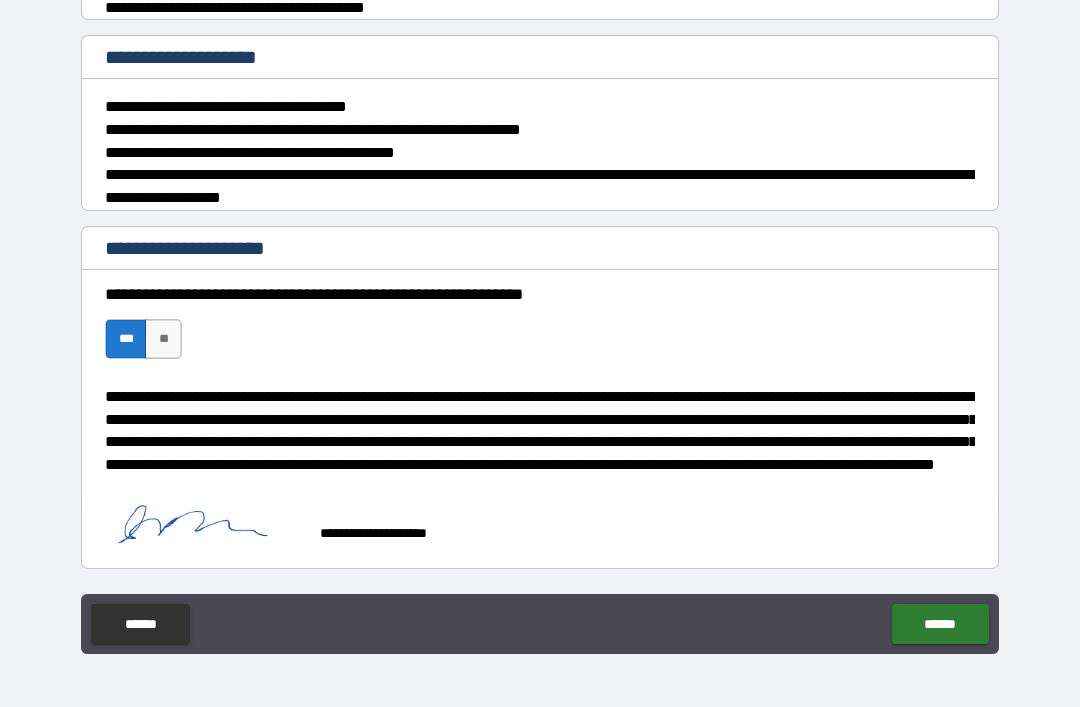 click on "******" at bounding box center (940, 624) 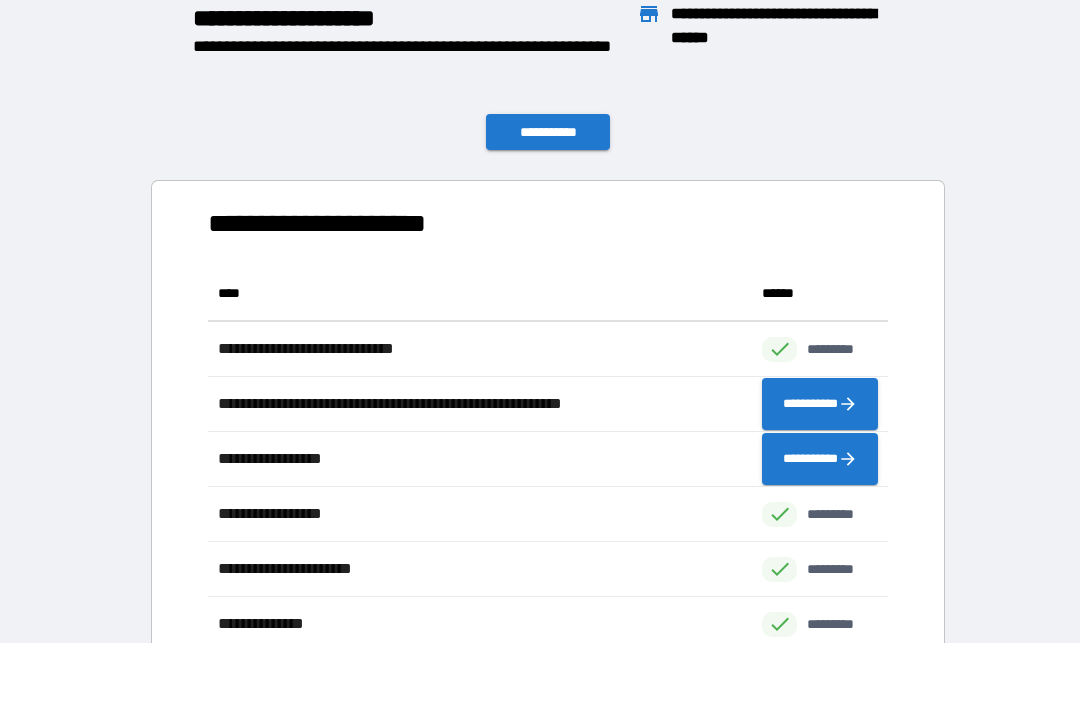 scroll, scrollTop: 496, scrollLeft: 680, axis: both 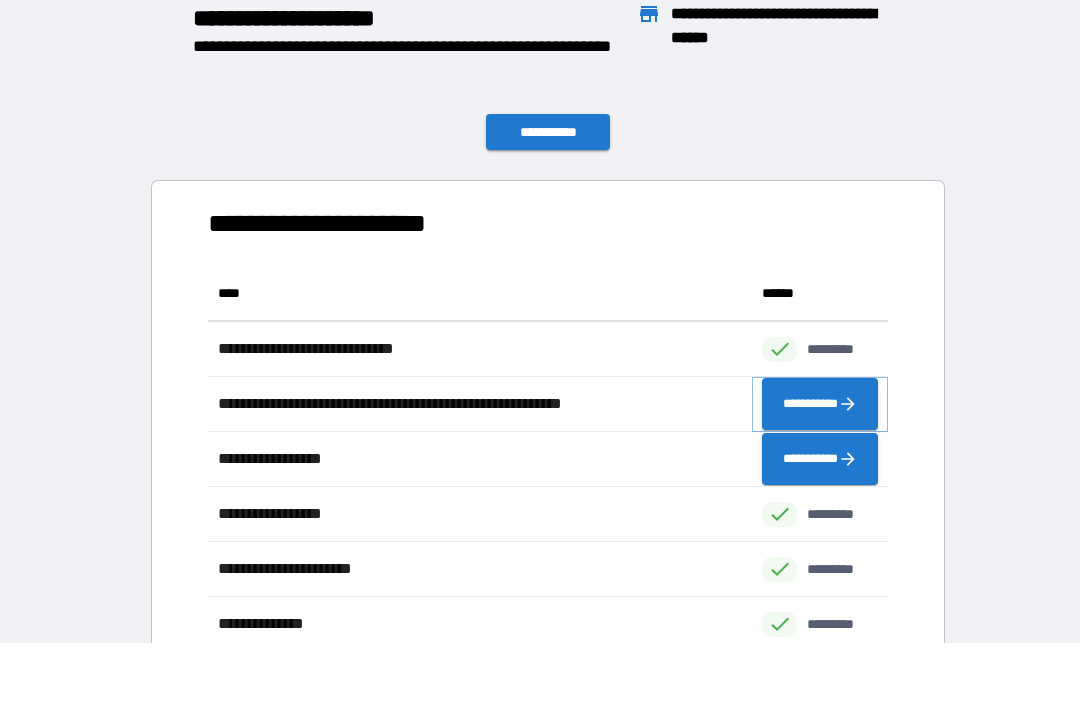 click on "**********" at bounding box center [820, 404] 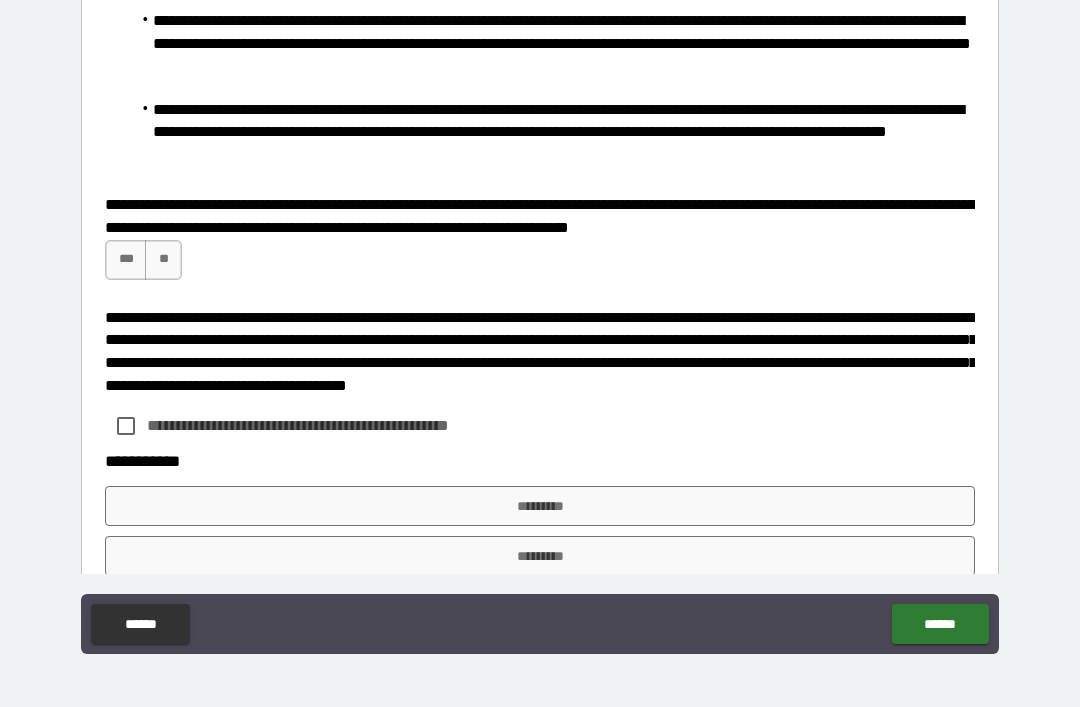 scroll, scrollTop: 730, scrollLeft: 0, axis: vertical 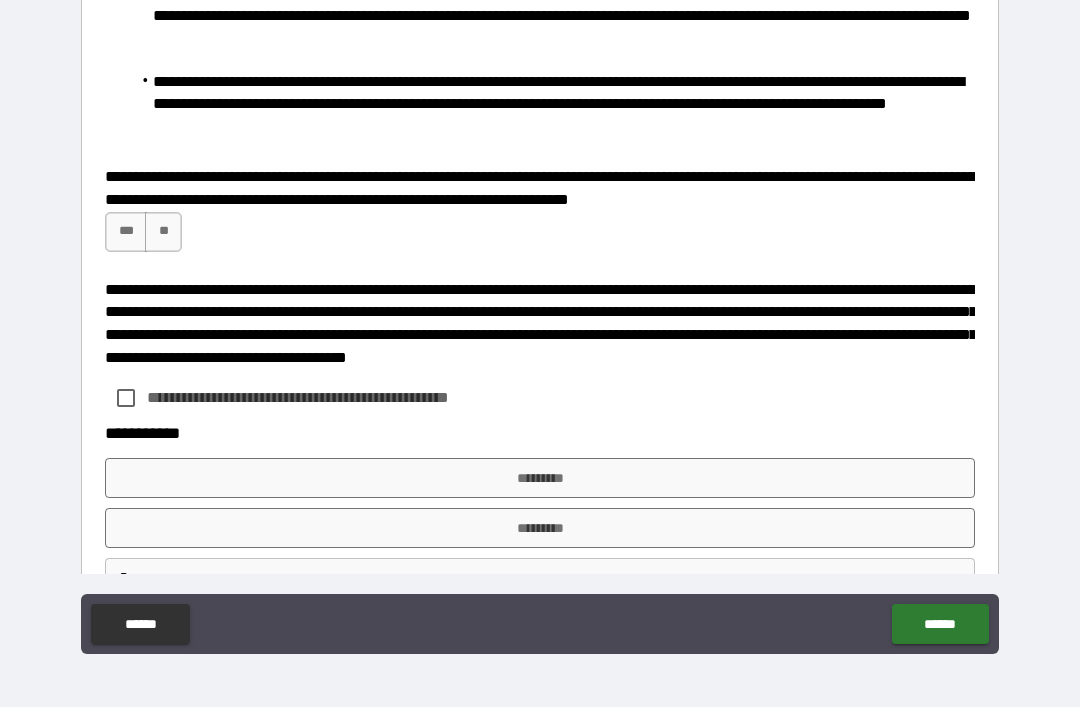 click on "***" at bounding box center [126, 232] 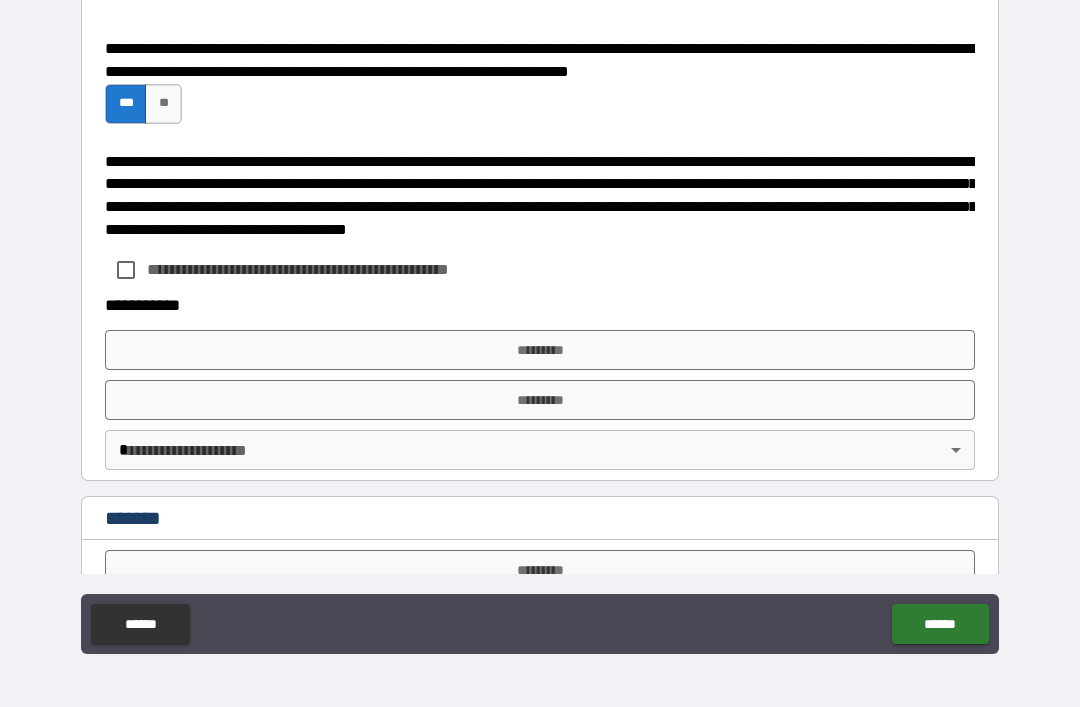 scroll, scrollTop: 884, scrollLeft: 0, axis: vertical 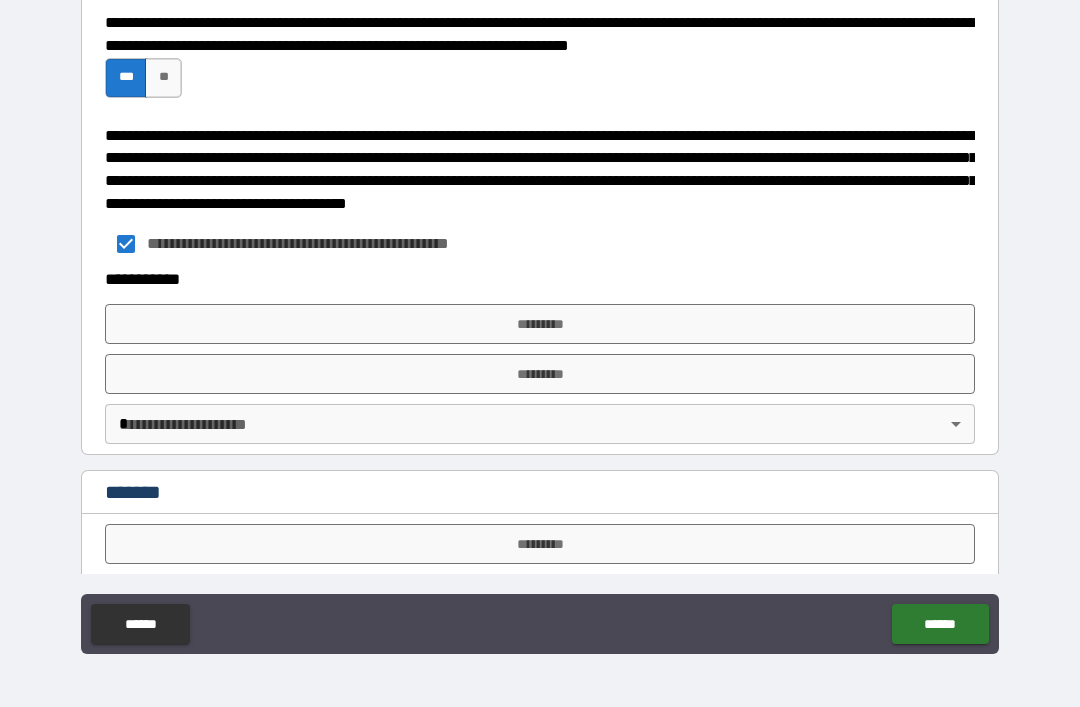 click on "*********" at bounding box center [540, 324] 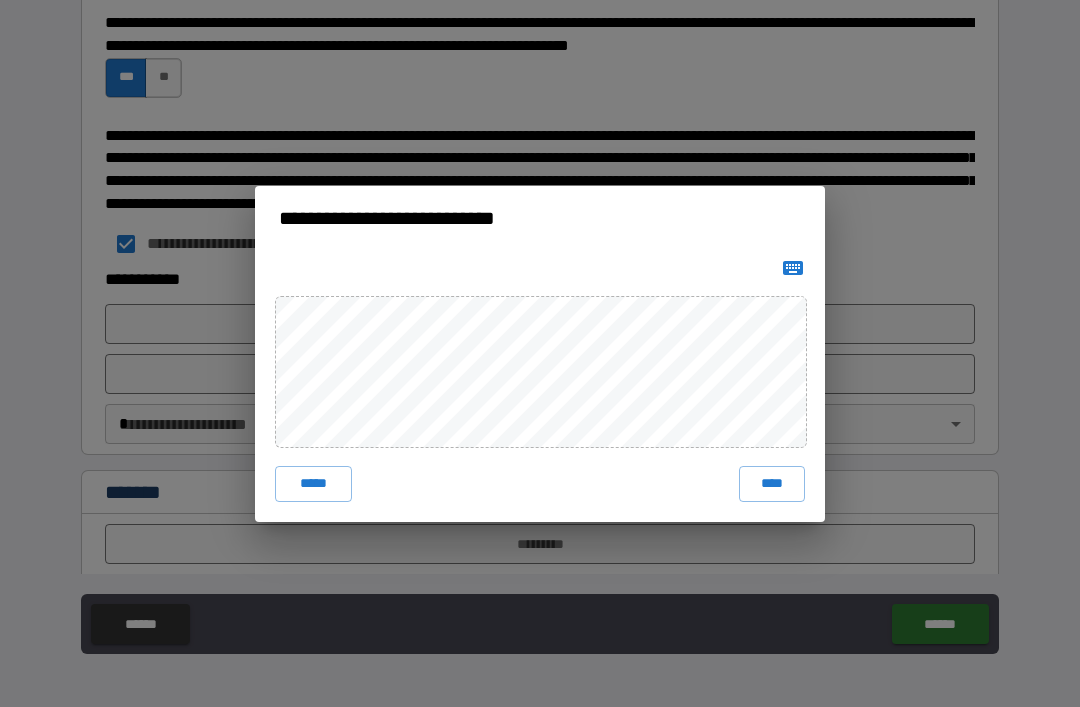 click on "****" at bounding box center (772, 484) 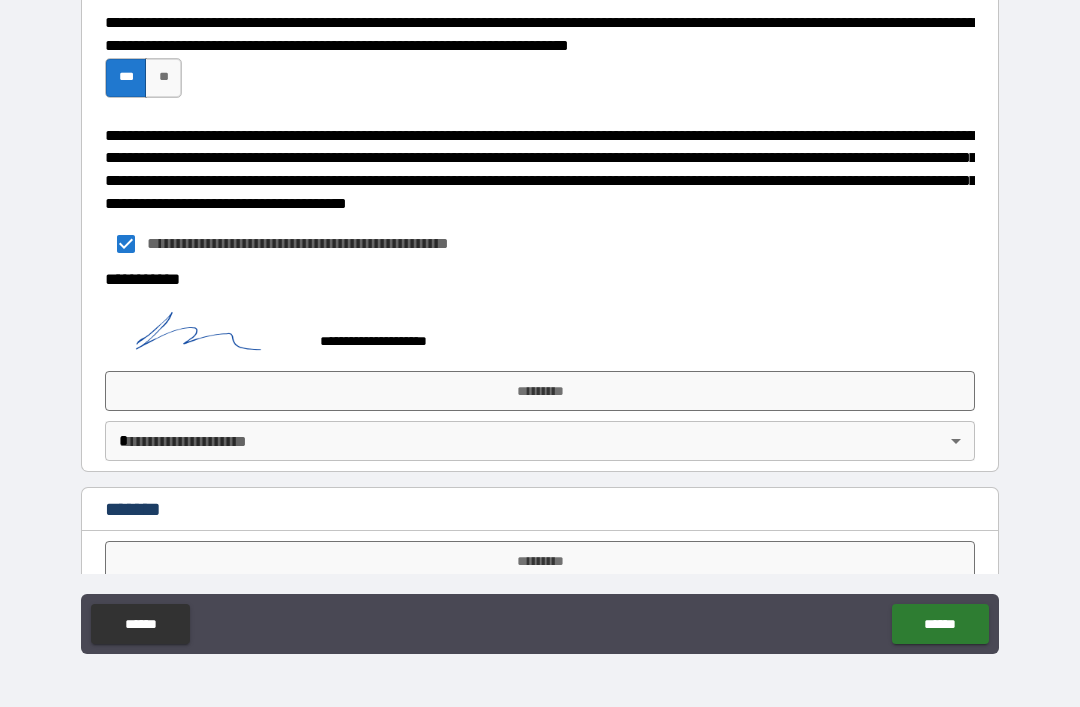 click on "*********" at bounding box center (540, 391) 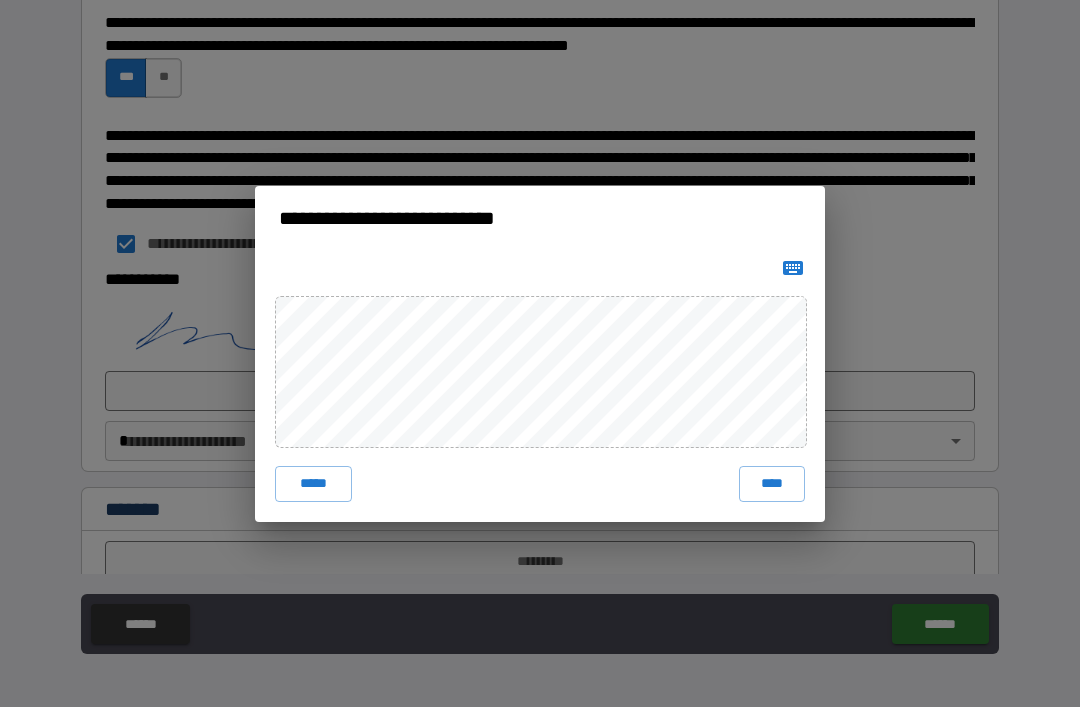click on "****" at bounding box center (772, 484) 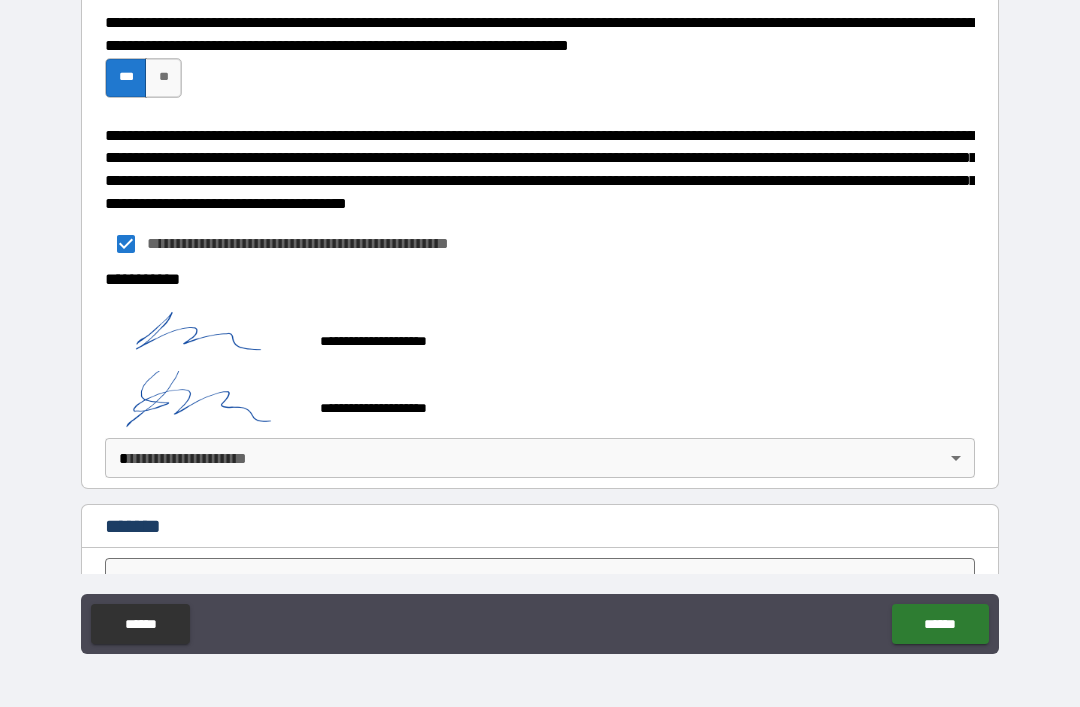 click on "**********" at bounding box center (540, 321) 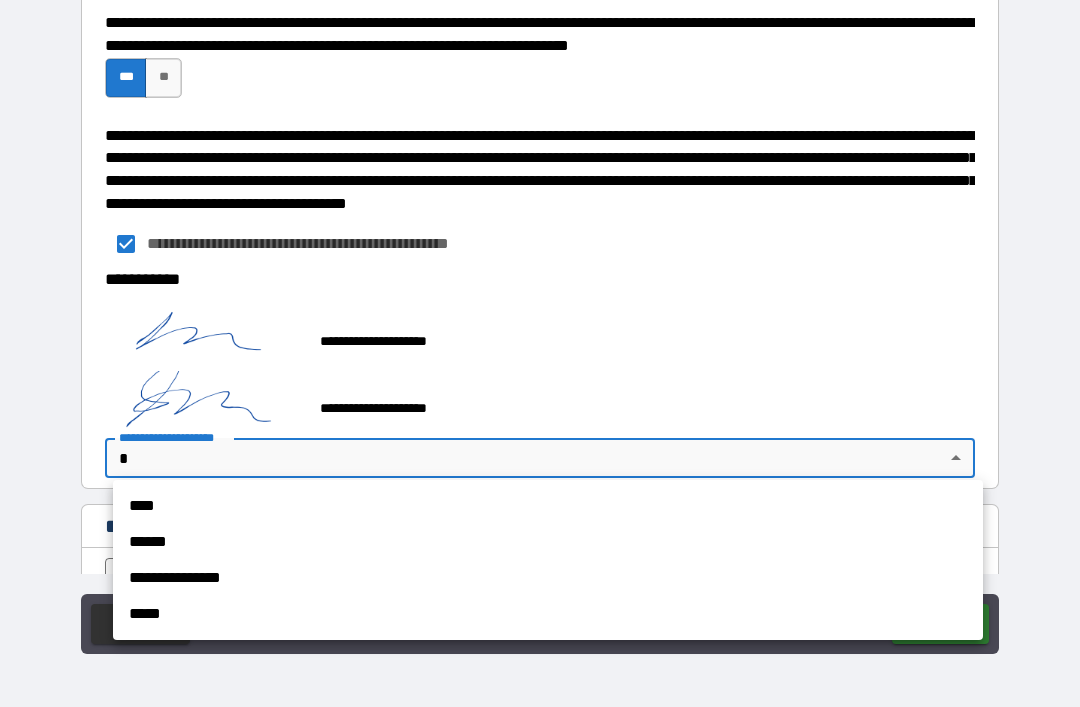 click on "**********" at bounding box center [548, 578] 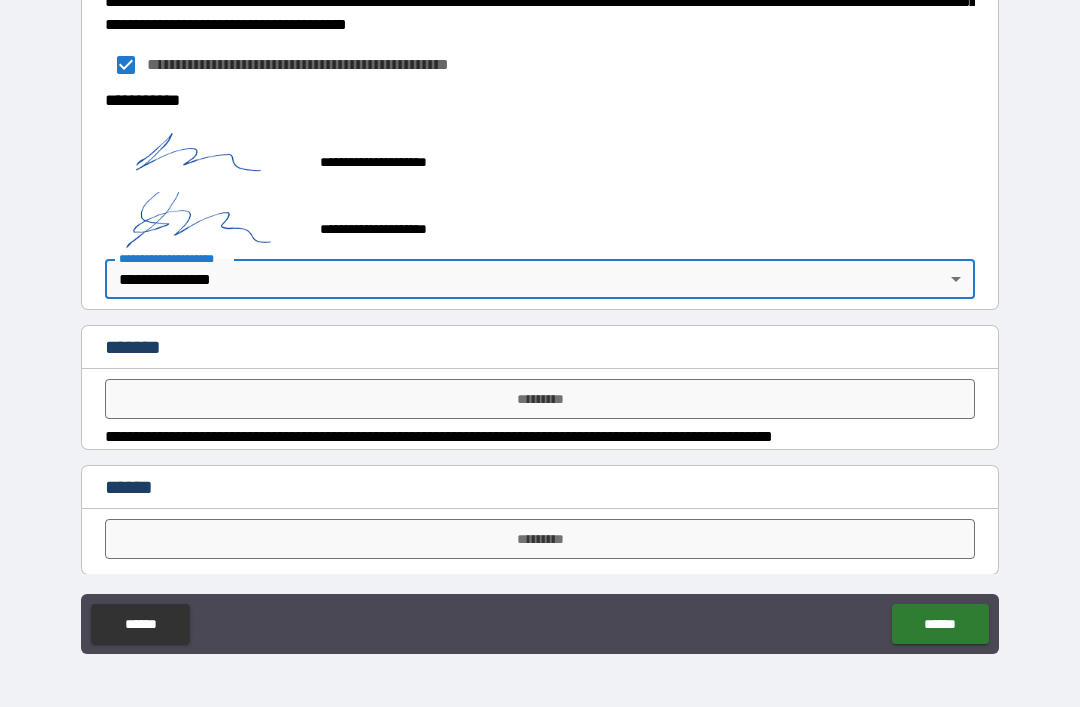 scroll, scrollTop: 1062, scrollLeft: 0, axis: vertical 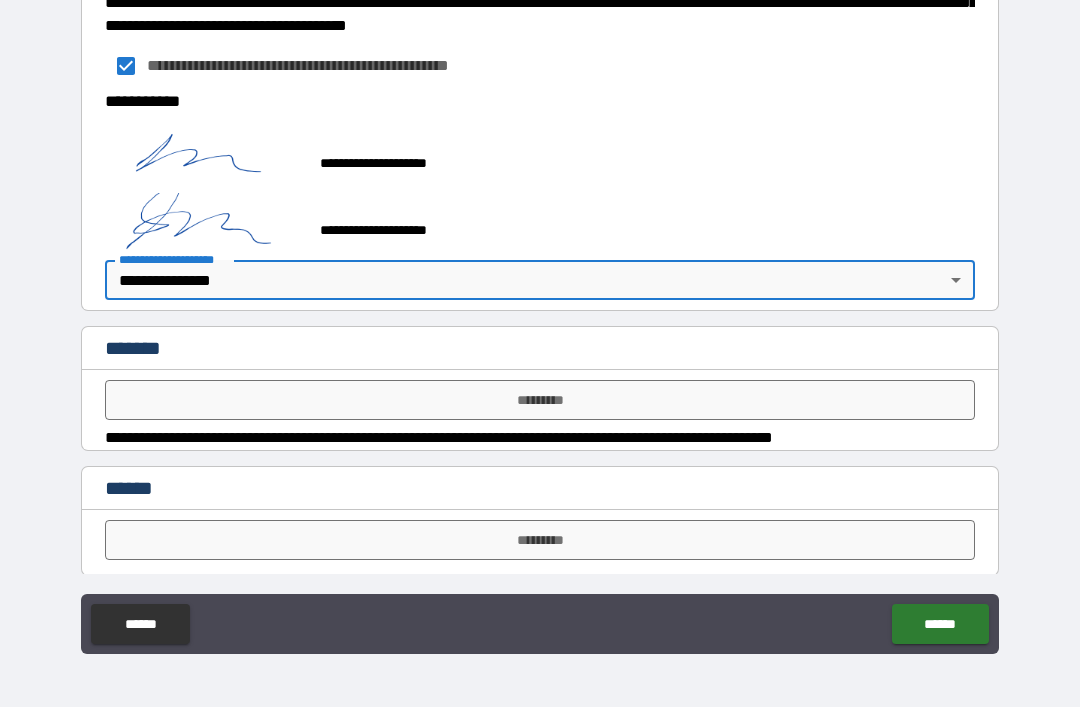 click on "******" at bounding box center (940, 624) 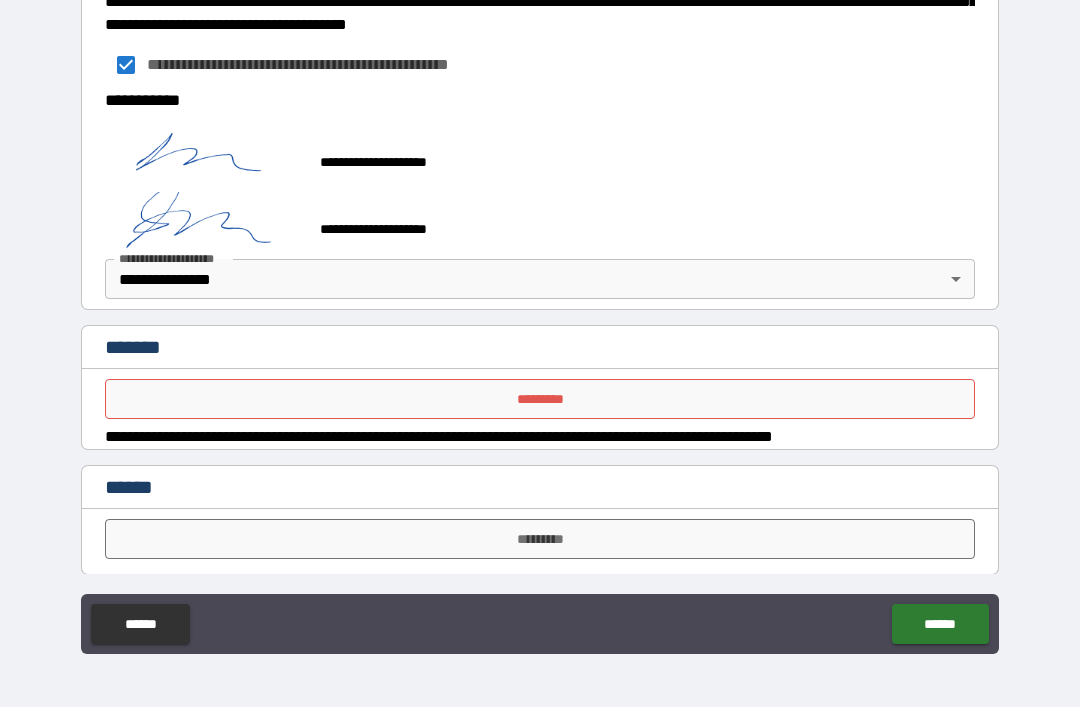 scroll, scrollTop: 1062, scrollLeft: 0, axis: vertical 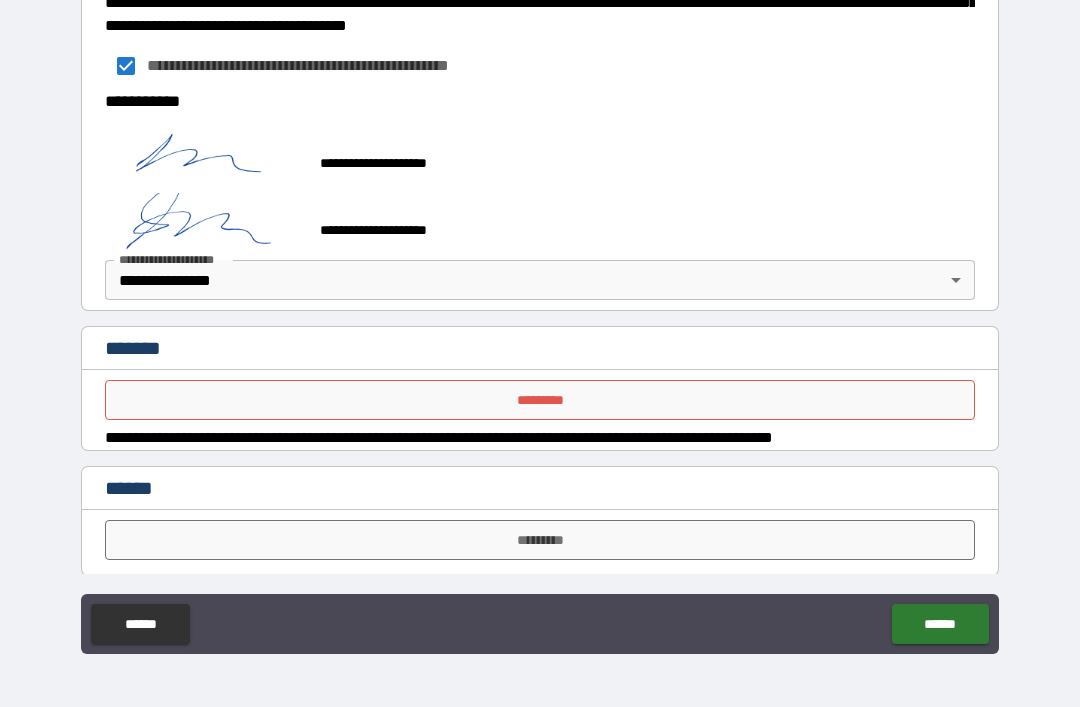 click on "*********" at bounding box center [540, 400] 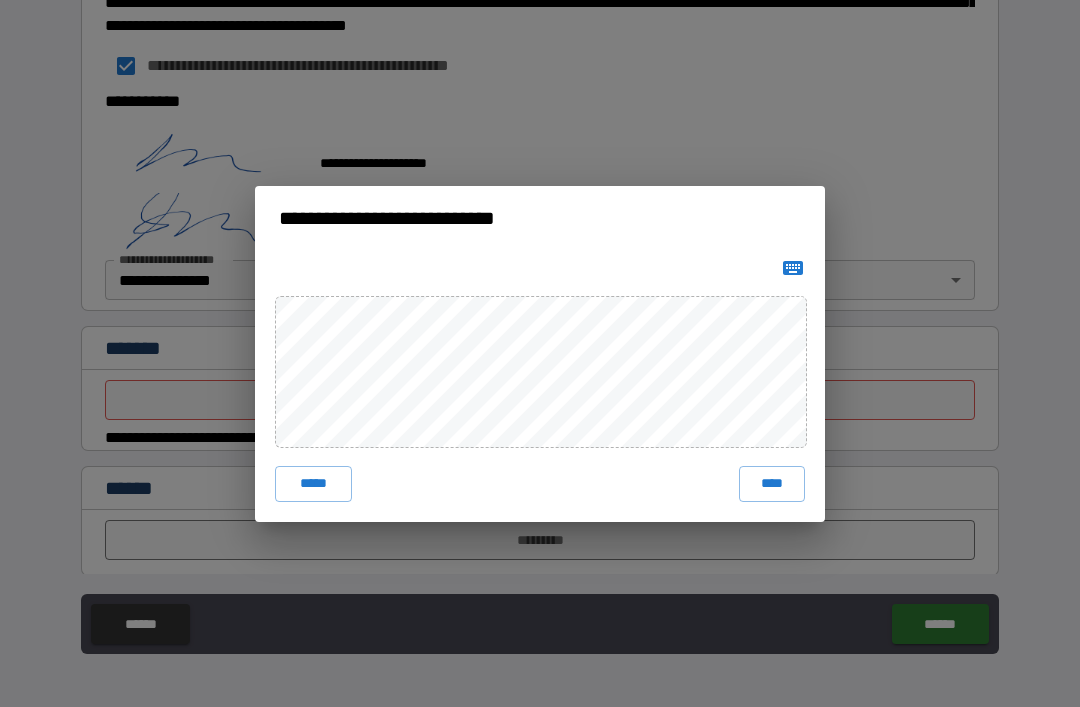 click on "****" at bounding box center [772, 484] 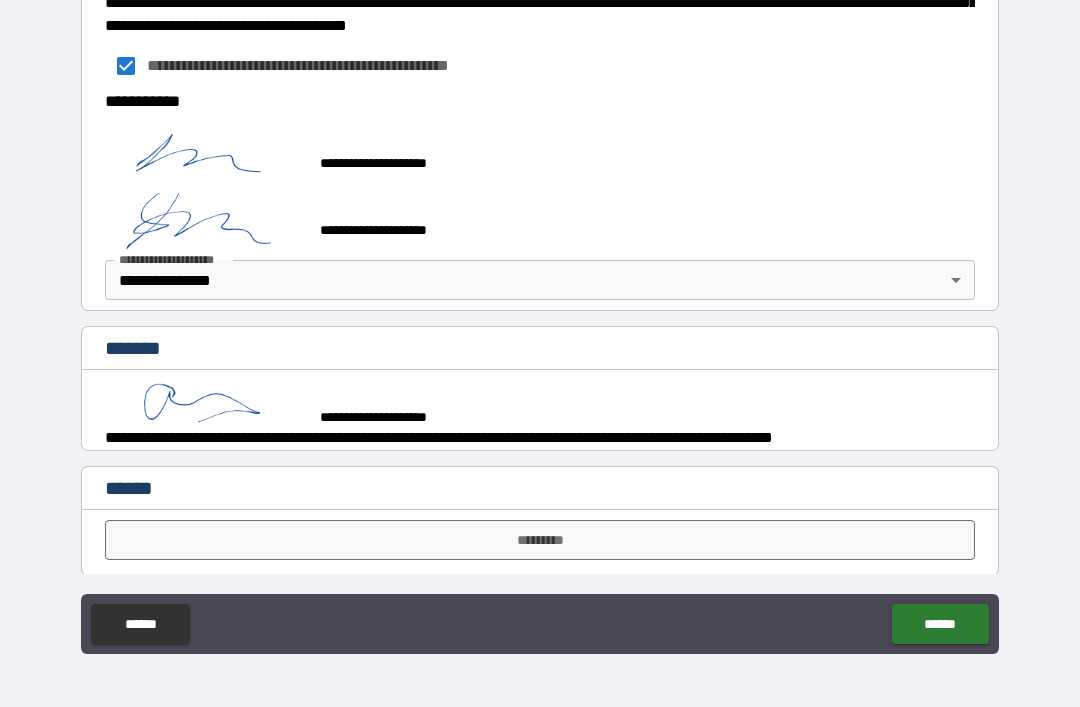 scroll, scrollTop: 1052, scrollLeft: 0, axis: vertical 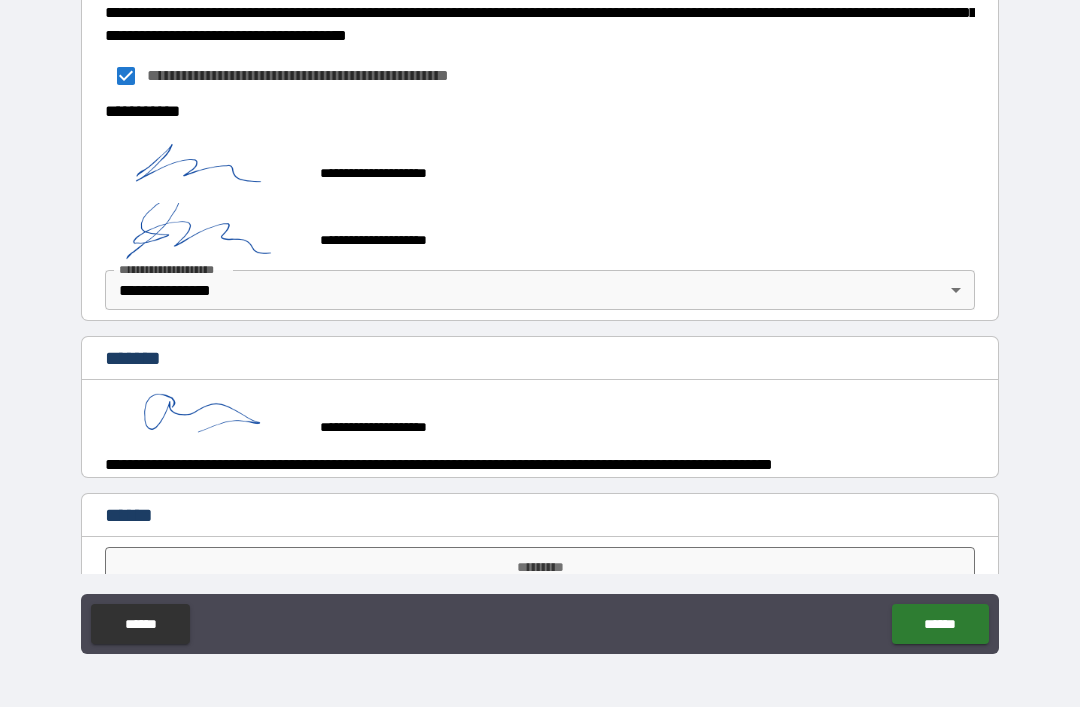 click on "******" at bounding box center [940, 624] 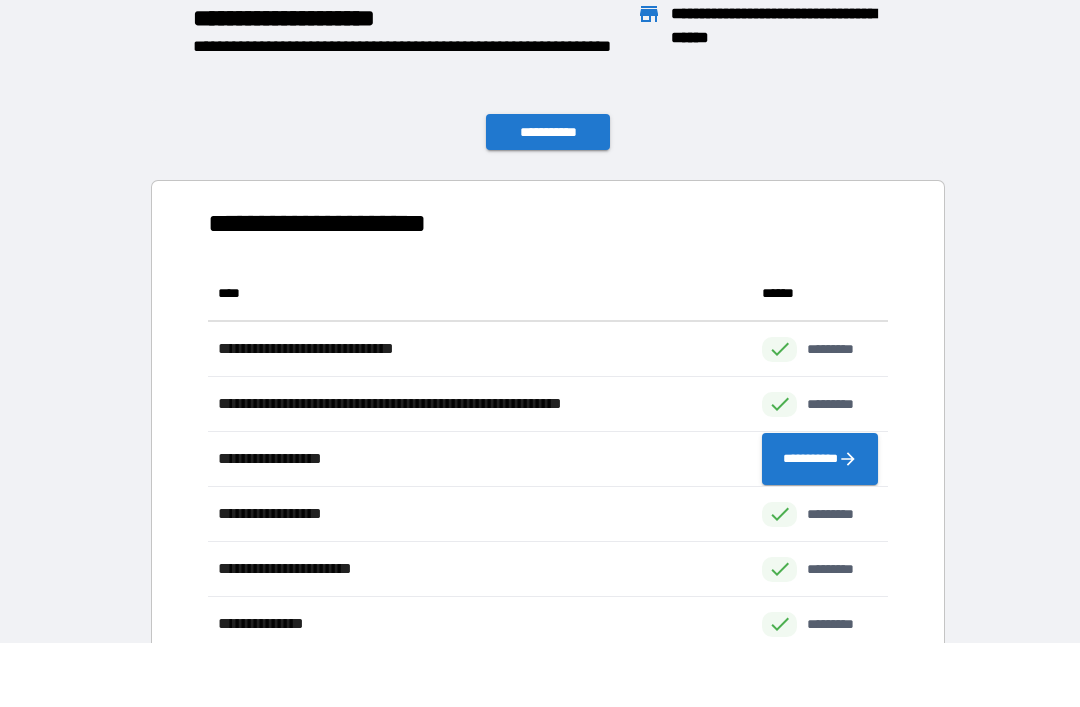 scroll, scrollTop: 496, scrollLeft: 680, axis: both 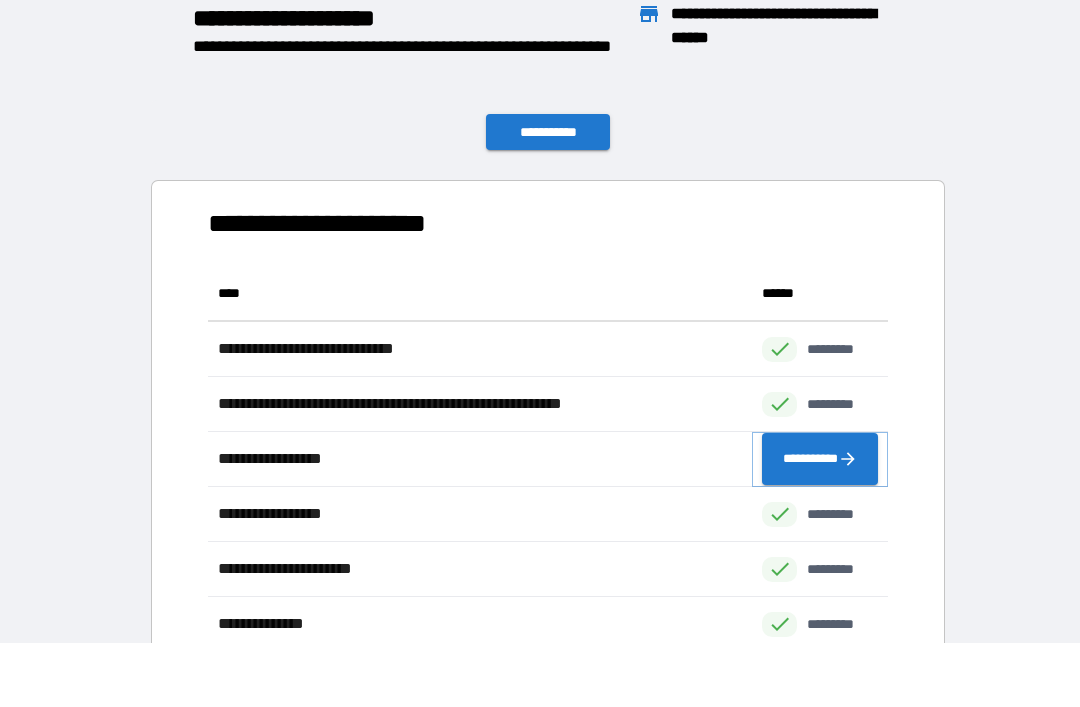 click on "**********" at bounding box center (820, 459) 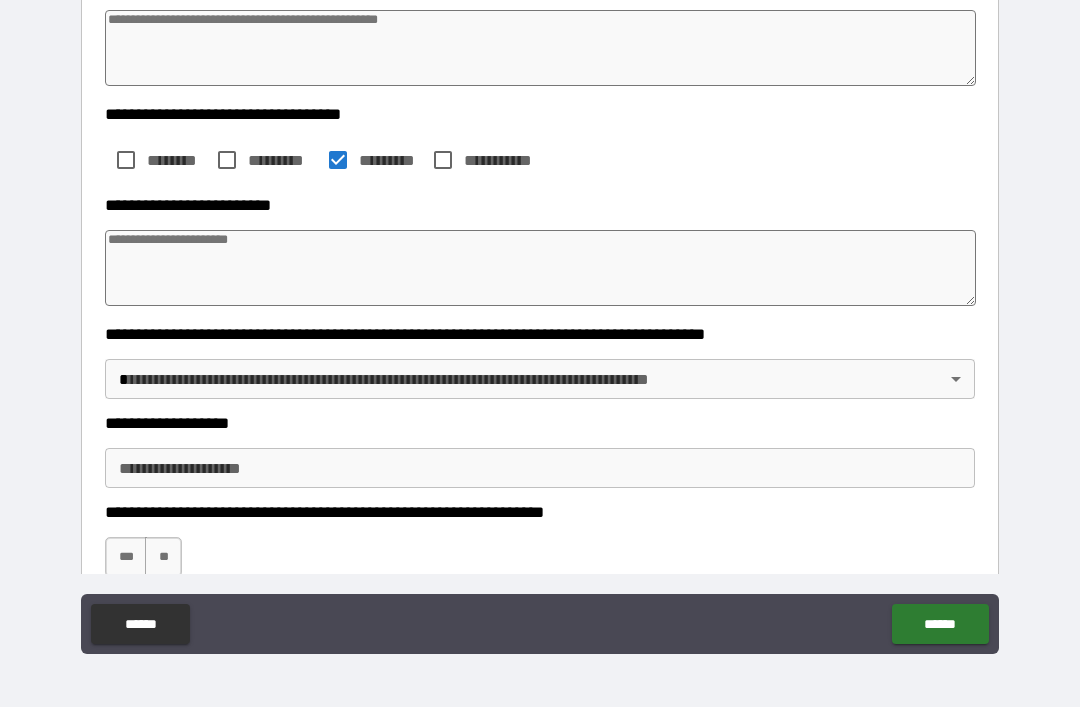 scroll, scrollTop: 293, scrollLeft: 0, axis: vertical 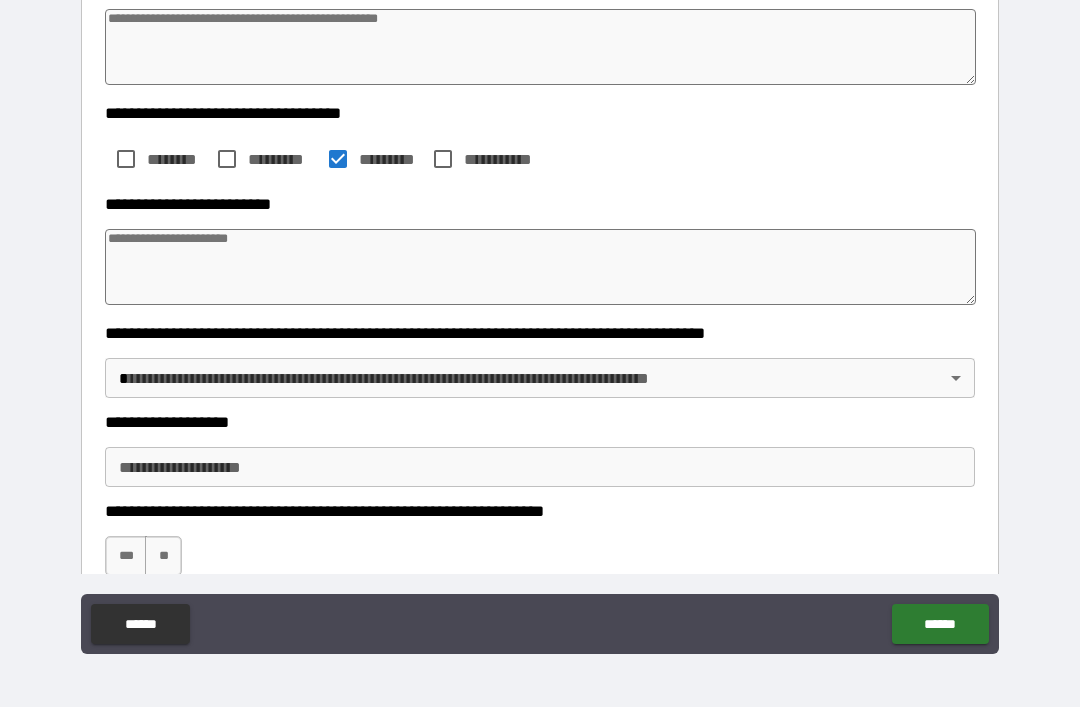 click at bounding box center [540, 267] 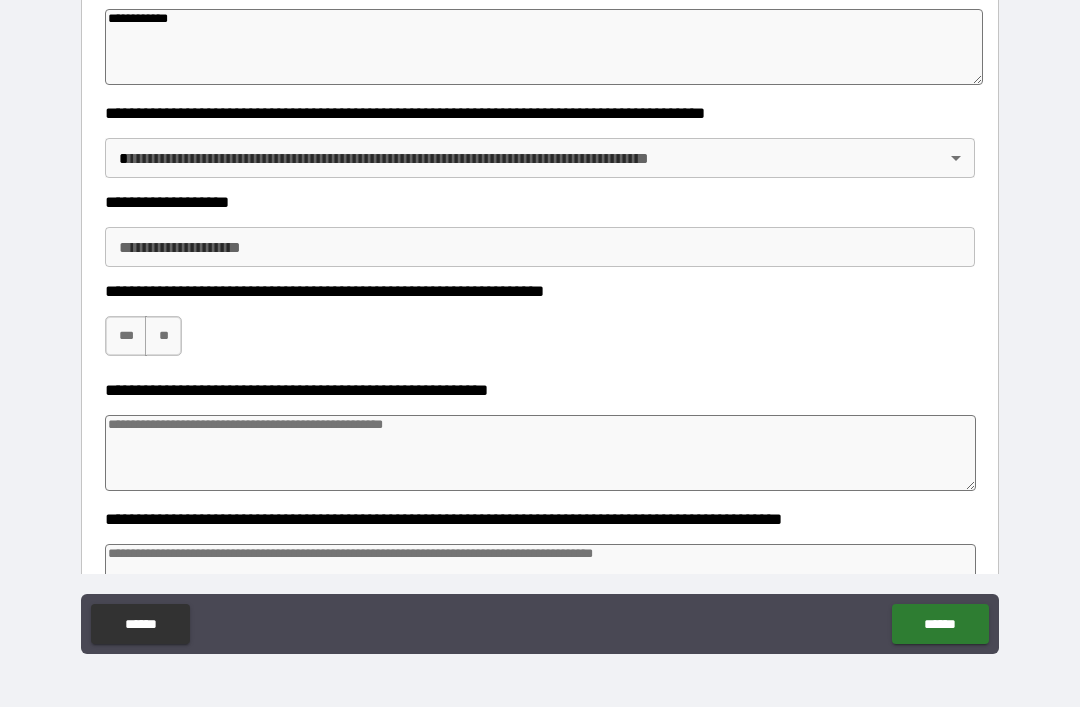 scroll, scrollTop: 512, scrollLeft: 0, axis: vertical 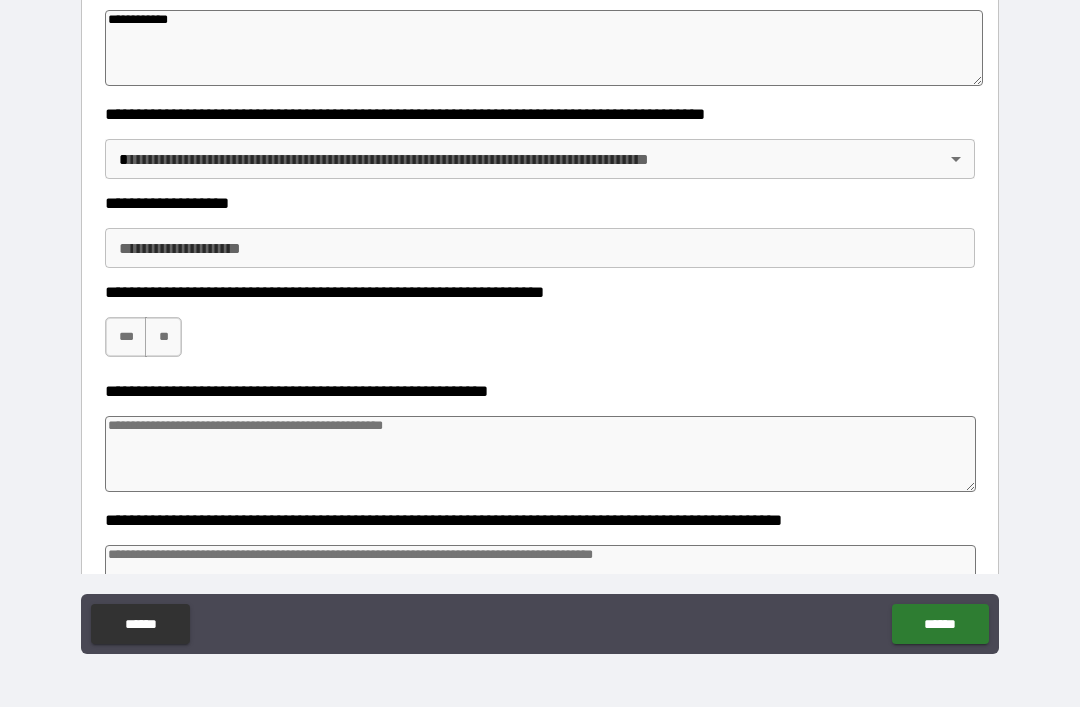click on "**********" at bounding box center [540, 321] 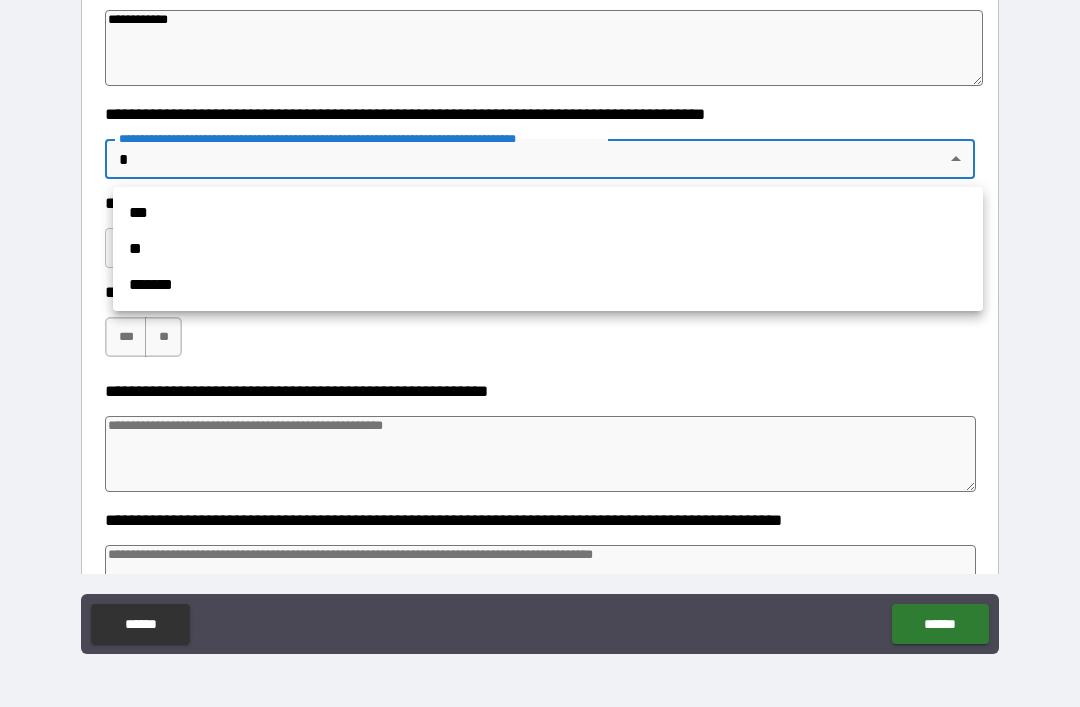 click on "**" at bounding box center [548, 249] 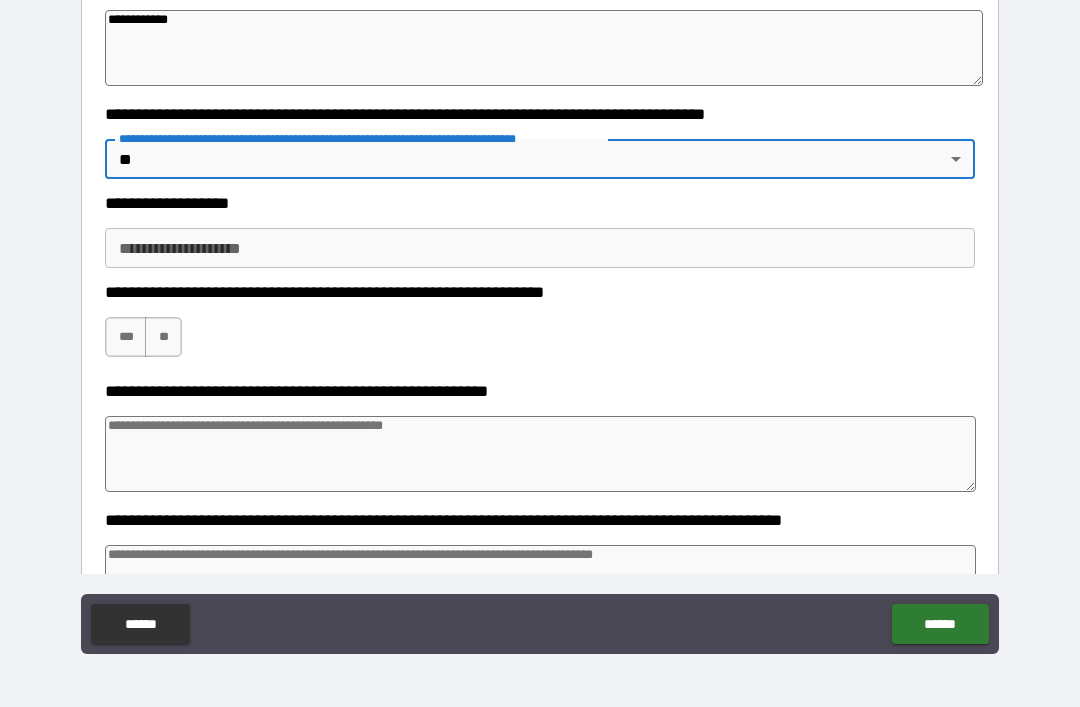 click on "**********" at bounding box center [540, 321] 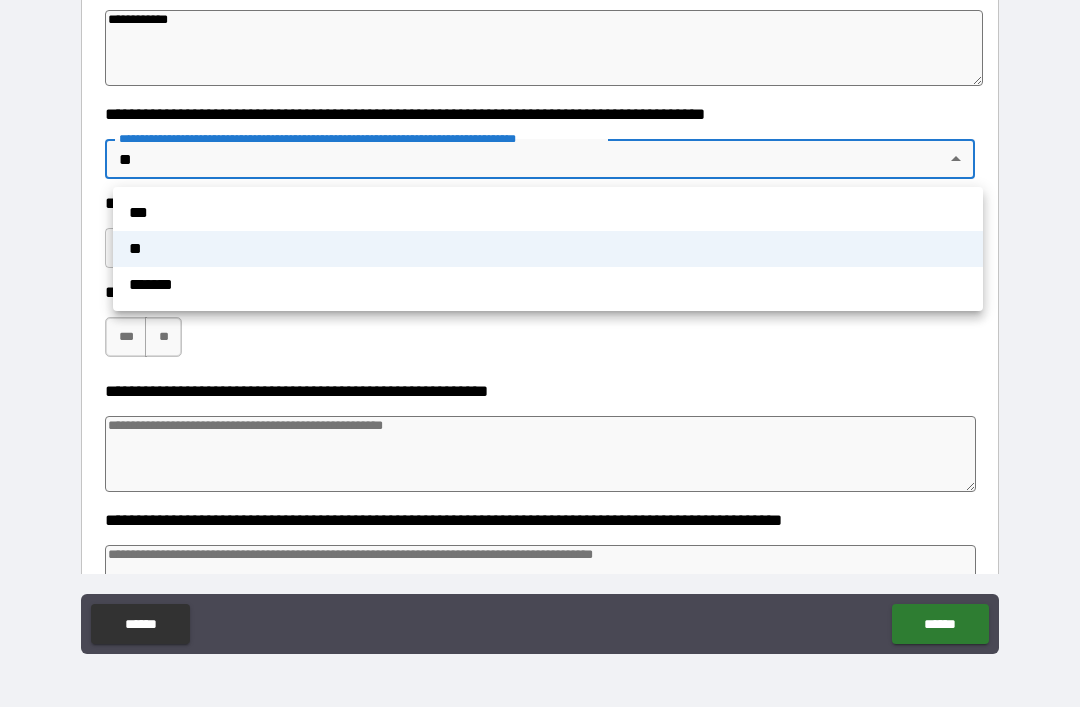 click on "***" at bounding box center (548, 213) 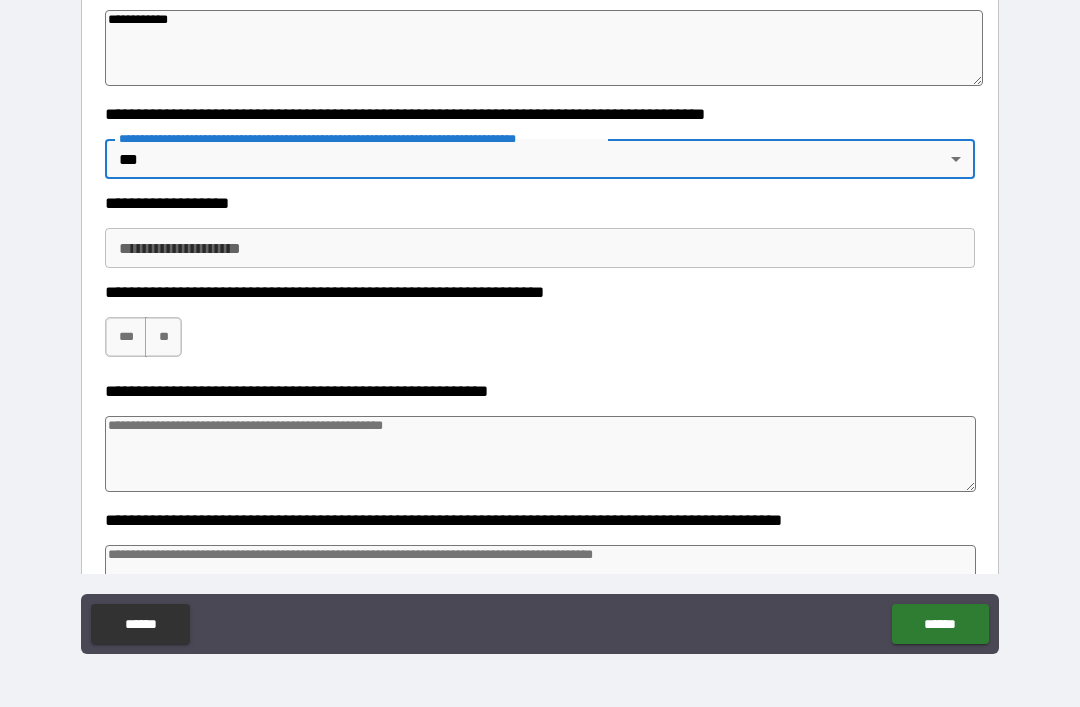 click on "**********" at bounding box center (540, 248) 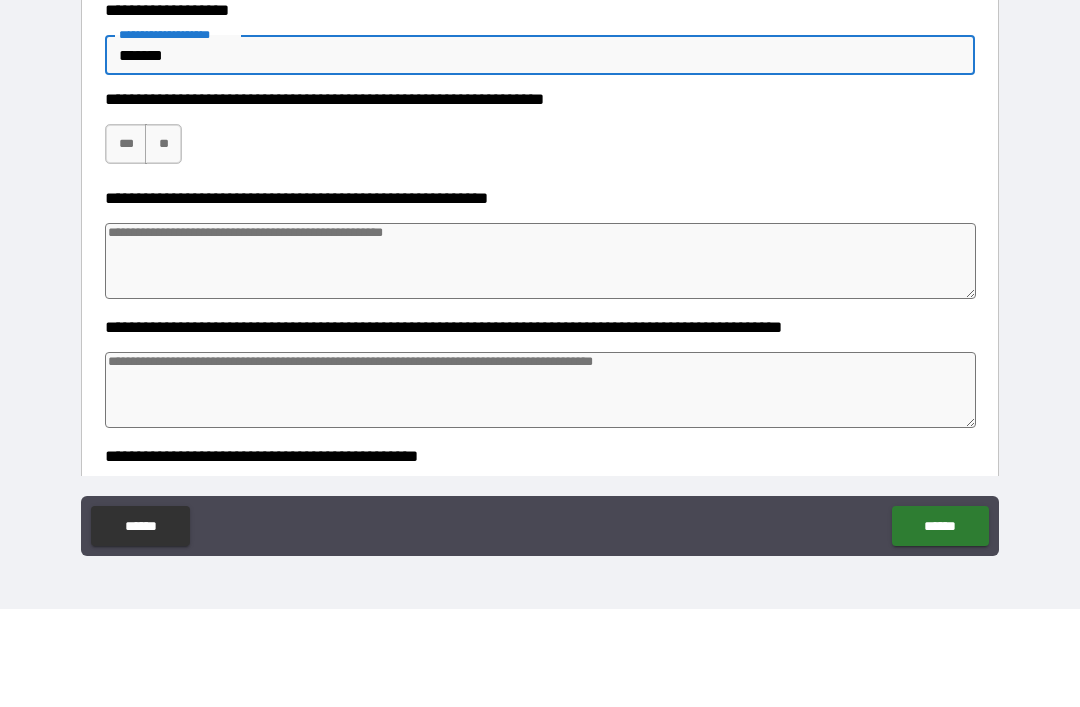 scroll, scrollTop: 607, scrollLeft: 0, axis: vertical 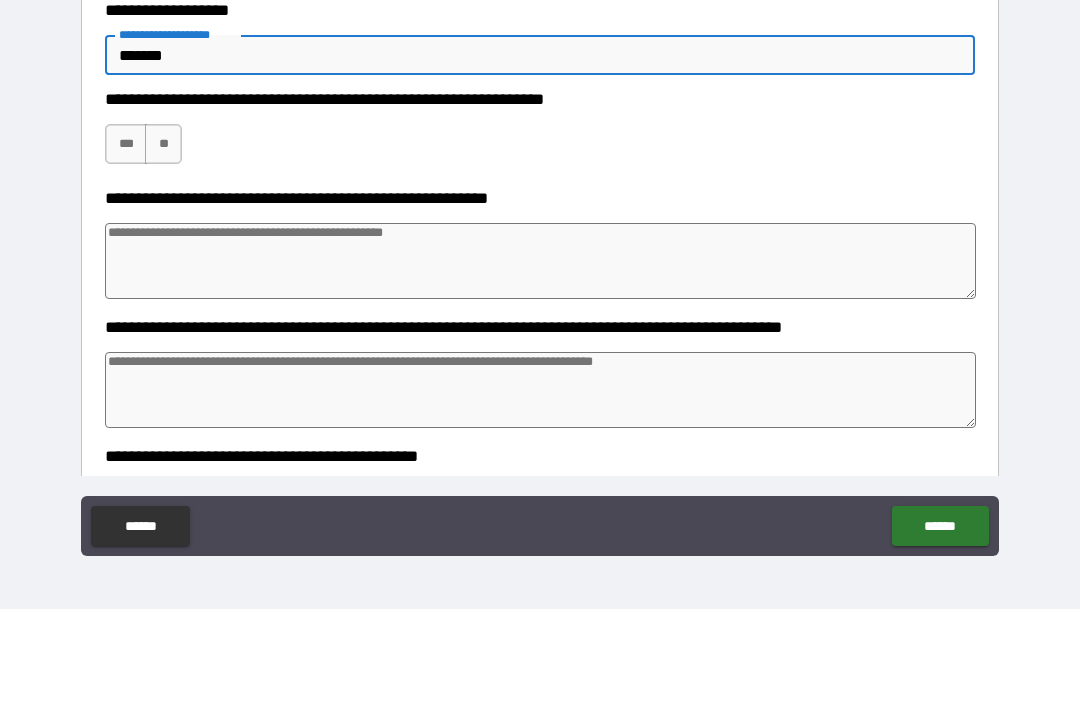 click on "***" at bounding box center [126, 242] 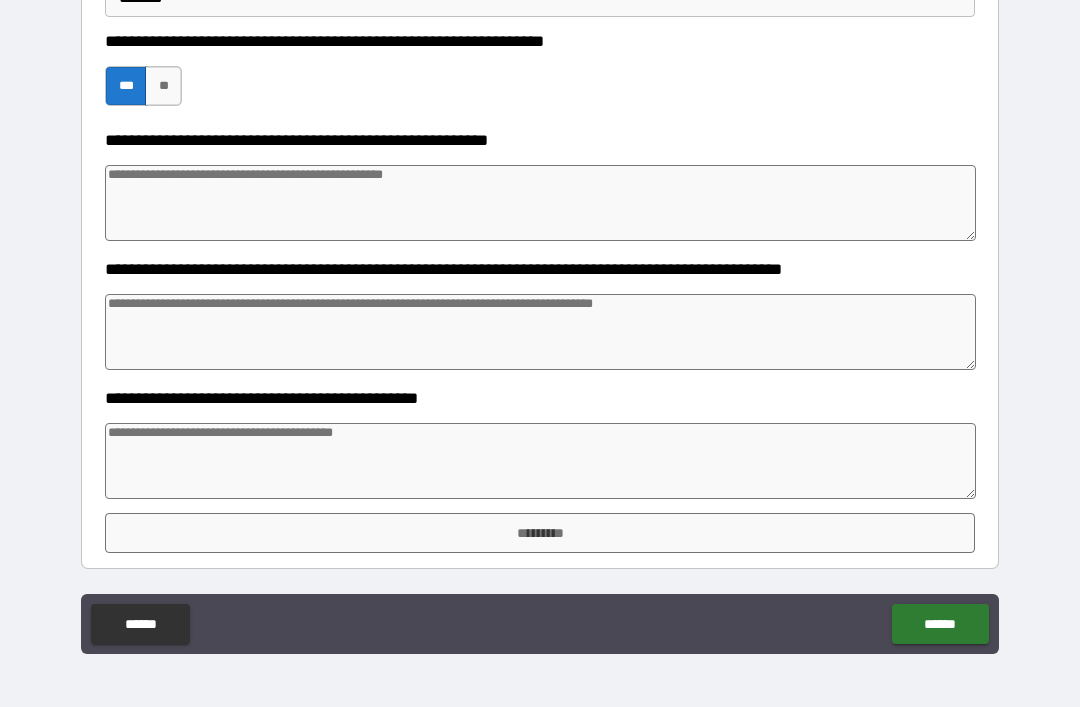 scroll, scrollTop: 763, scrollLeft: 0, axis: vertical 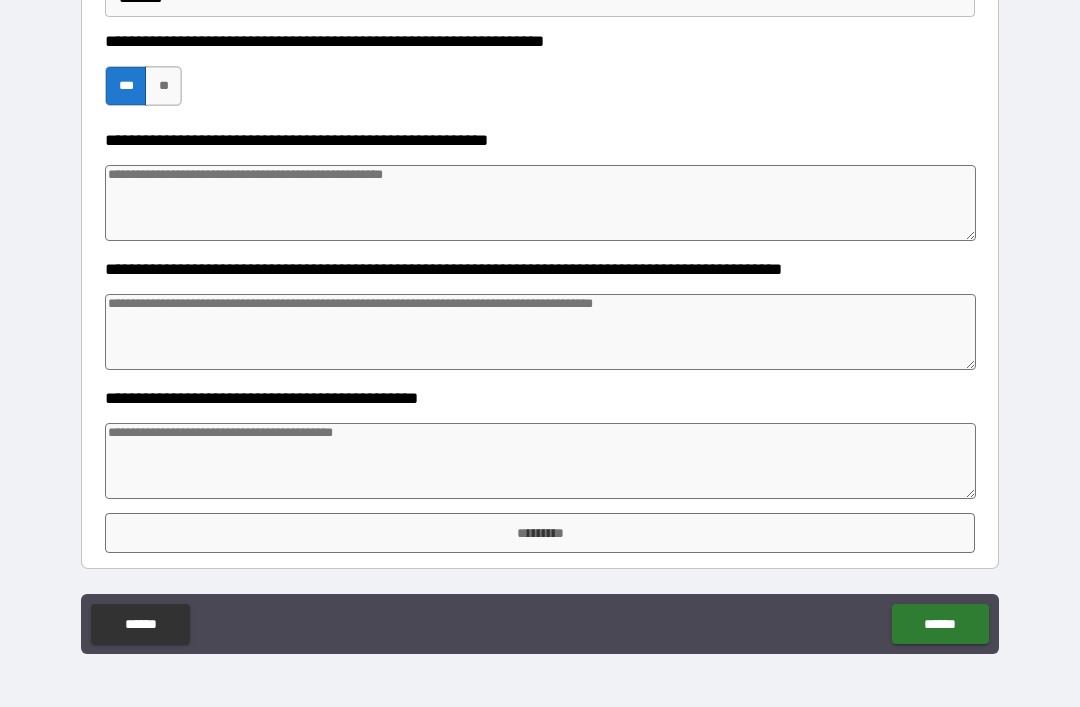 click on "*********" at bounding box center [540, 533] 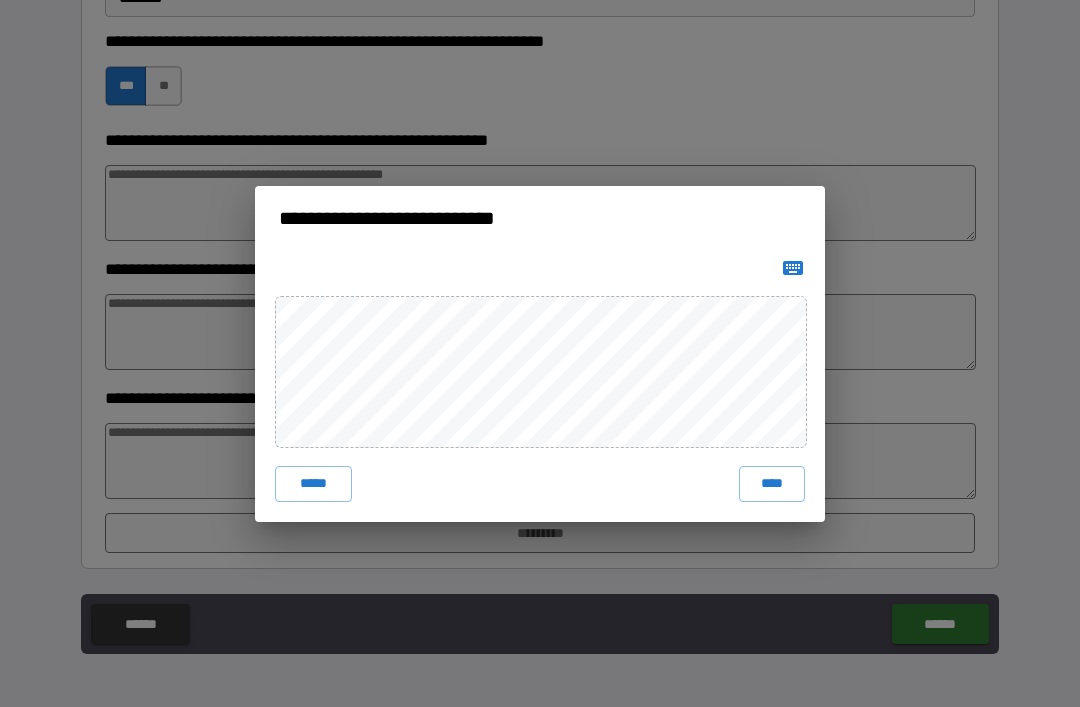 click on "****" at bounding box center (772, 484) 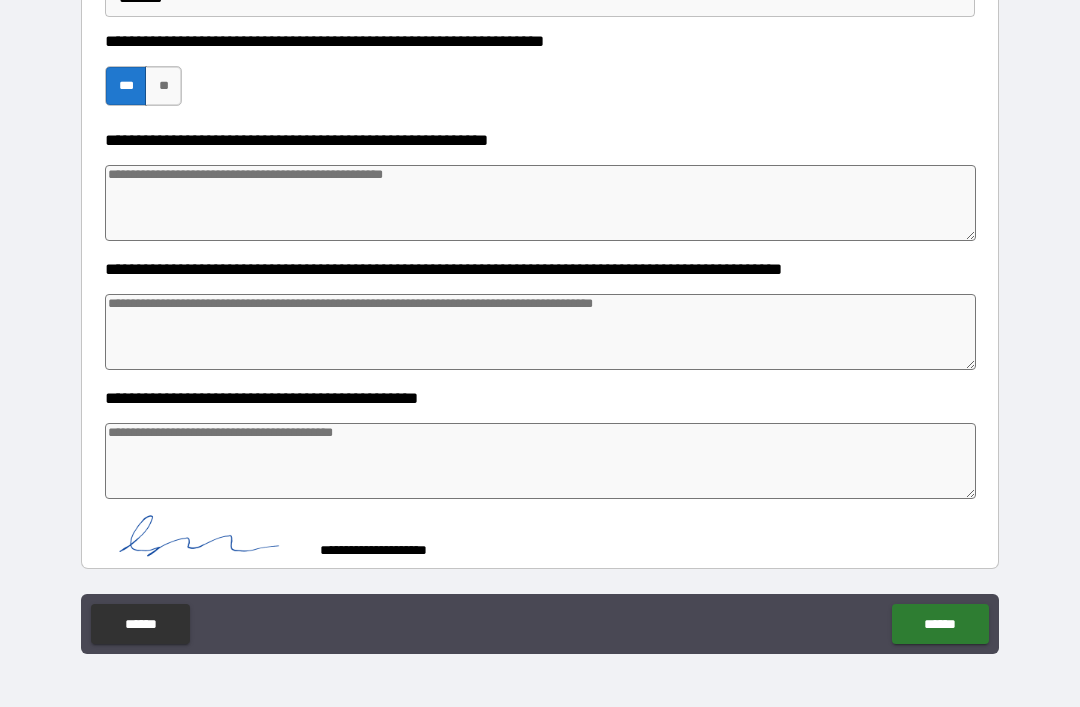 scroll, scrollTop: 753, scrollLeft: 0, axis: vertical 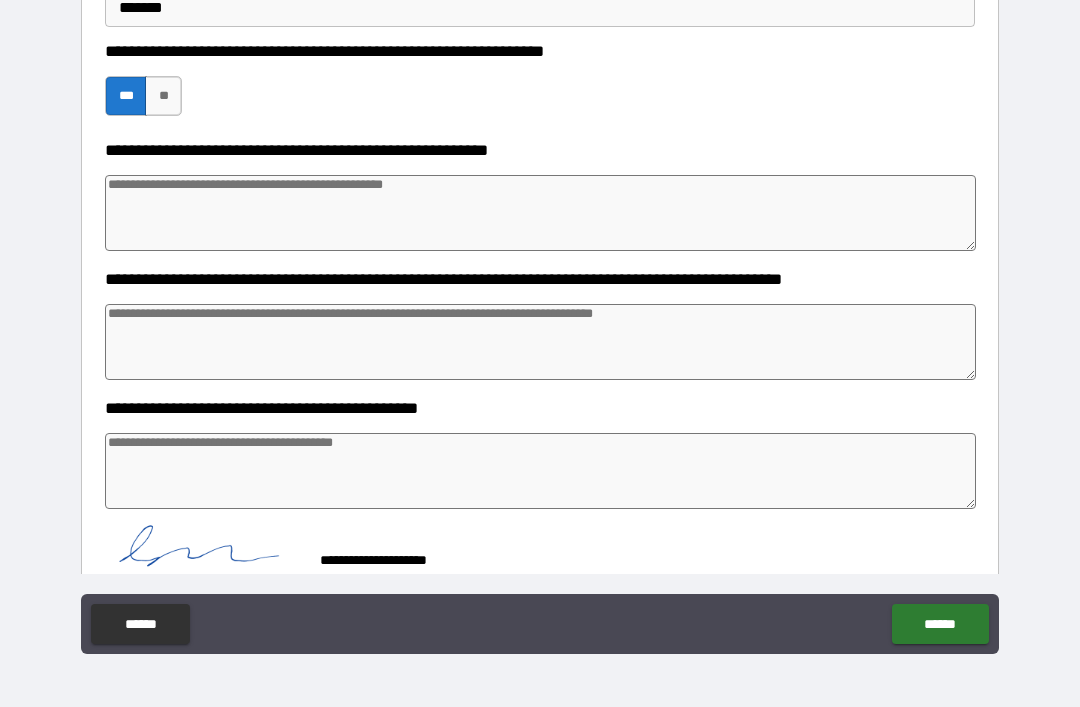 click on "******" at bounding box center [940, 624] 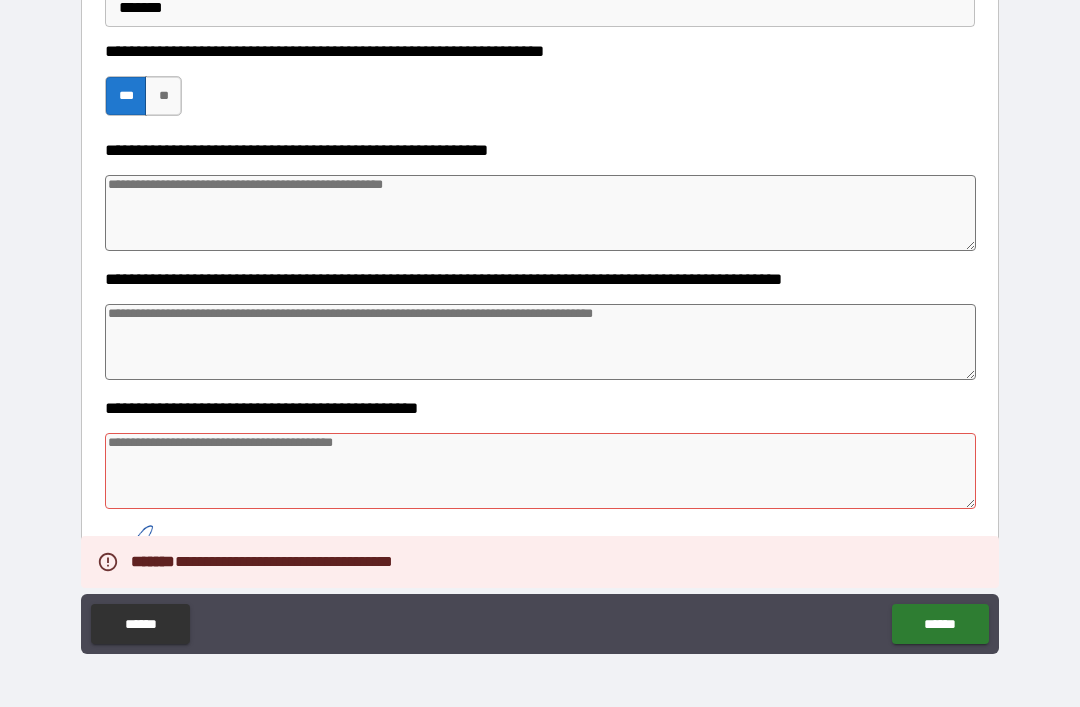 click at bounding box center [540, 471] 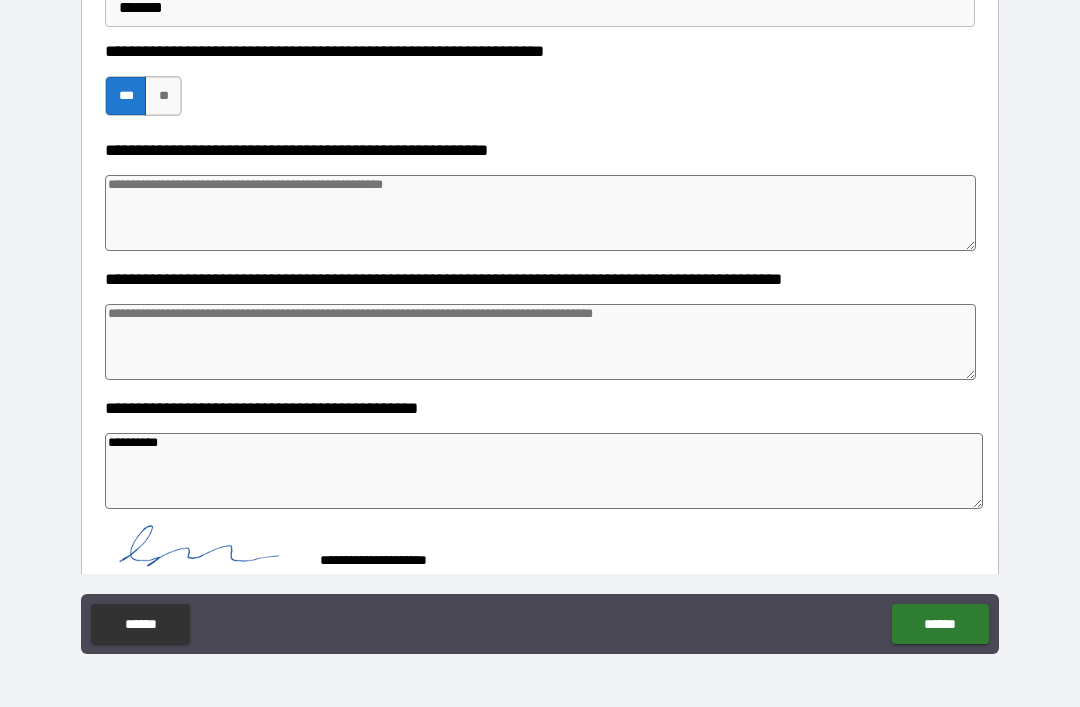 click on "******" at bounding box center (940, 624) 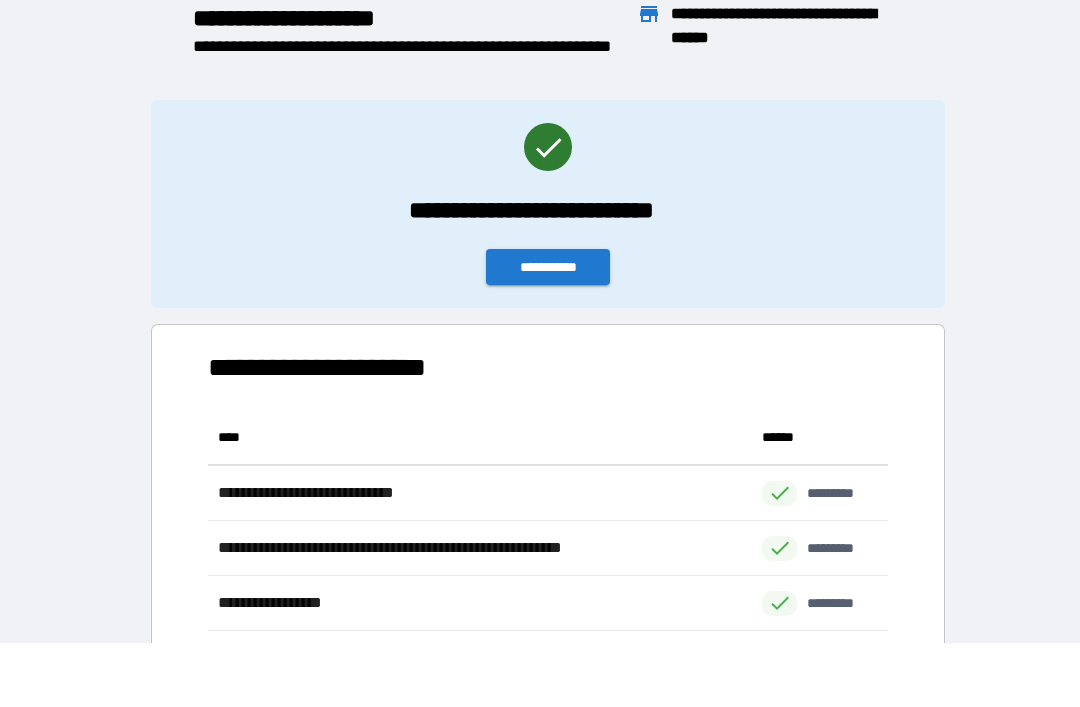 scroll, scrollTop: 1, scrollLeft: 1, axis: both 